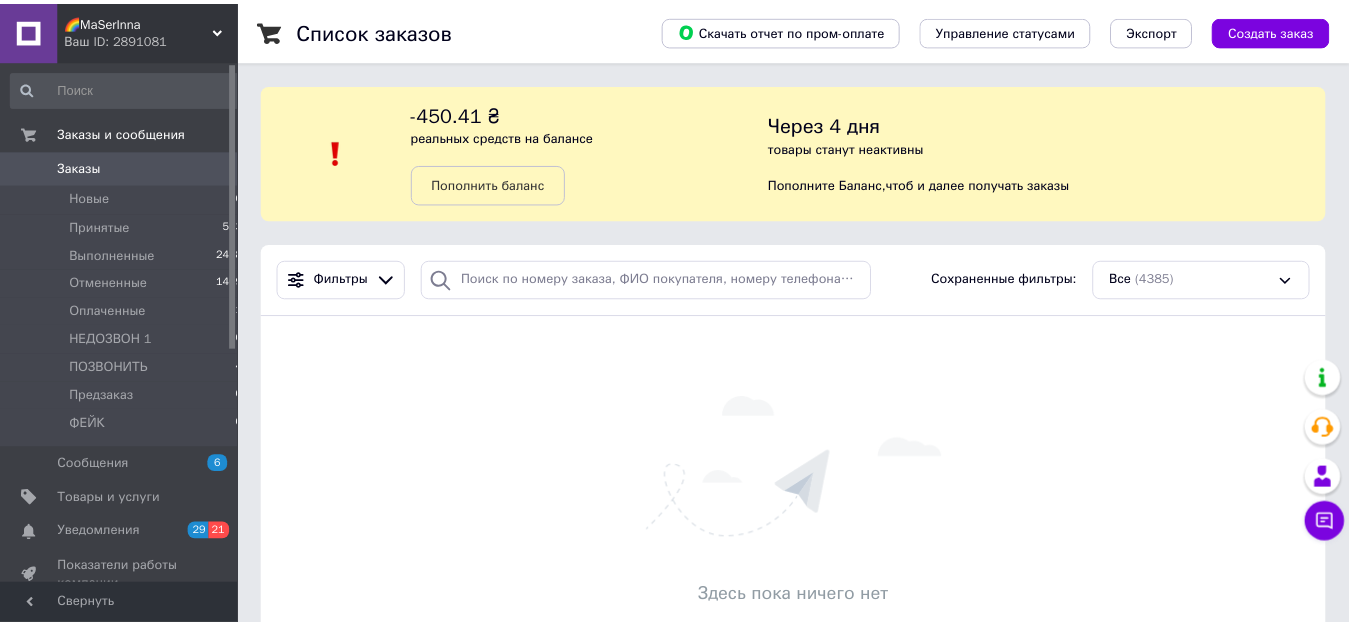 scroll, scrollTop: 0, scrollLeft: 0, axis: both 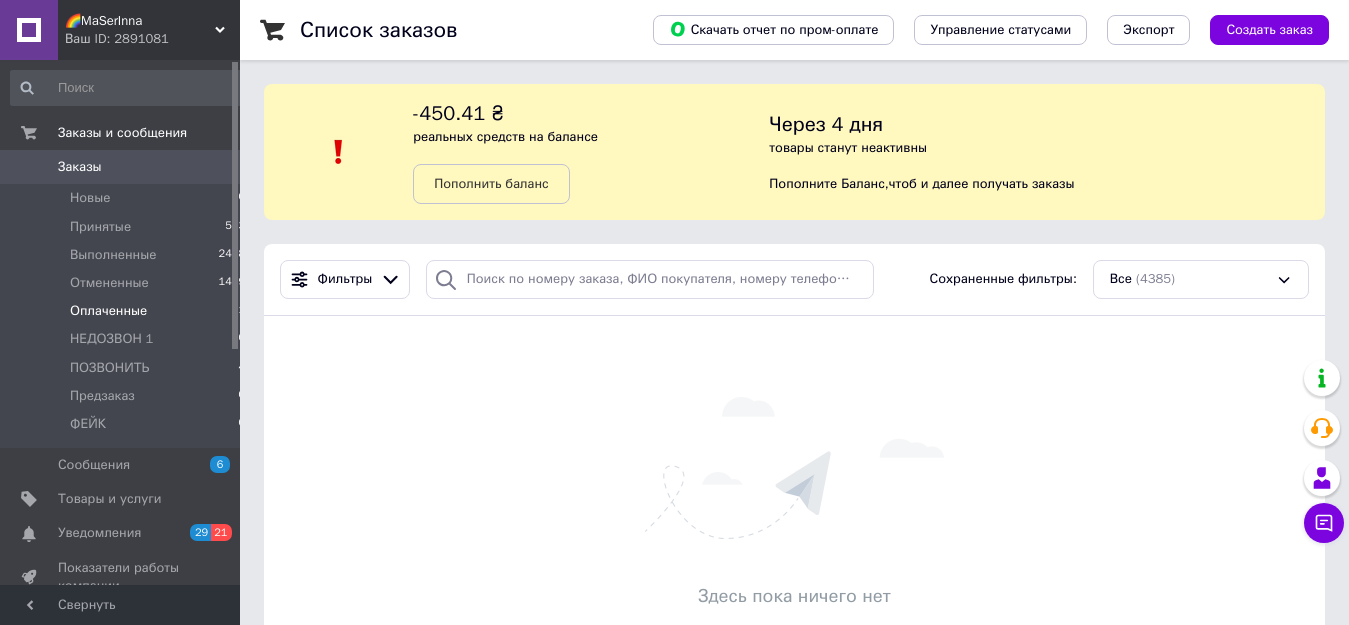 click on "Оплаченные 1" at bounding box center [128, 311] 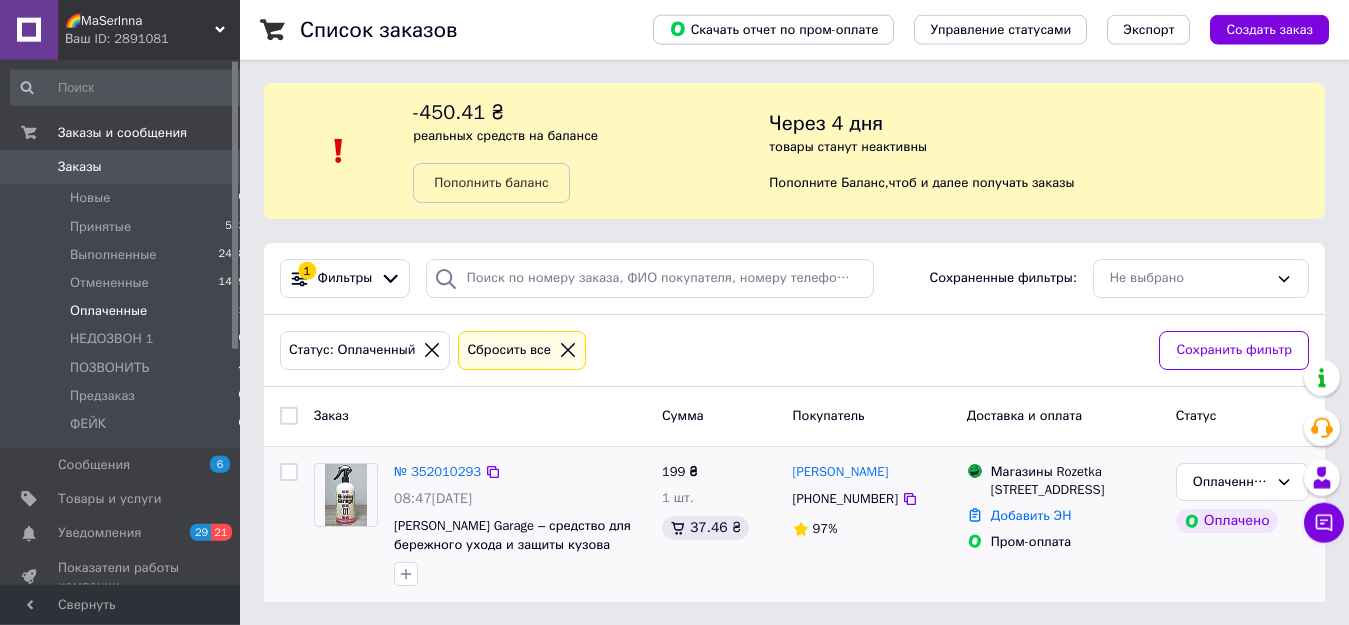 scroll, scrollTop: 2, scrollLeft: 0, axis: vertical 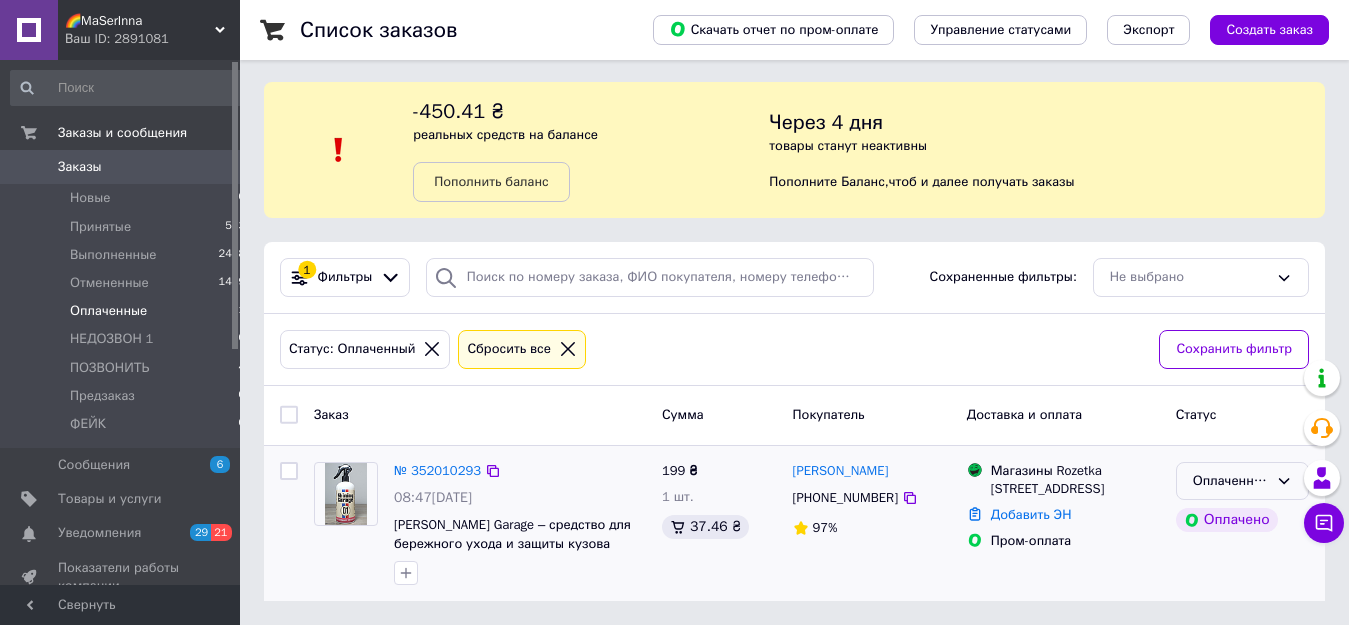 click on "Оплаченный" at bounding box center (1230, 481) 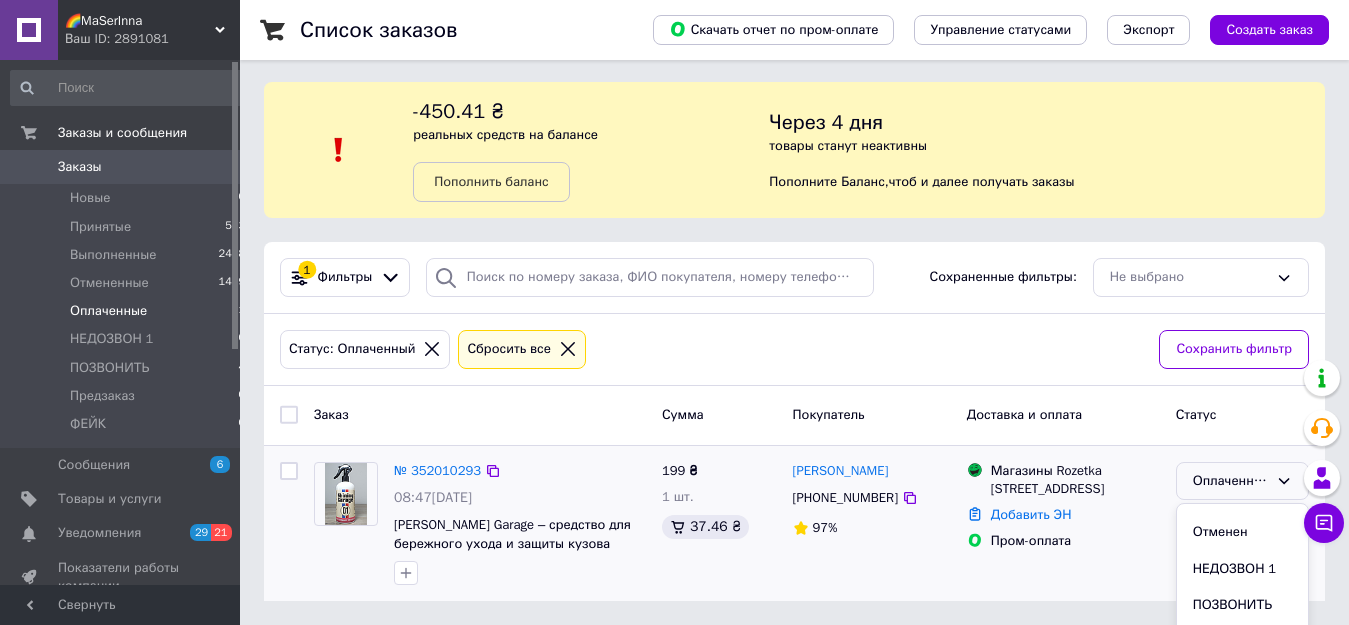 scroll, scrollTop: 90, scrollLeft: 0, axis: vertical 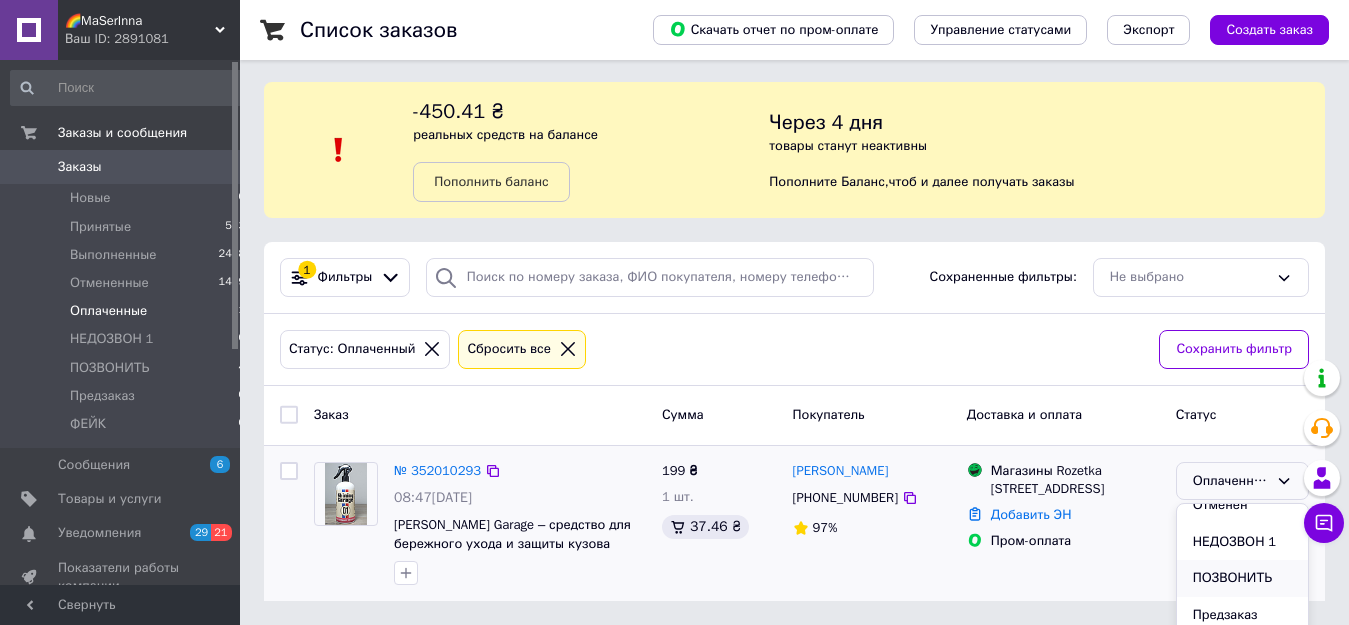 click on "ПОЗВОНИТЬ" at bounding box center [1242, 578] 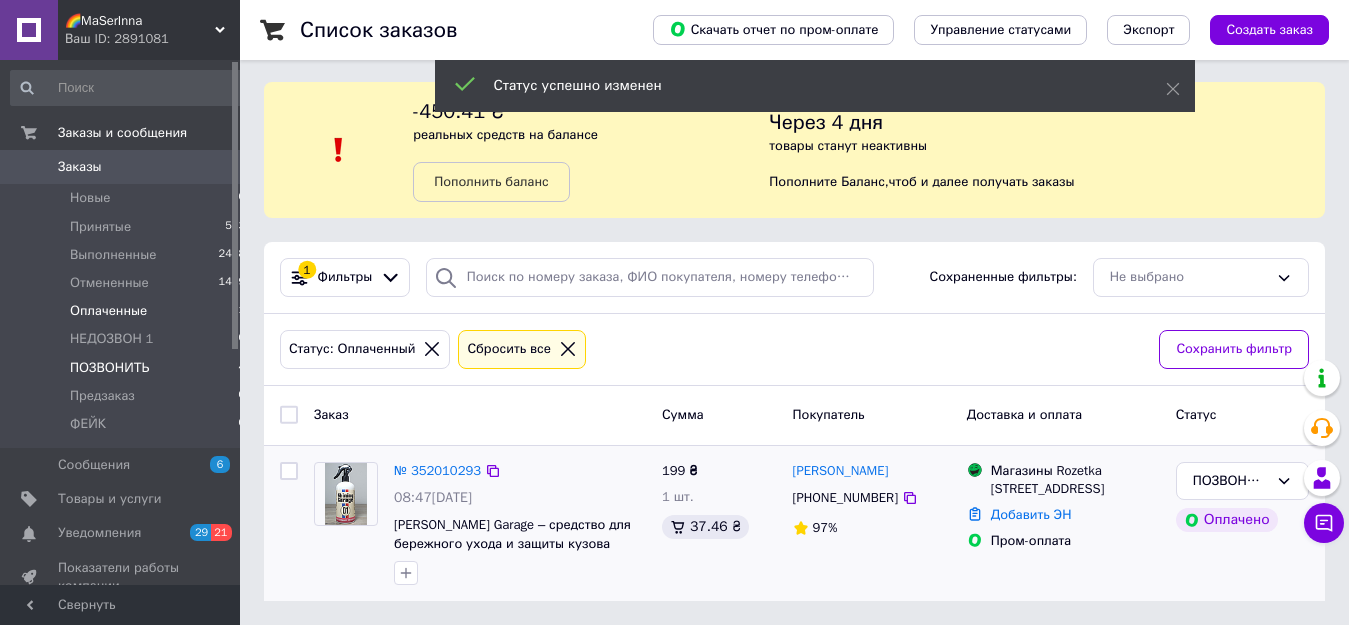 click on "ПОЗВОНИТЬ 4" at bounding box center [128, 368] 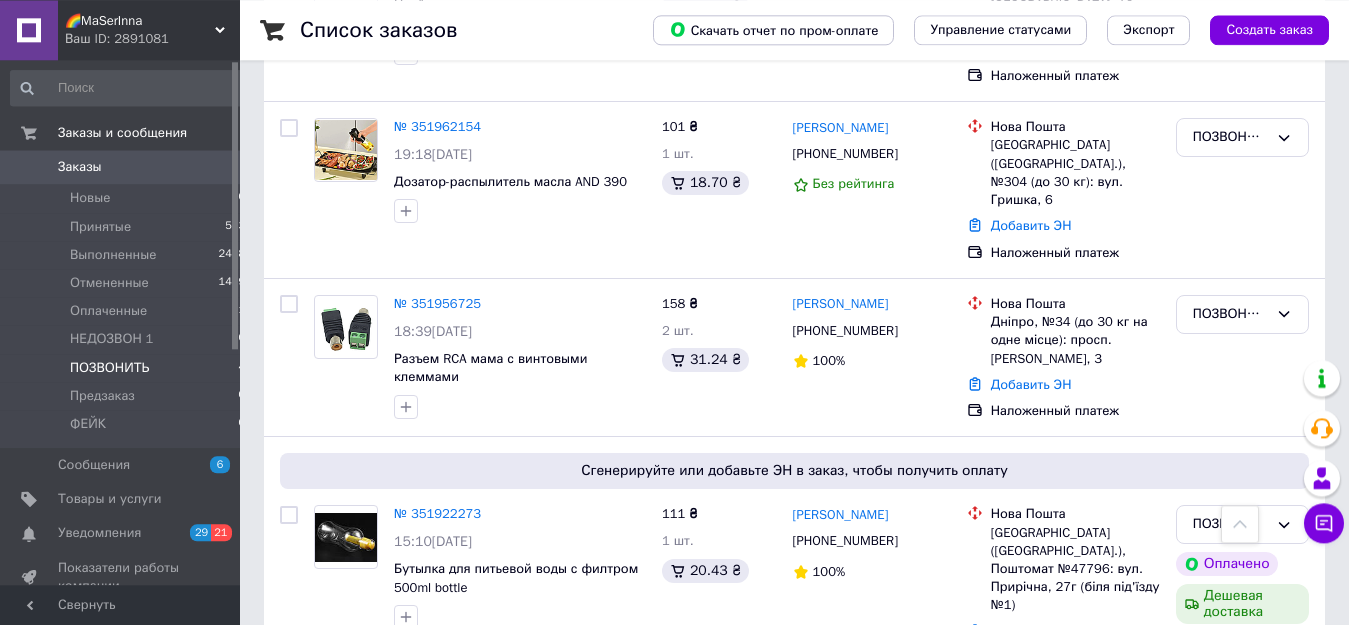 scroll, scrollTop: 530, scrollLeft: 0, axis: vertical 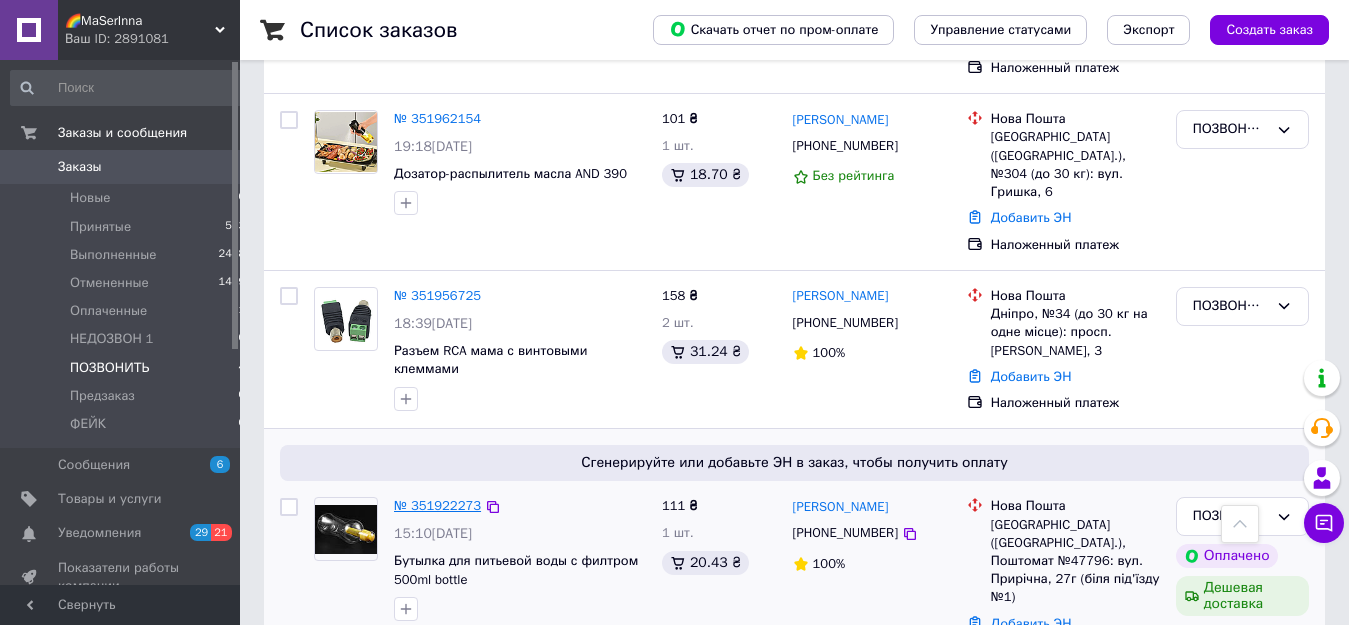 click on "№ 351922273" at bounding box center (437, 505) 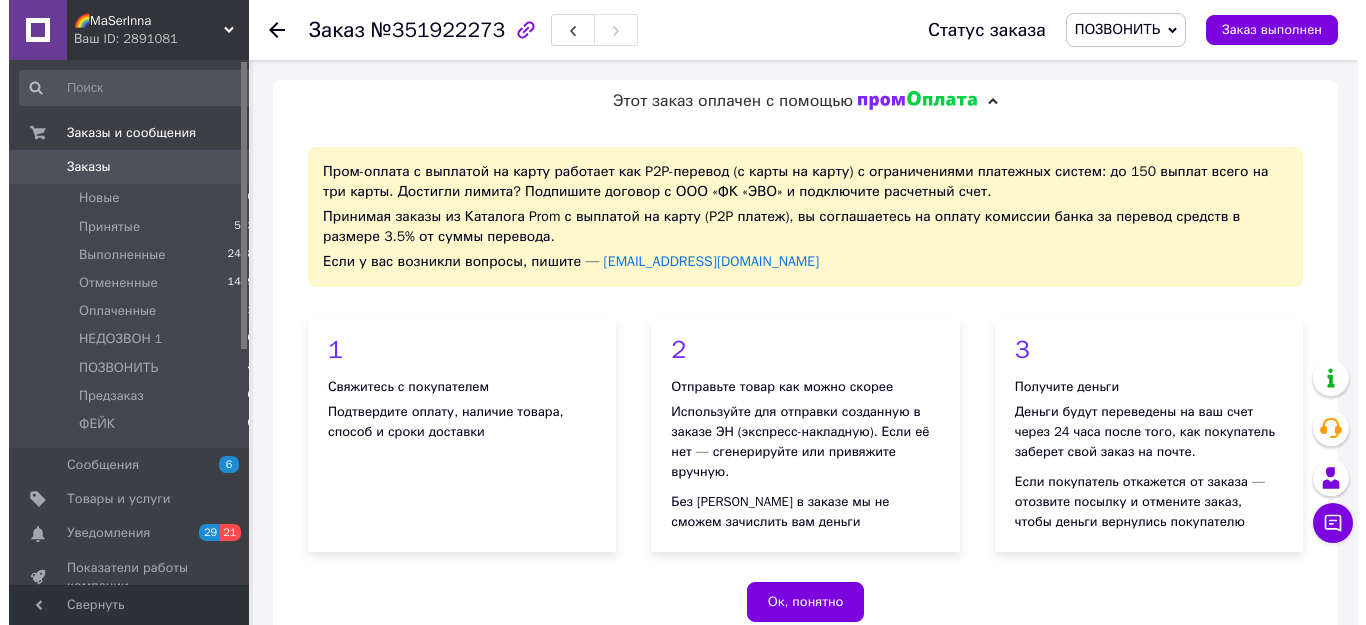 scroll, scrollTop: 612, scrollLeft: 0, axis: vertical 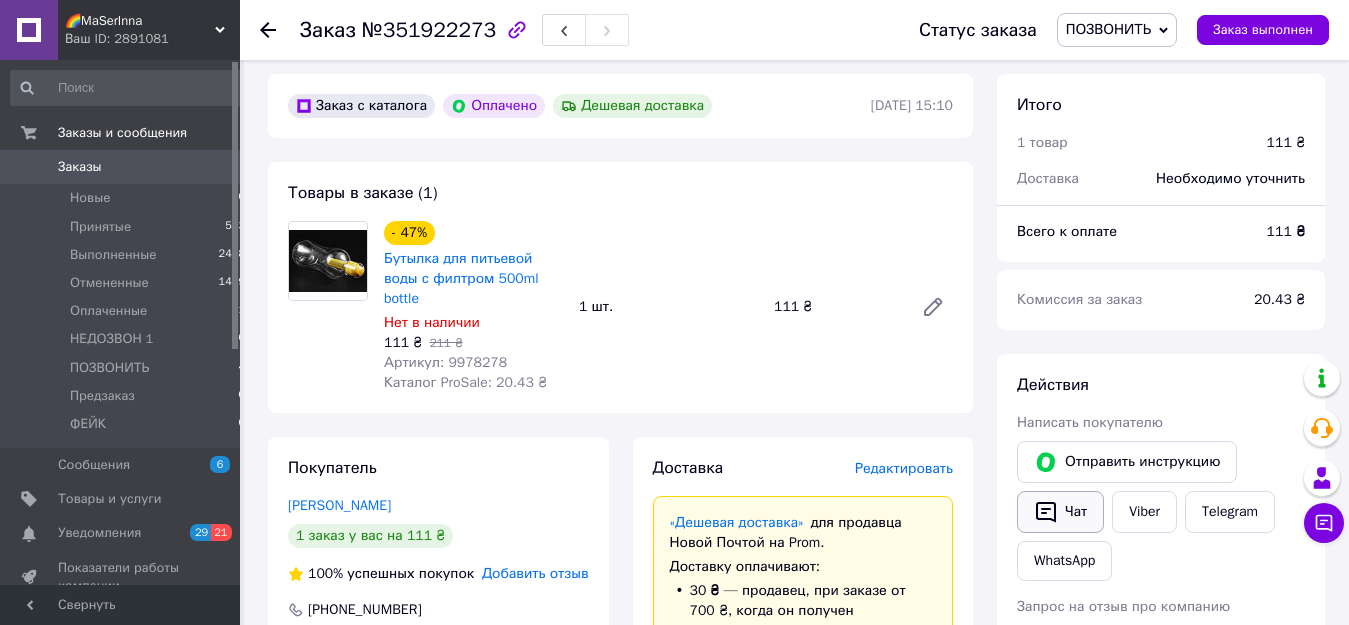 click 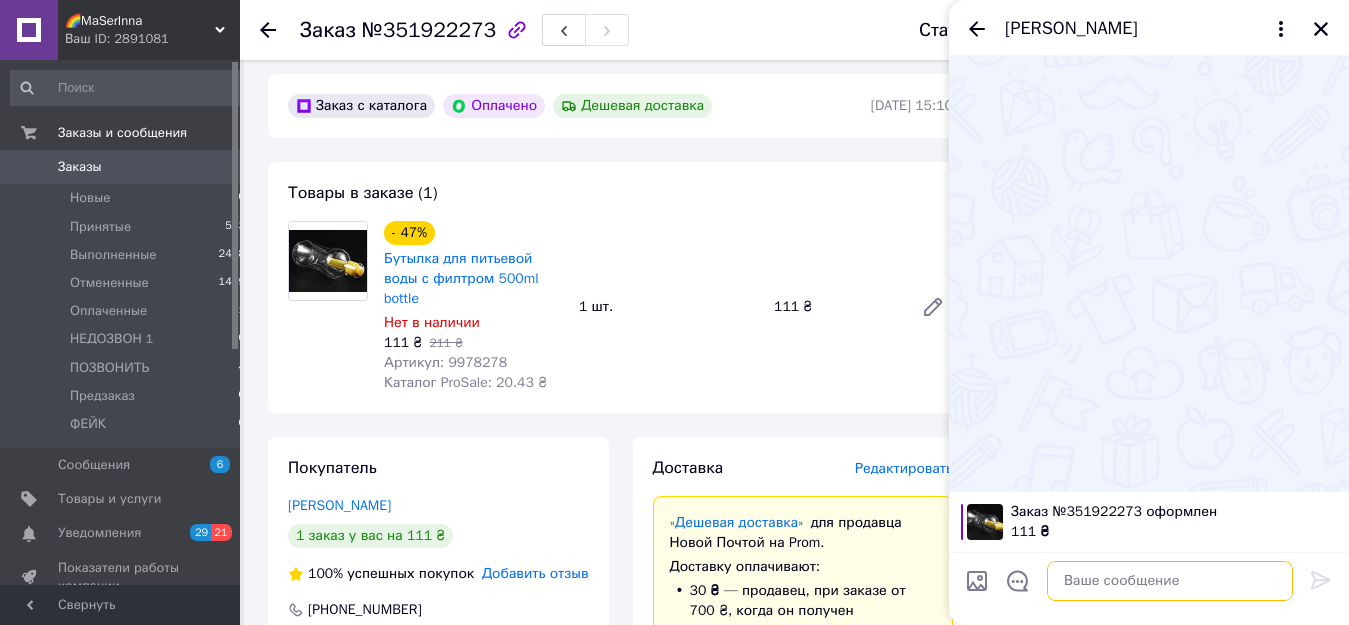 click at bounding box center (1170, 581) 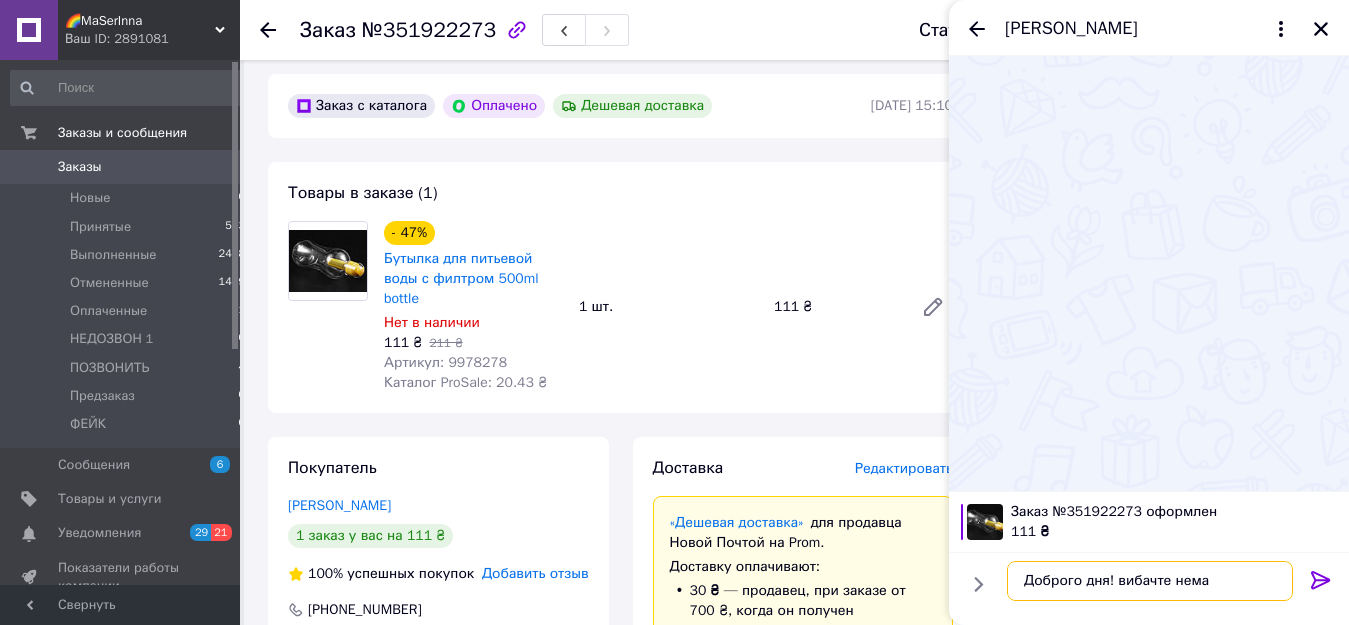 type on "Доброго дня! вибачте немає" 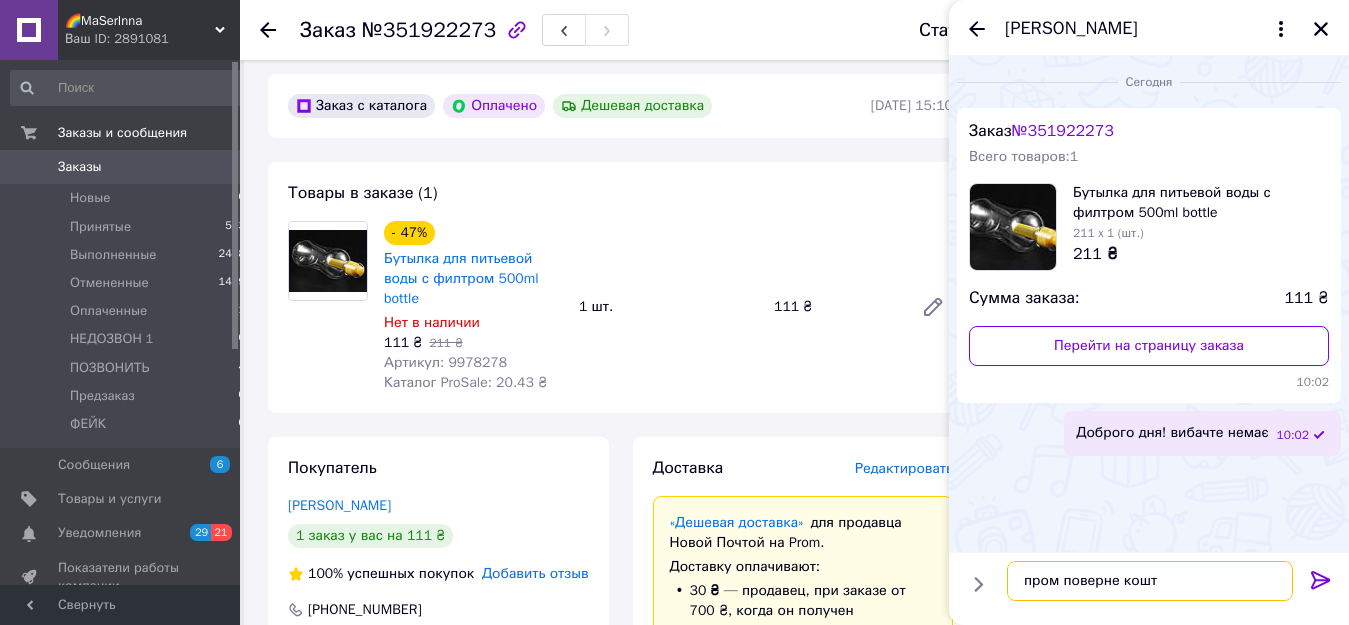 type on "пром поверне кошти" 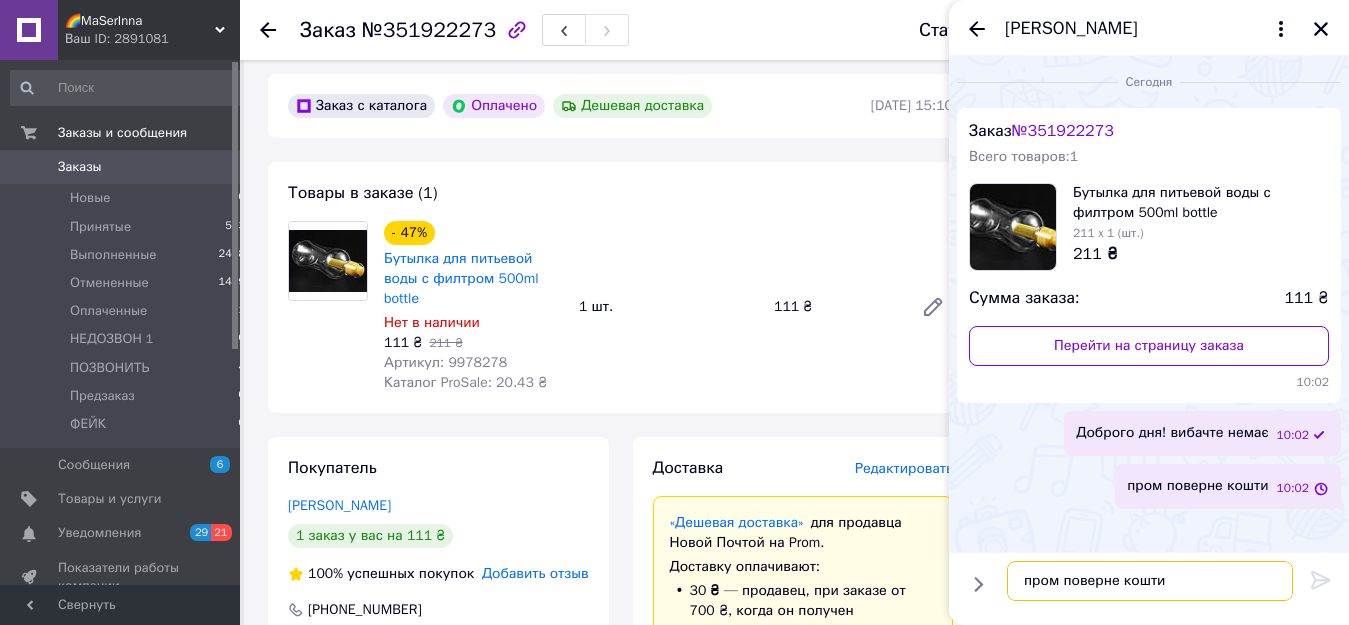 type 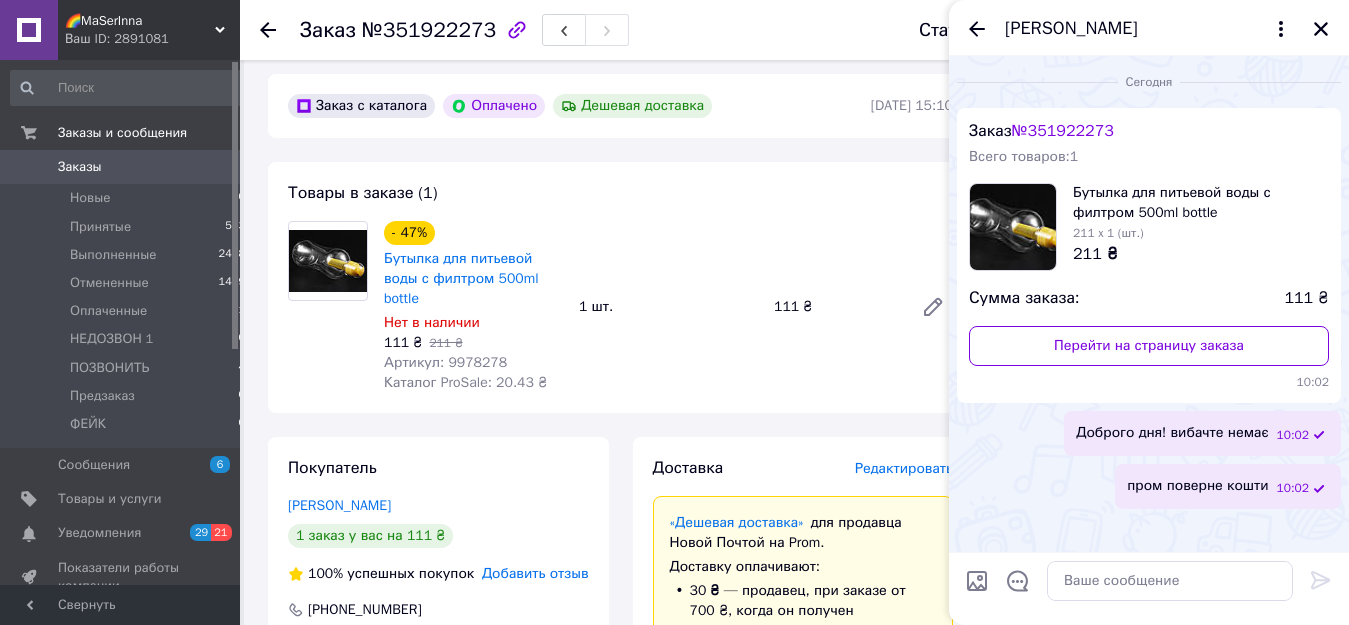 click on "[PERSON_NAME]" at bounding box center [1149, 28] 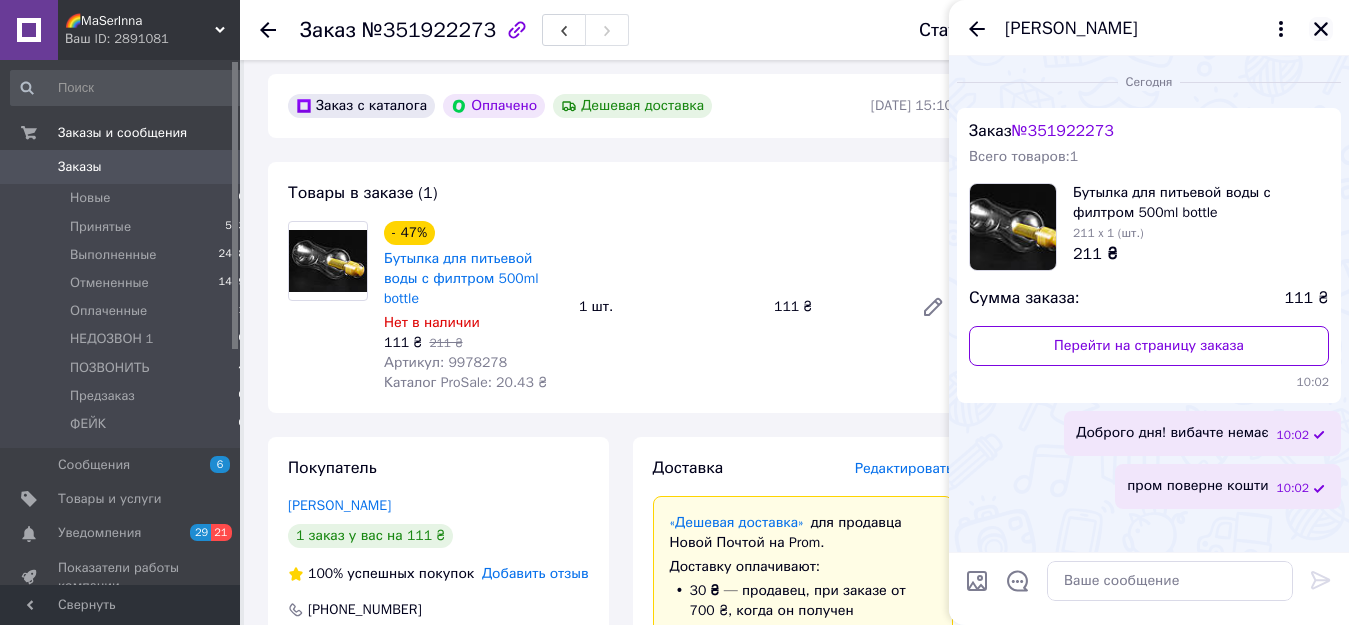 click 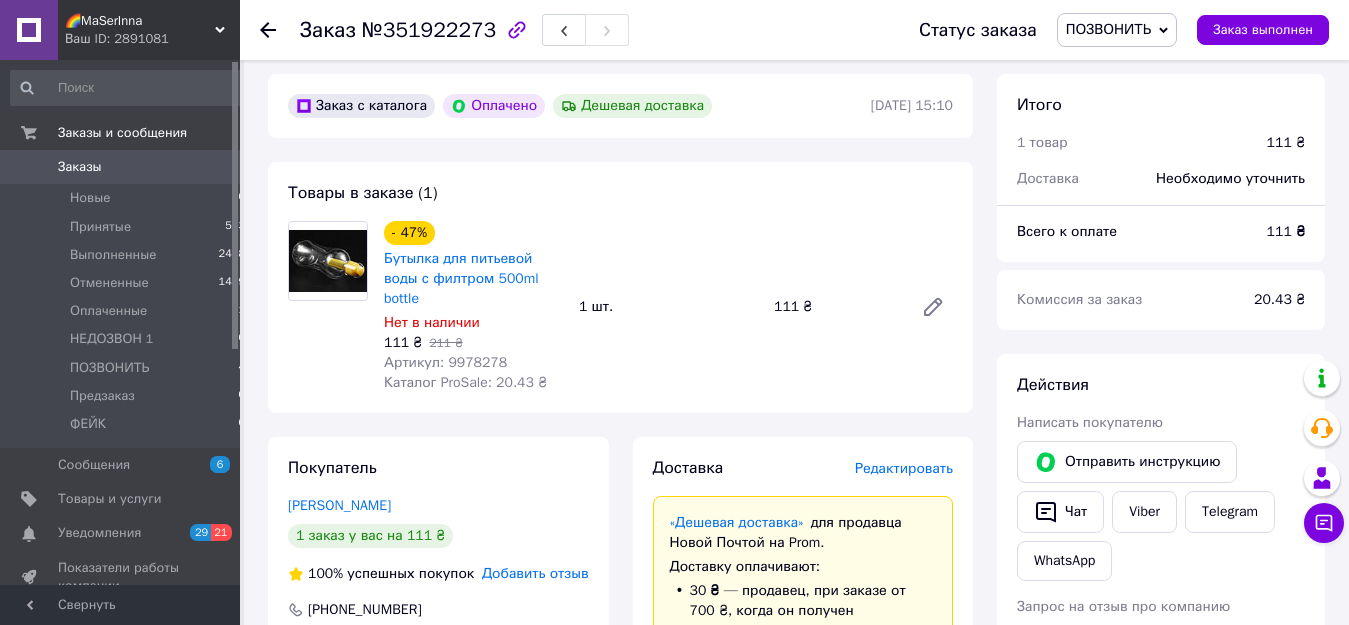 click on "ПОЗВОНИТЬ" at bounding box center (1117, 30) 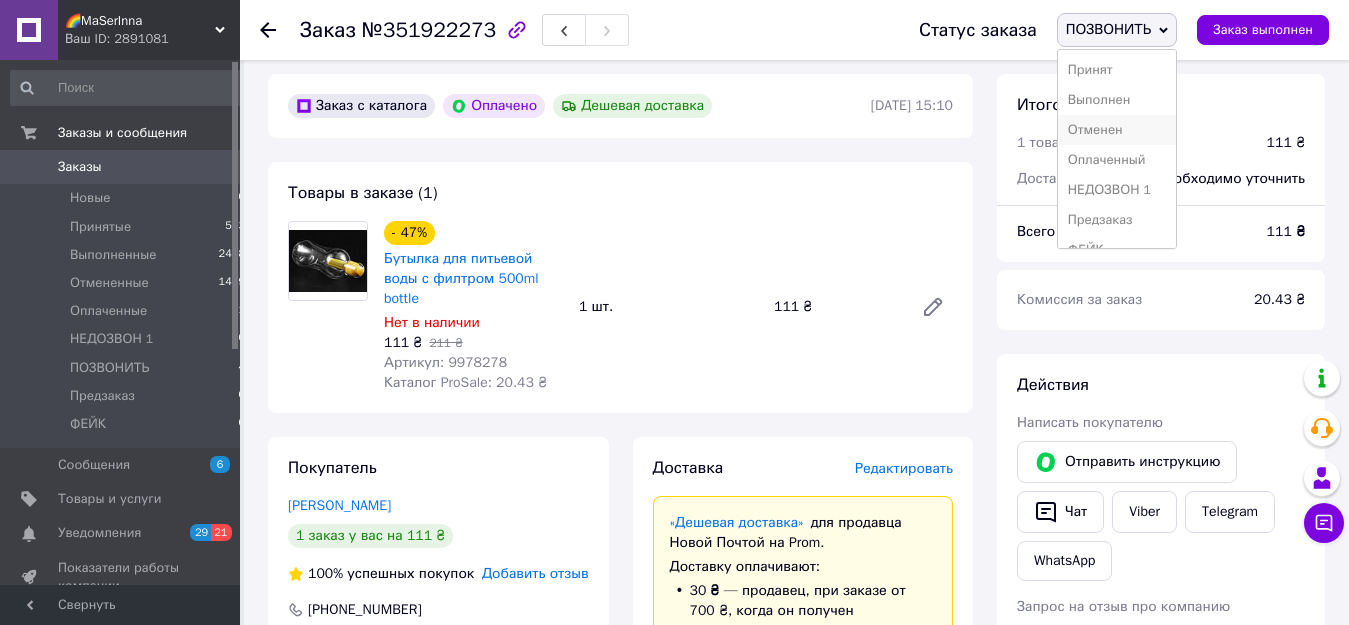 click on "Отменен" at bounding box center [1117, 130] 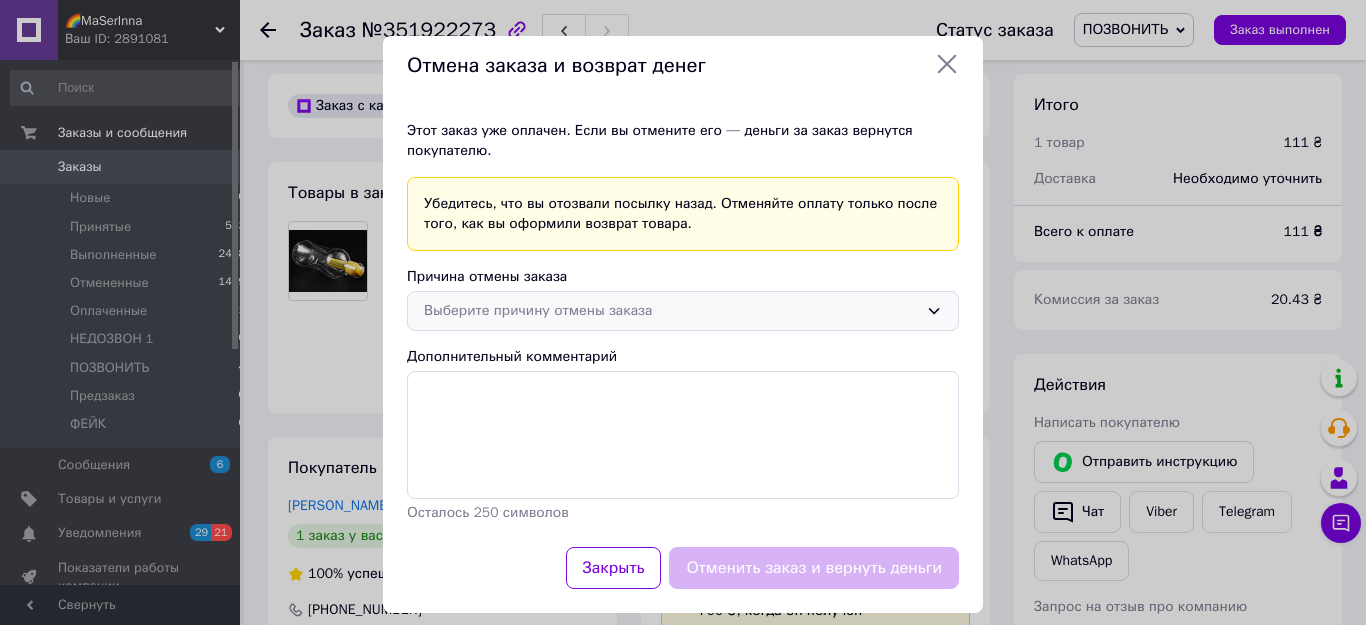 click on "Выберите причину отмены заказа" at bounding box center (671, 311) 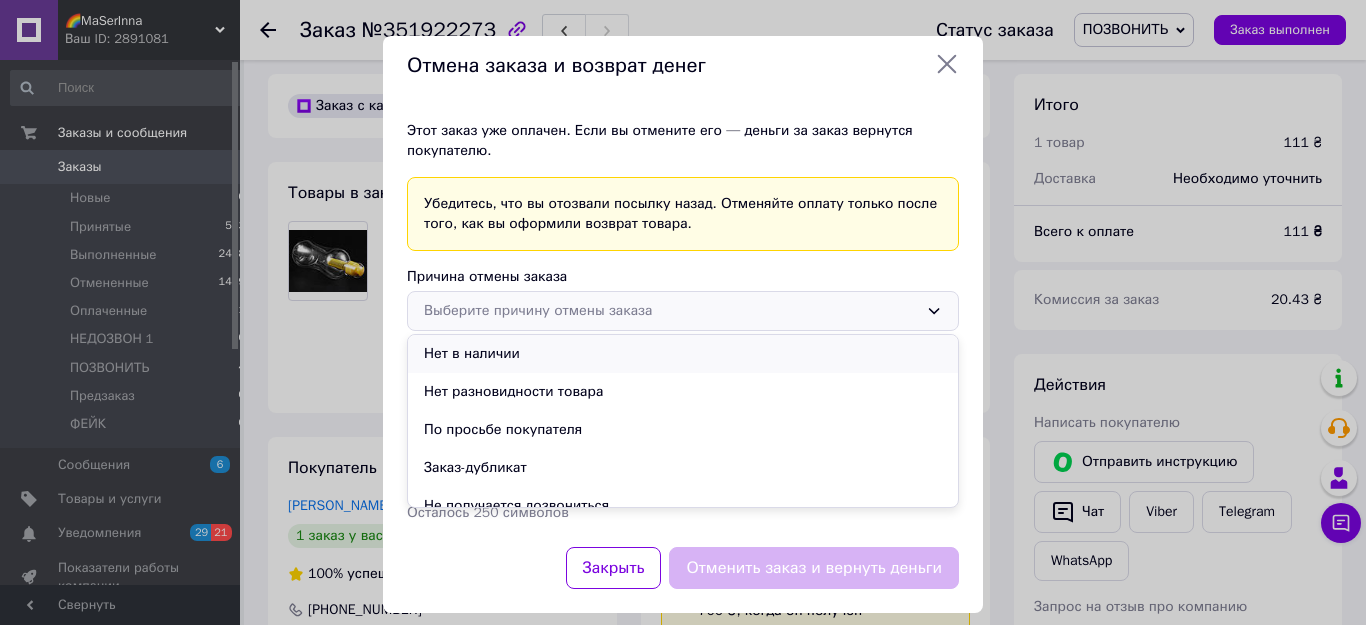 click on "Нет в наличии" at bounding box center [683, 354] 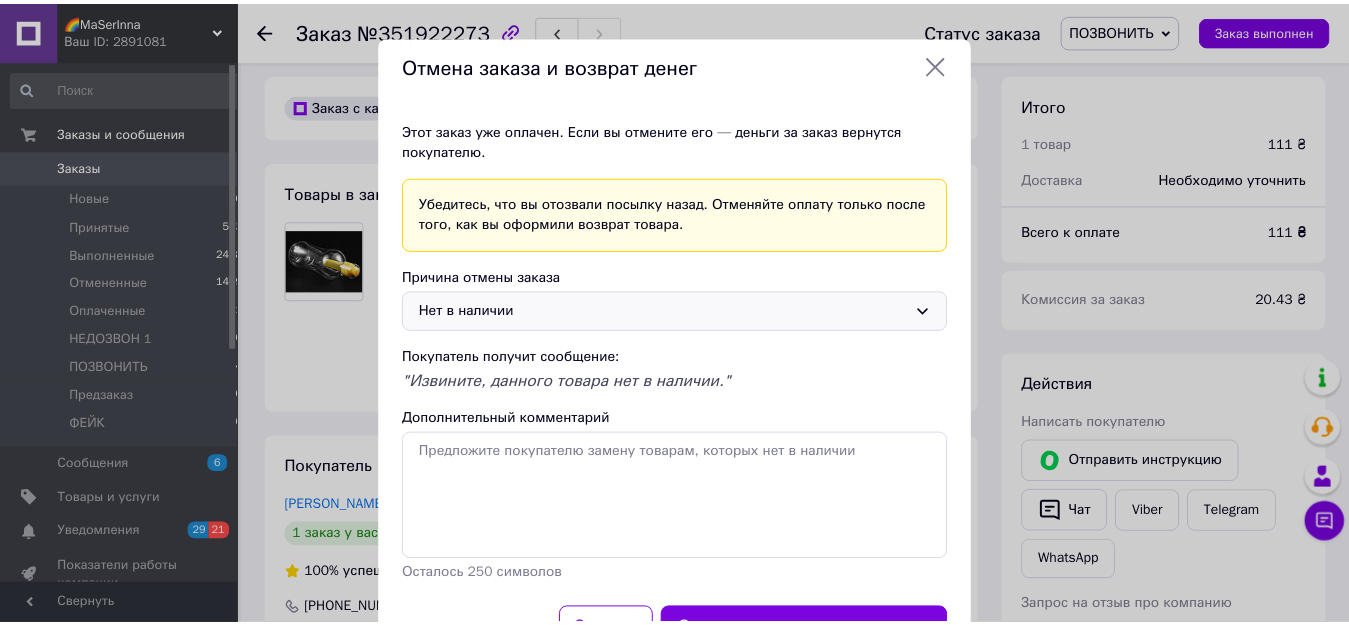 scroll, scrollTop: 87, scrollLeft: 0, axis: vertical 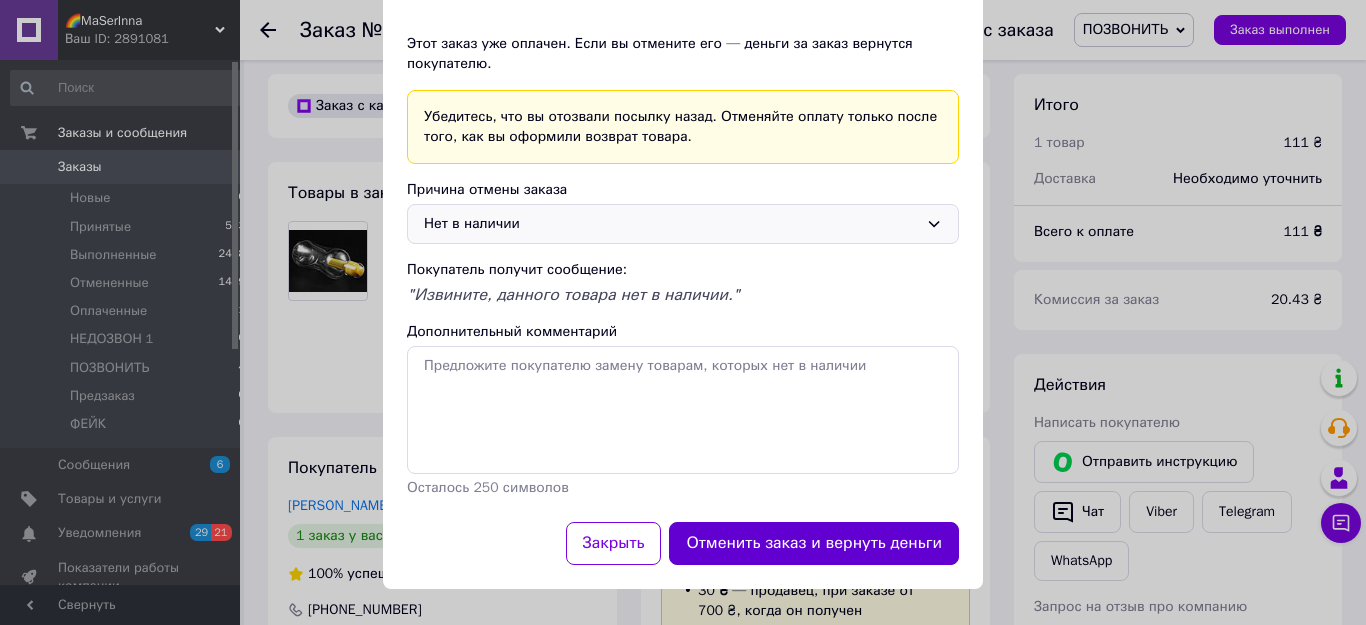 click on "Отменить заказ и вернуть деньги" at bounding box center (814, 543) 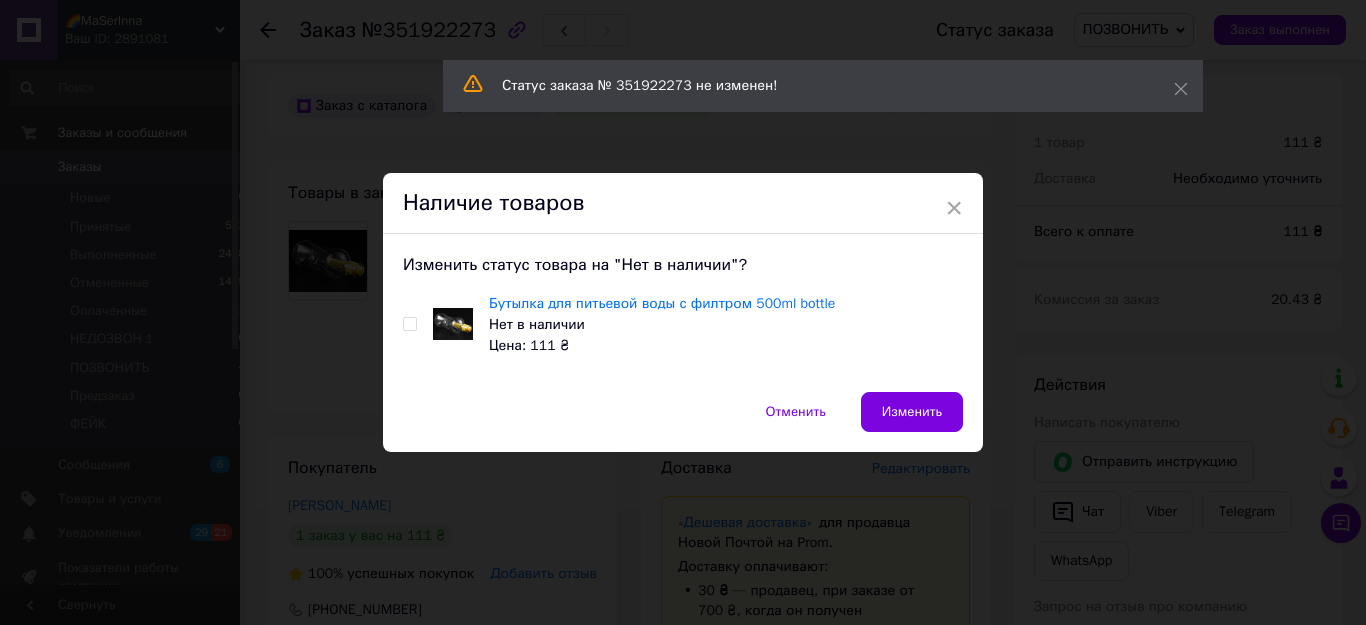 click at bounding box center [409, 324] 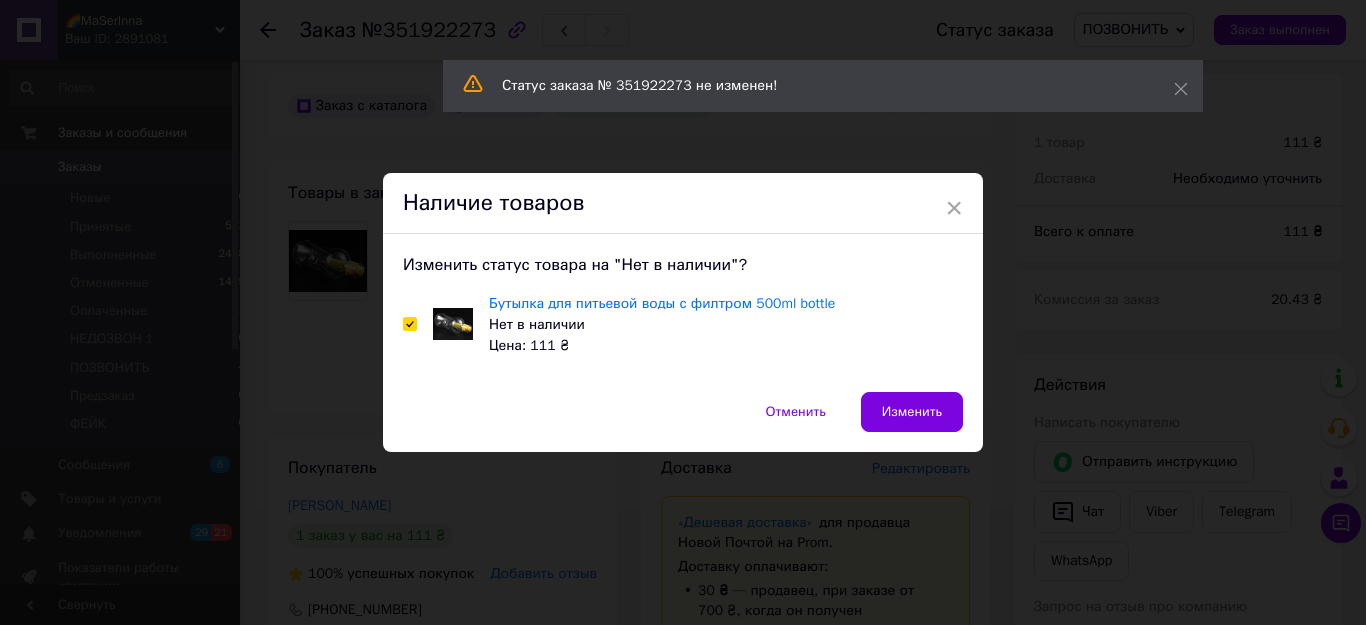 checkbox on "true" 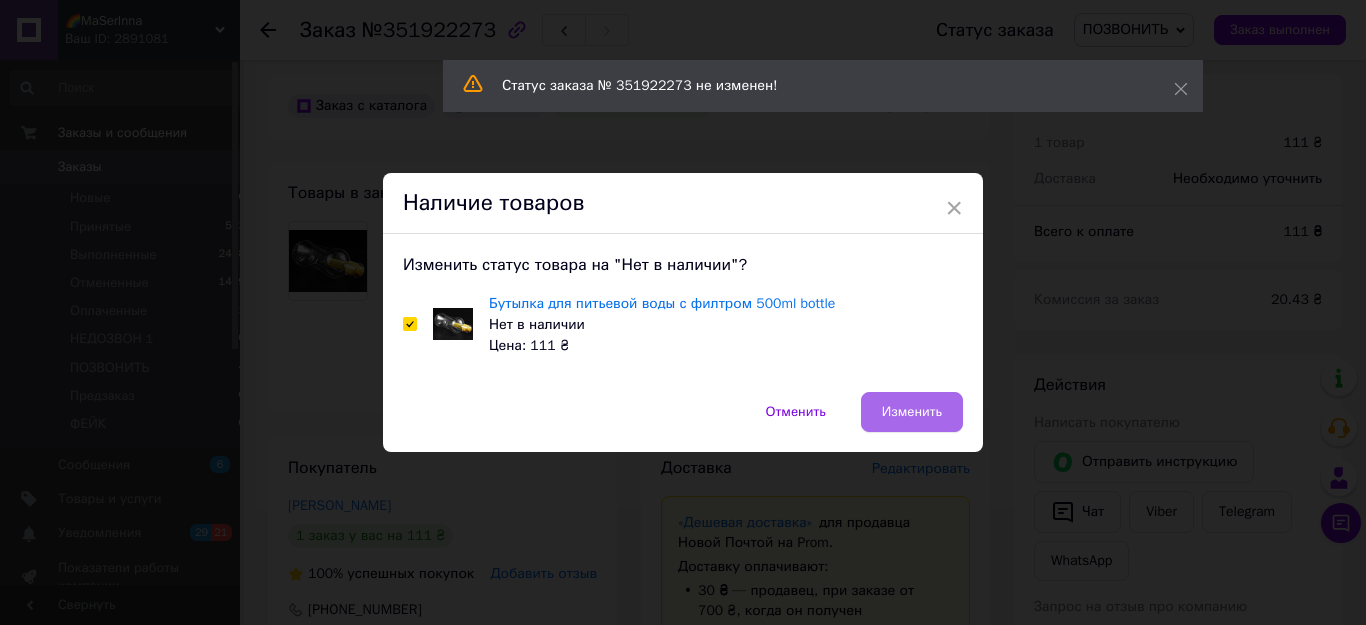click on "Изменить" at bounding box center (912, 412) 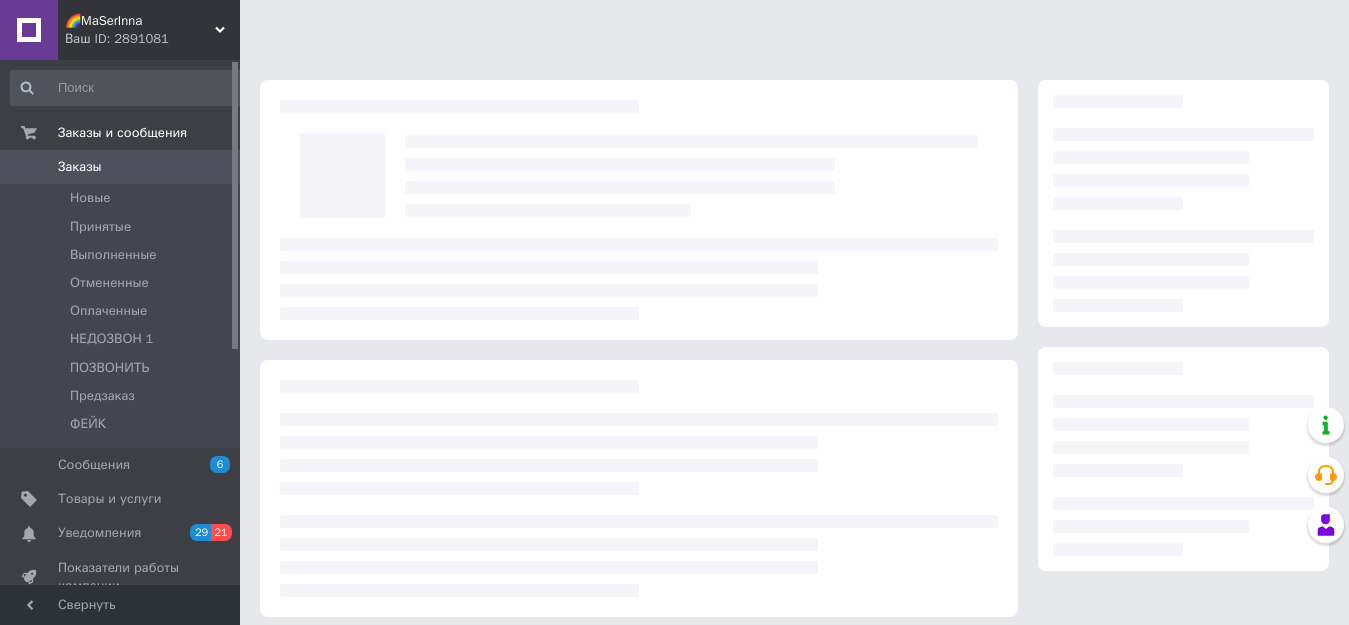scroll, scrollTop: 0, scrollLeft: 0, axis: both 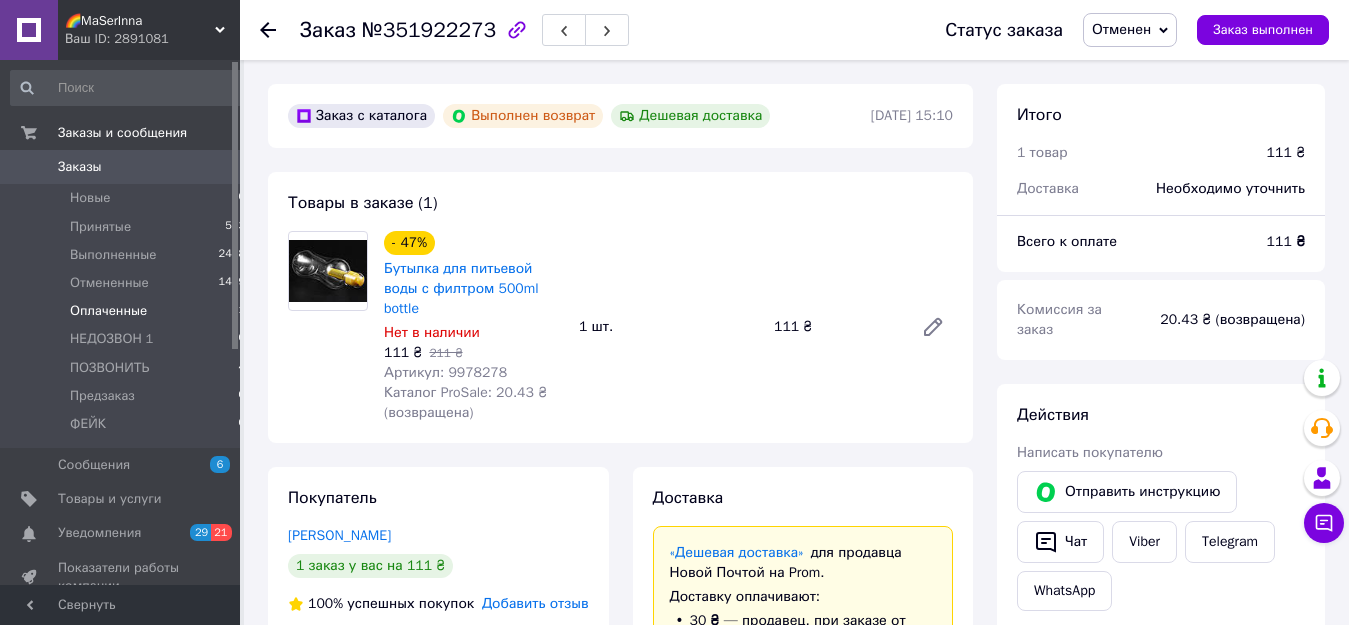 click on "Оплаченные 1" at bounding box center (128, 311) 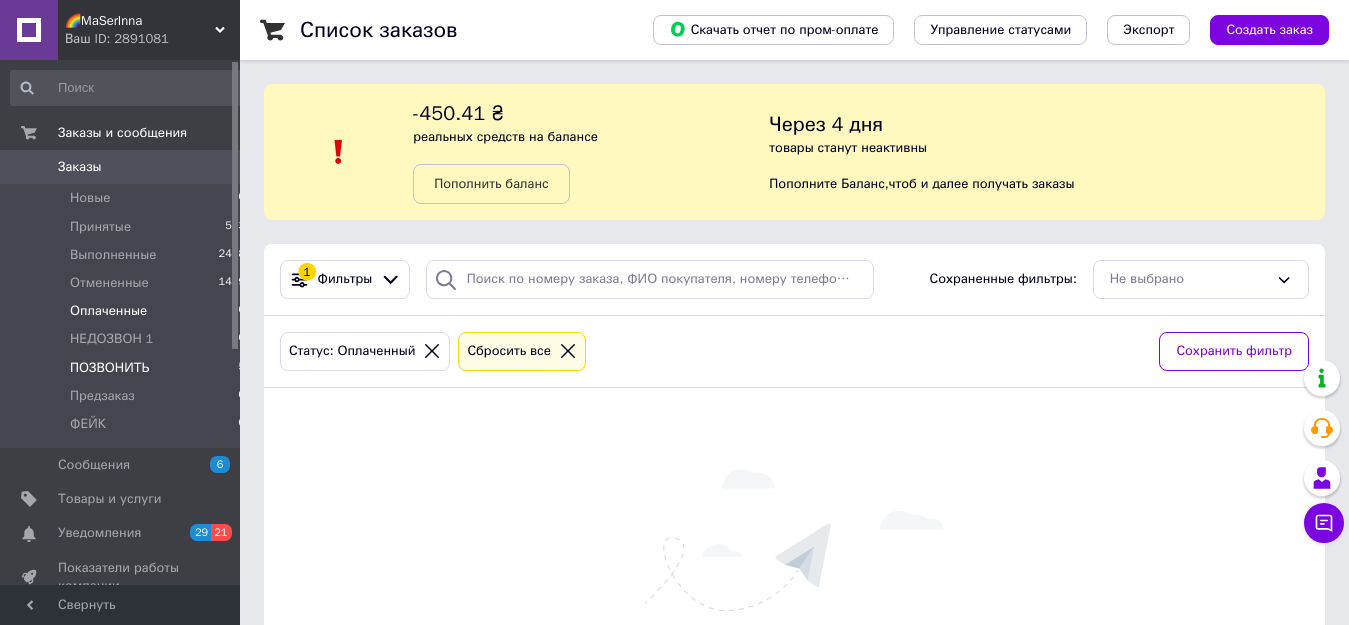 click on "ПОЗВОНИТЬ 5" at bounding box center [128, 368] 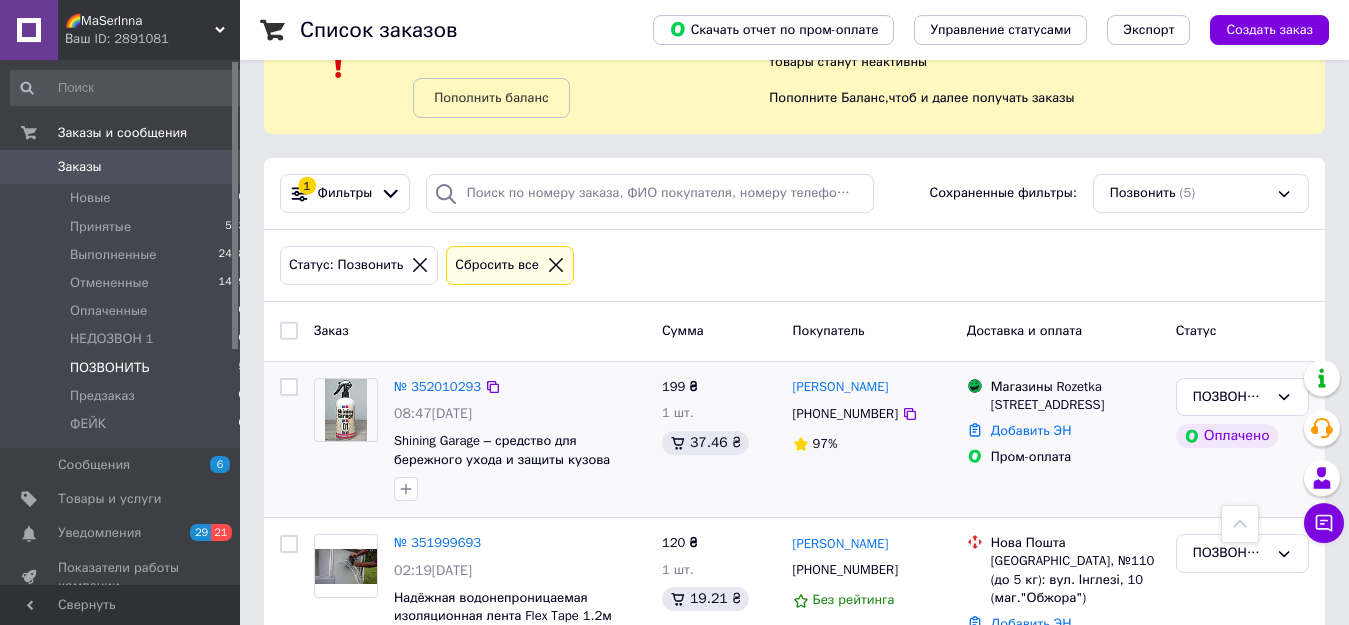 scroll, scrollTop: 0, scrollLeft: 0, axis: both 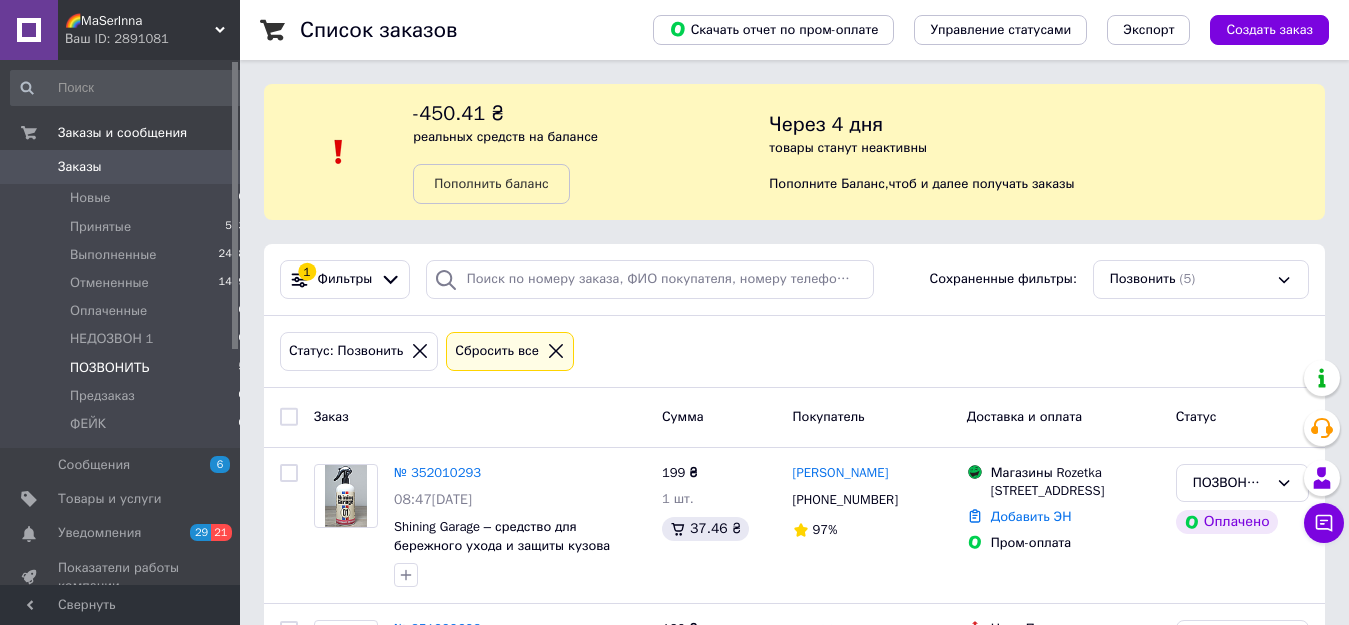 click on "Сбросить все" at bounding box center [497, 351] 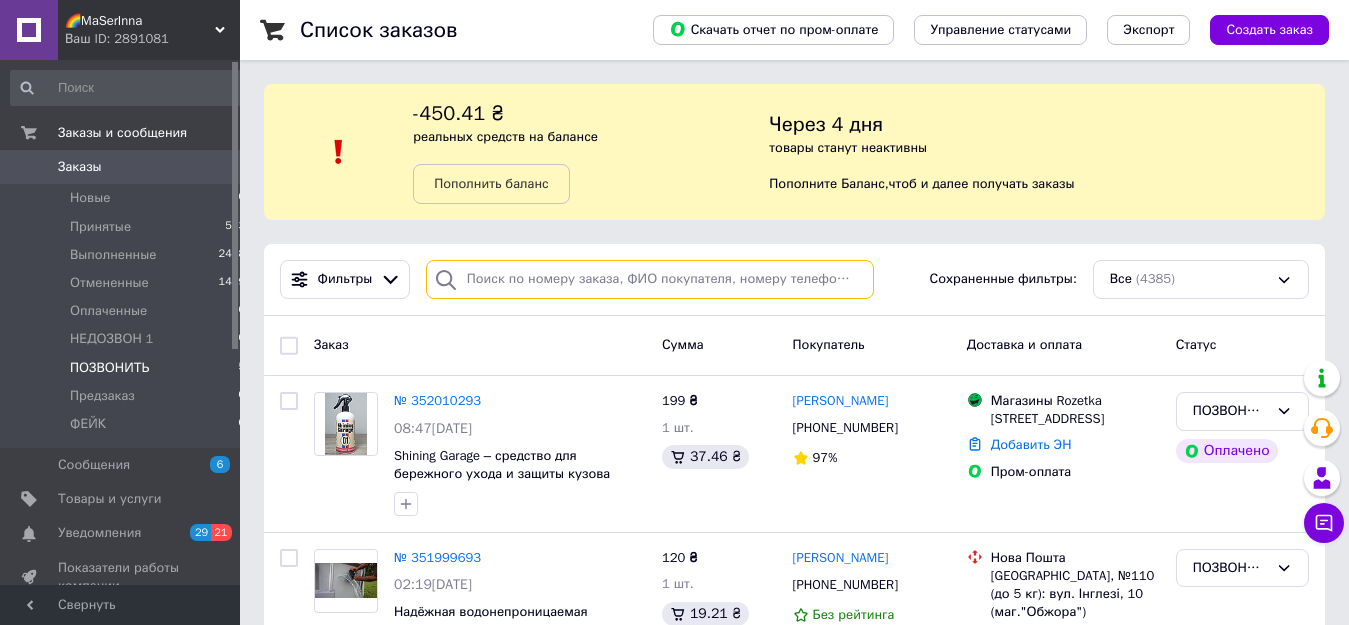 click at bounding box center (650, 279) 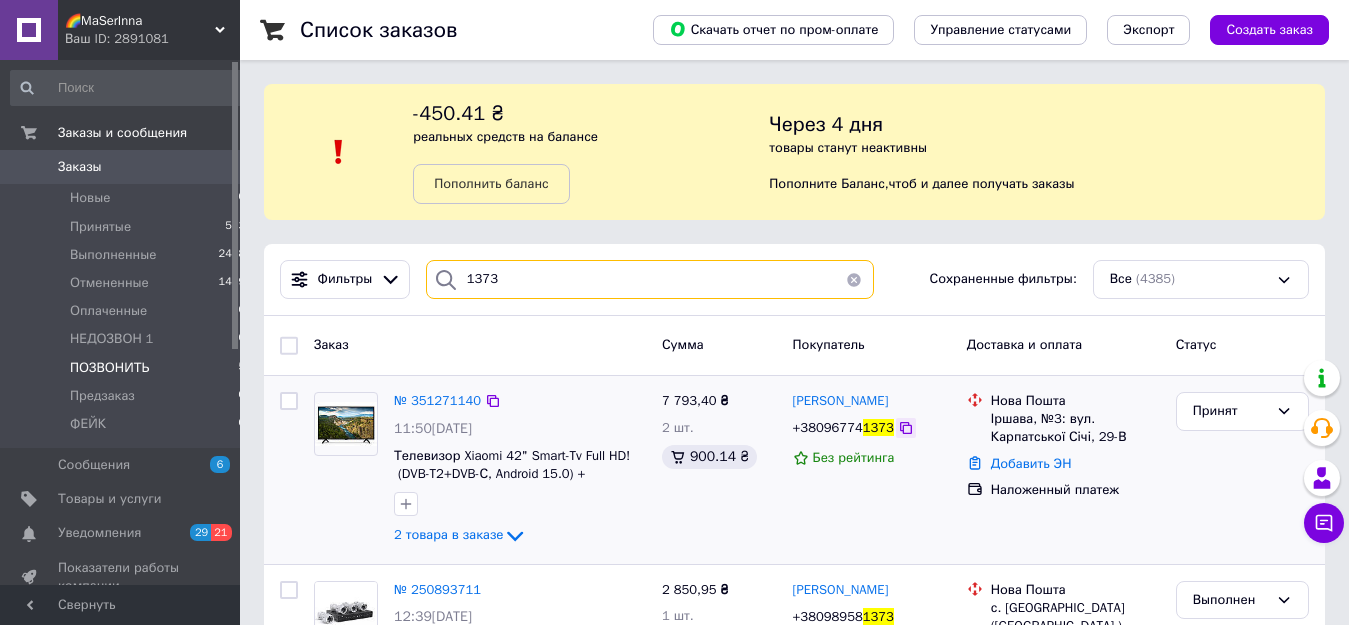 type on "1373" 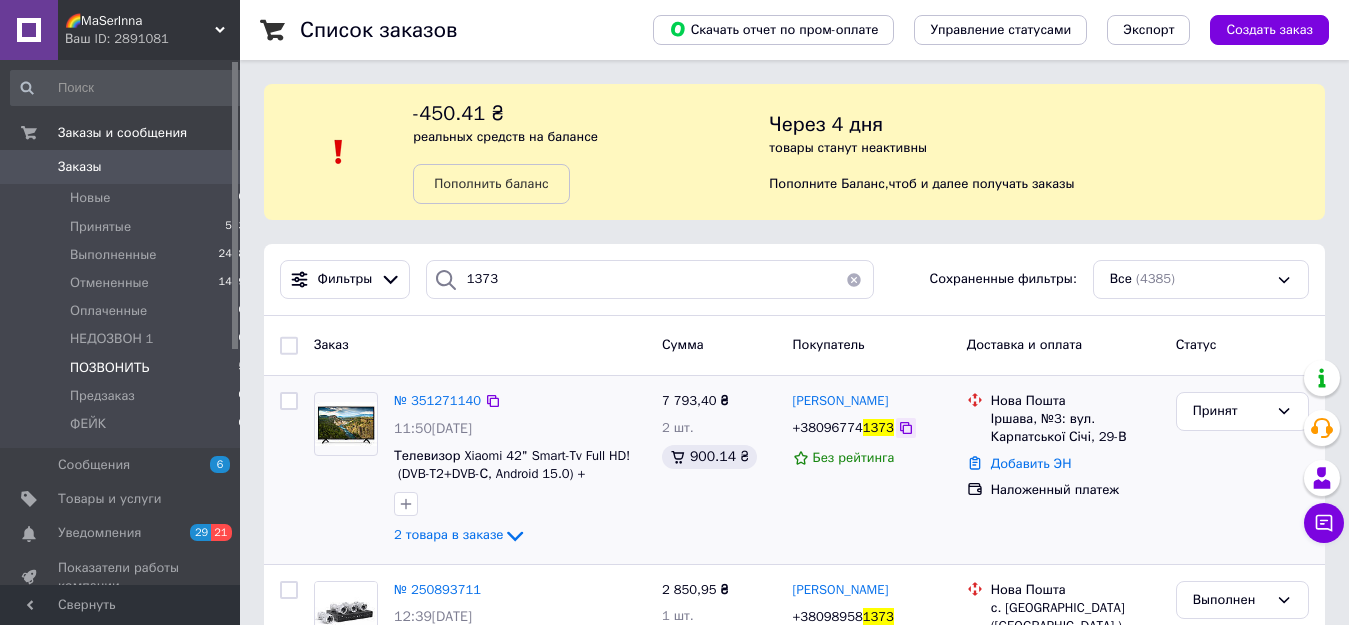 click 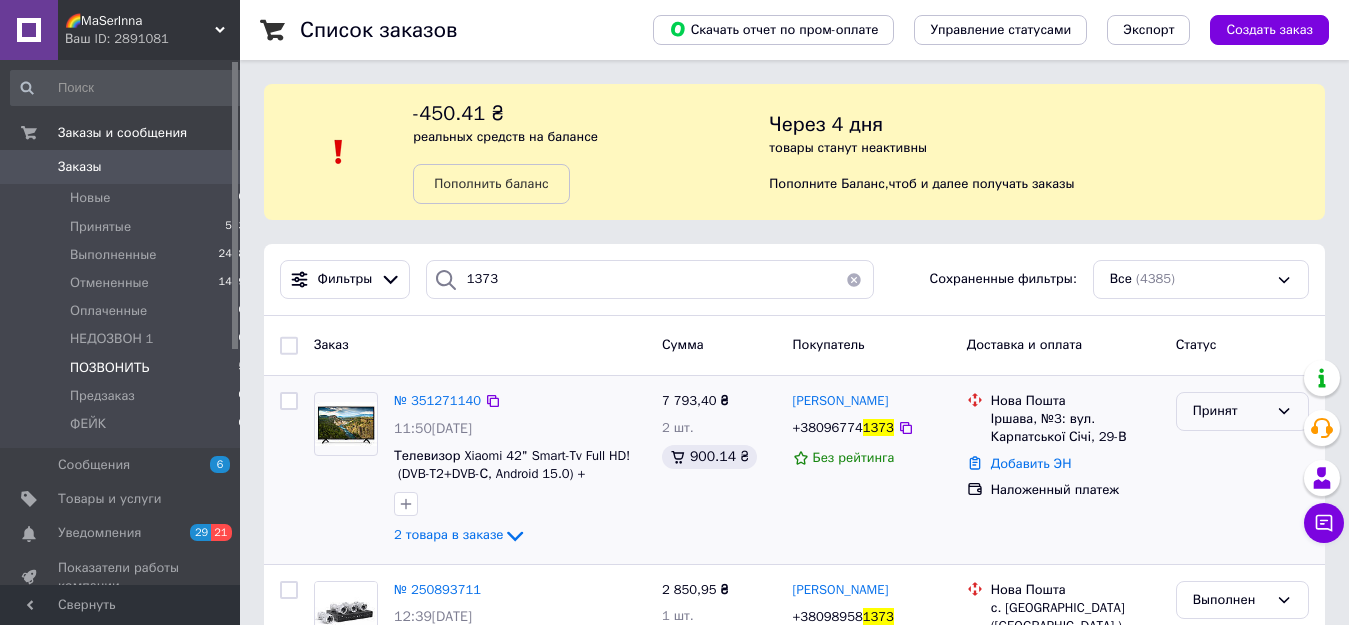 click on "Принят" at bounding box center (1242, 411) 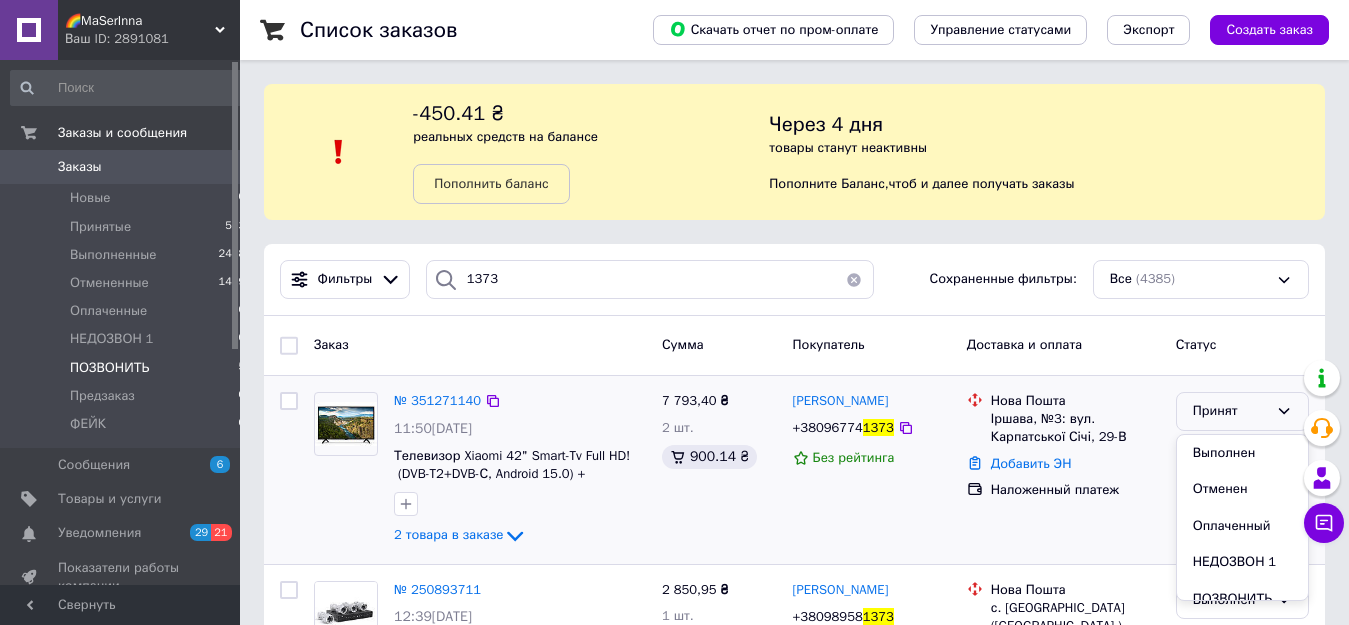 click on "Отменен" at bounding box center (1242, 489) 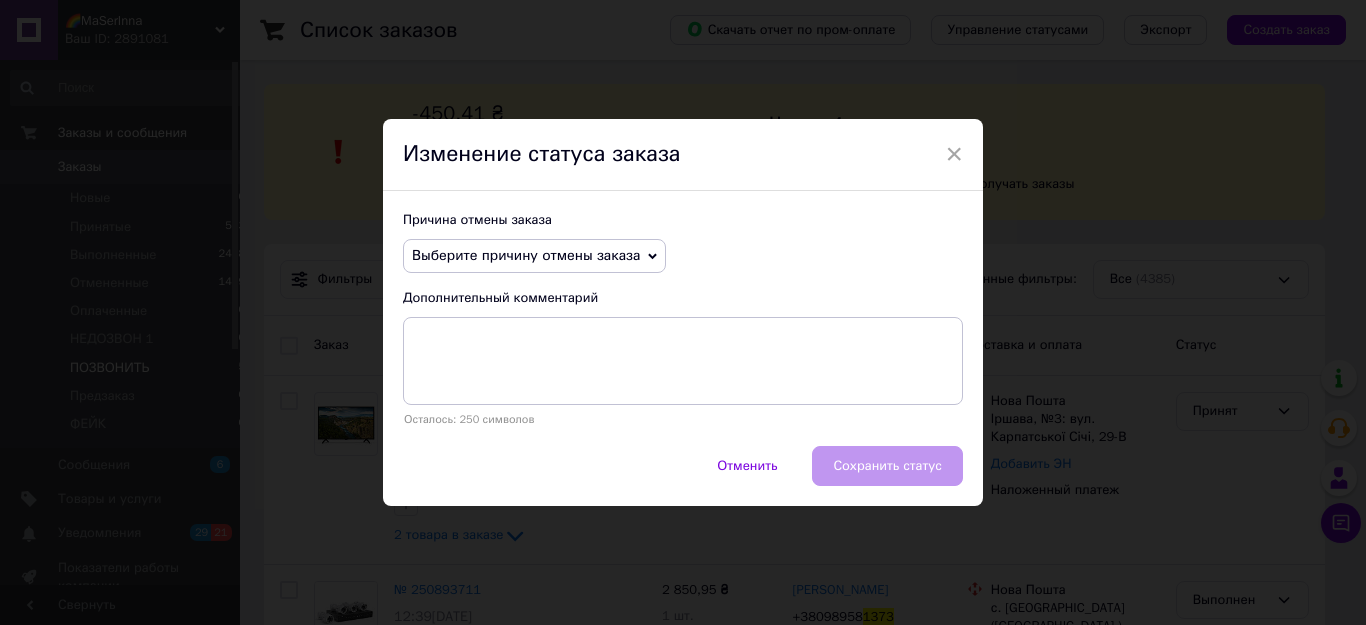 click on "Выберите причину отмены заказа" at bounding box center (526, 255) 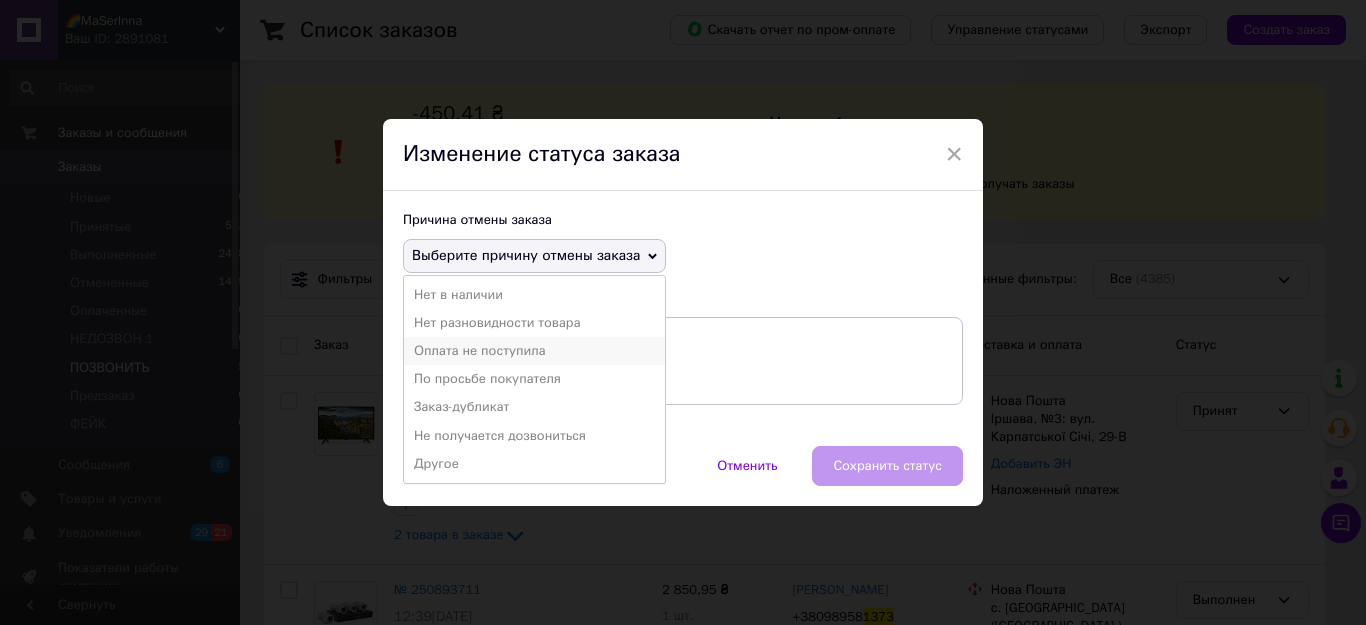 click on "Оплата не поступила" at bounding box center [534, 351] 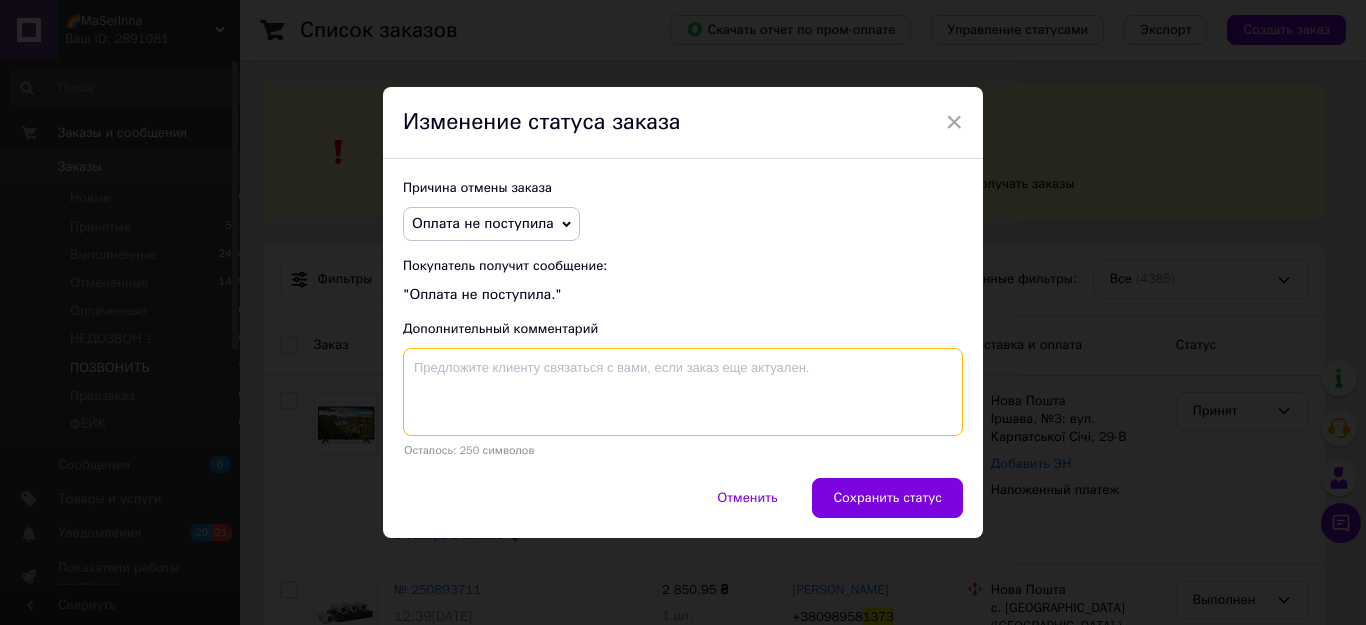 click at bounding box center [683, 392] 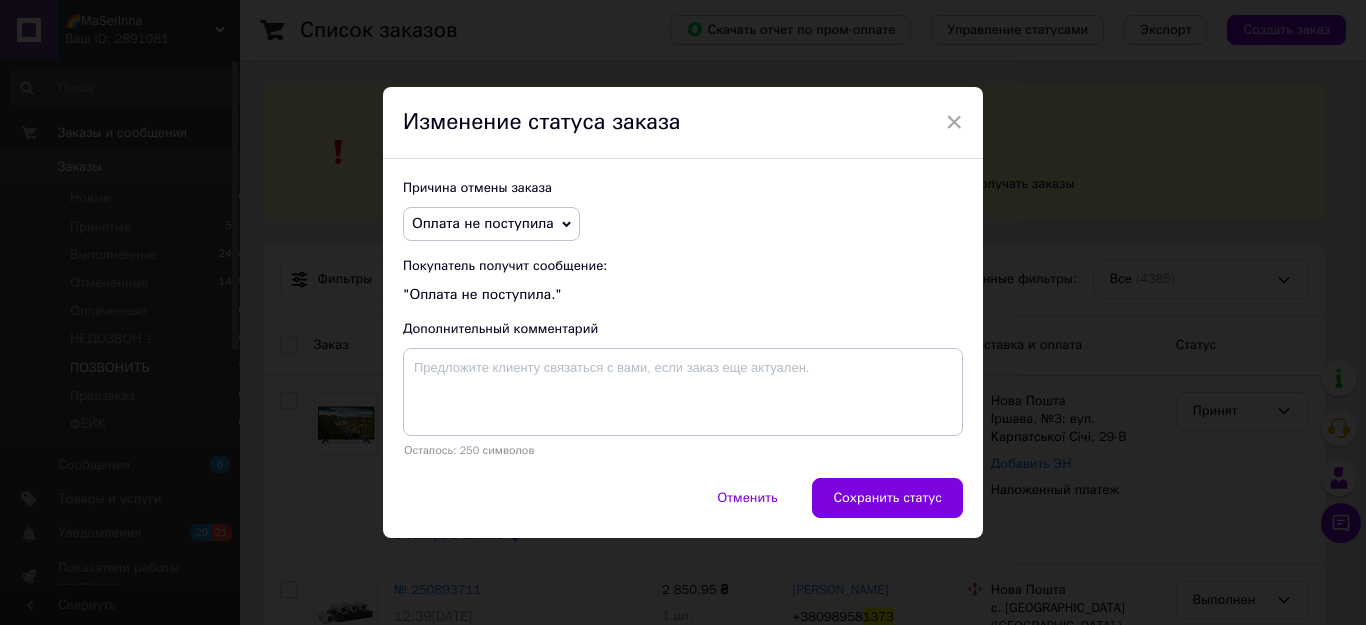 click on "Оплата не поступила" at bounding box center (491, 224) 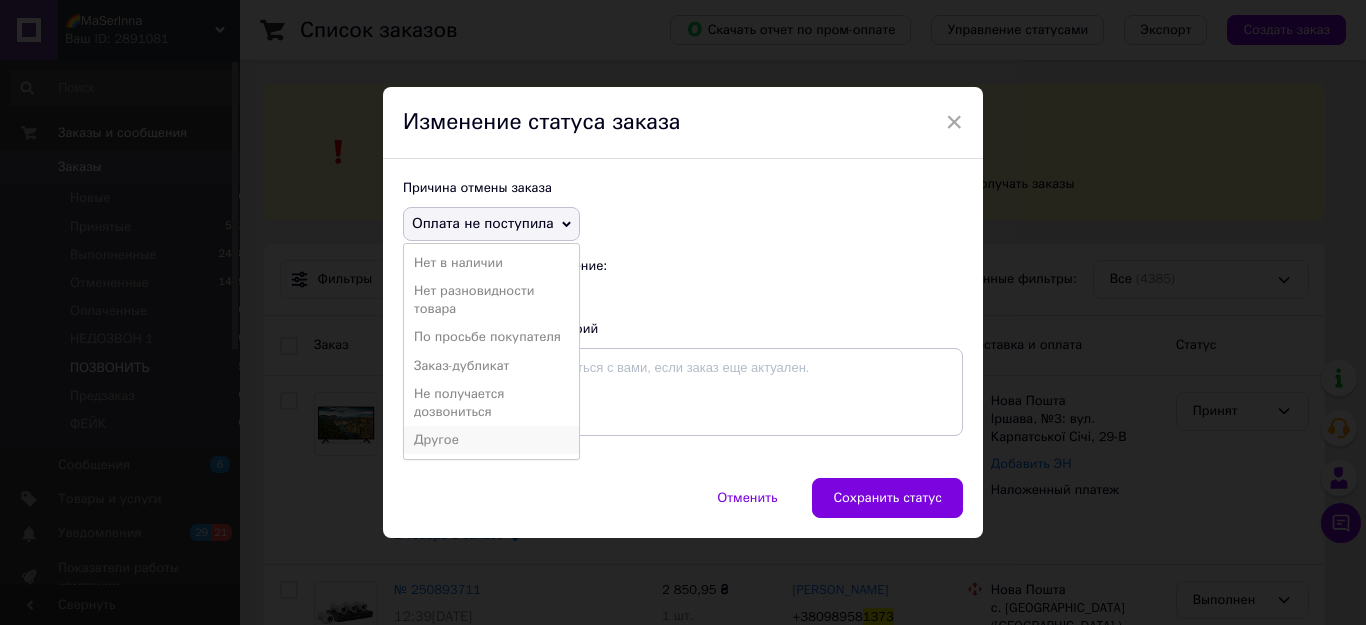 click on "Другое" at bounding box center (491, 440) 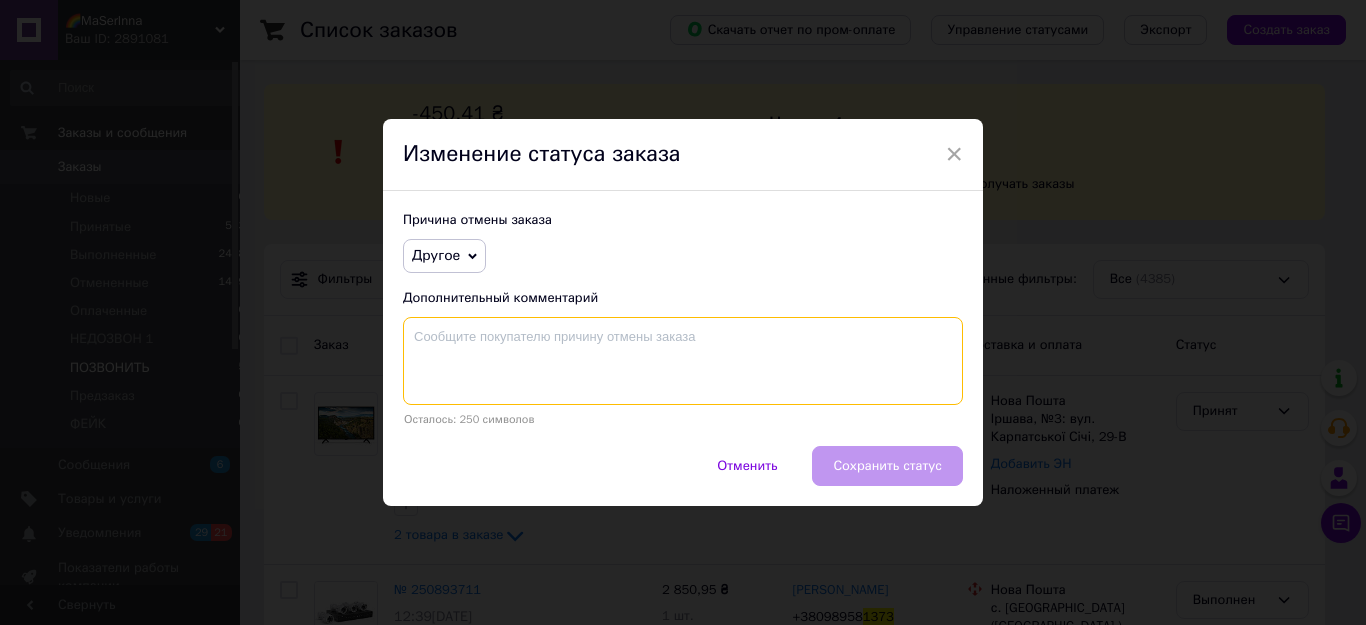 click at bounding box center [683, 361] 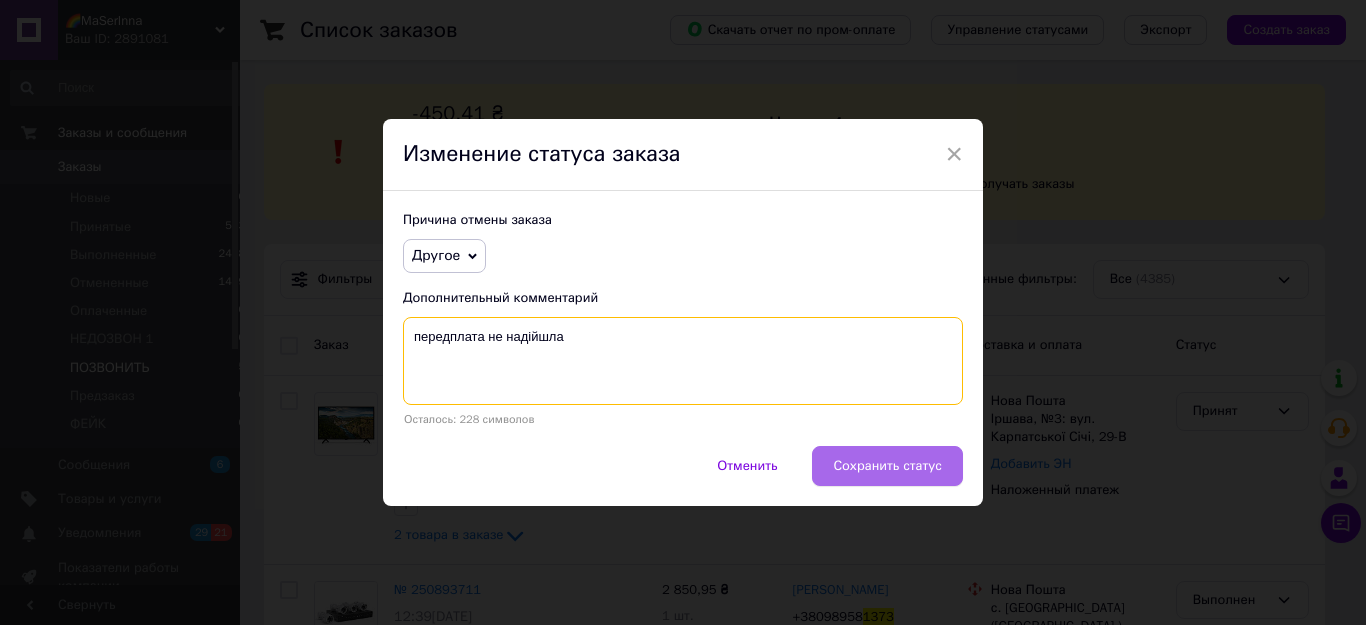 type on "передплата не надійшла" 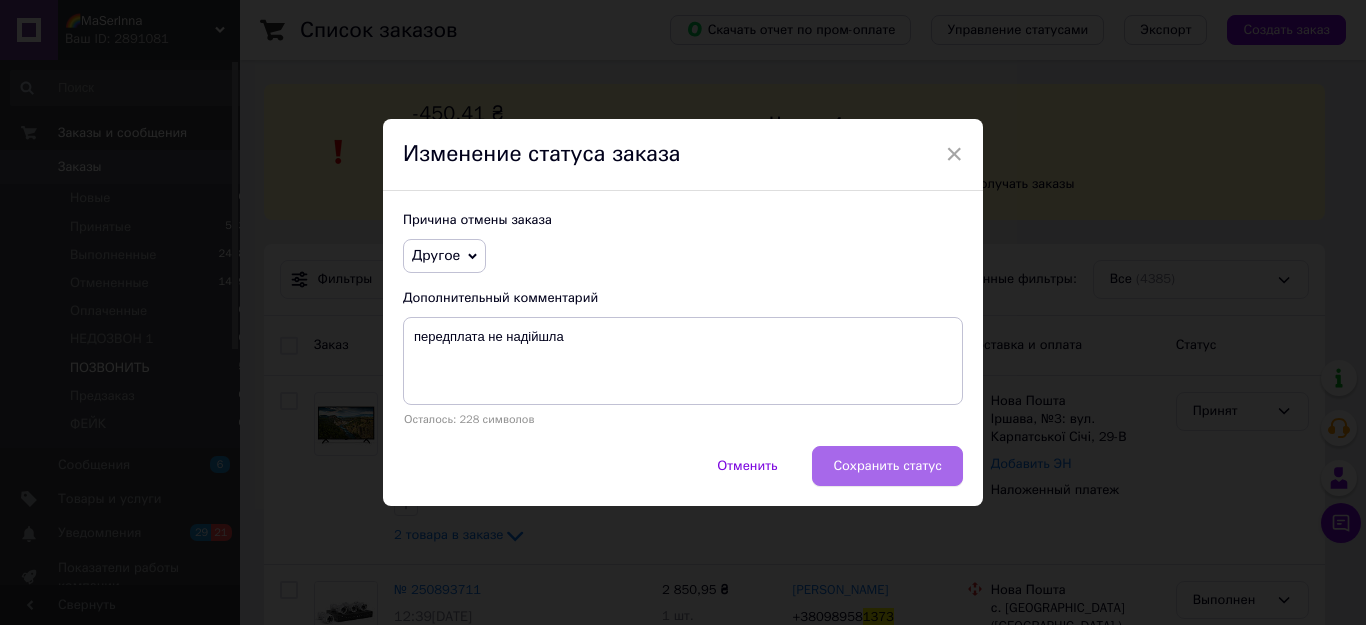 click on "Сохранить статус" at bounding box center (887, 466) 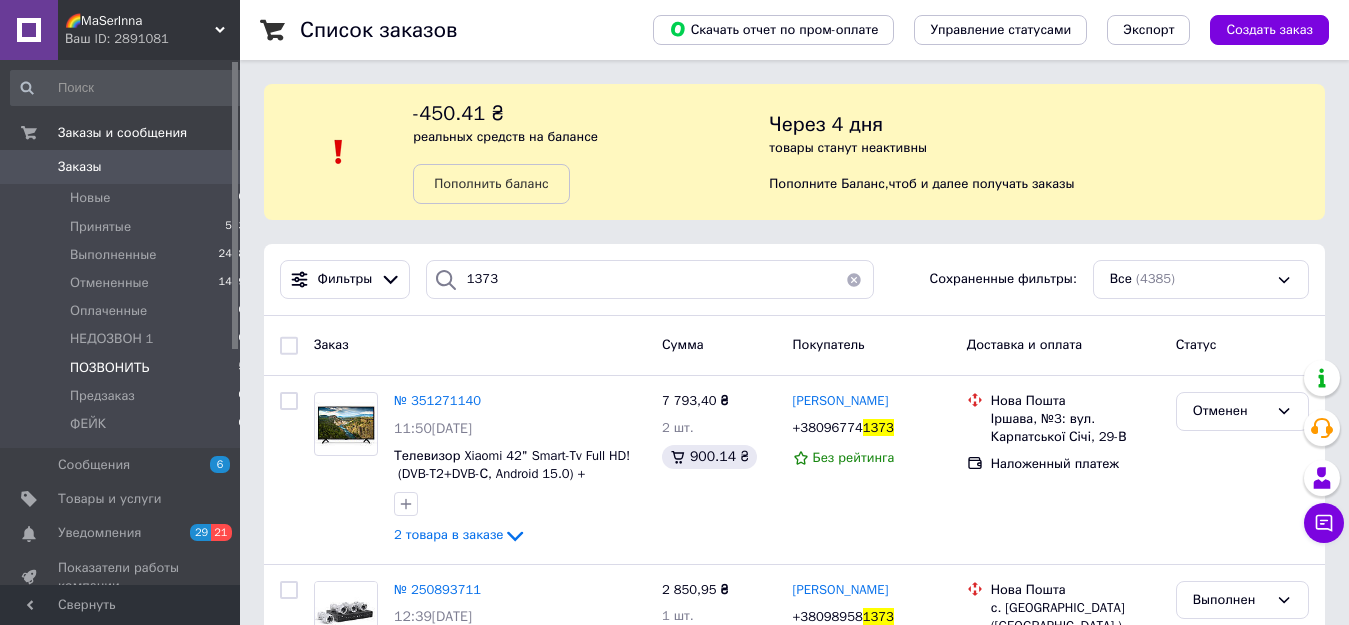 click on "ПОЗВОНИТЬ 5" at bounding box center (128, 368) 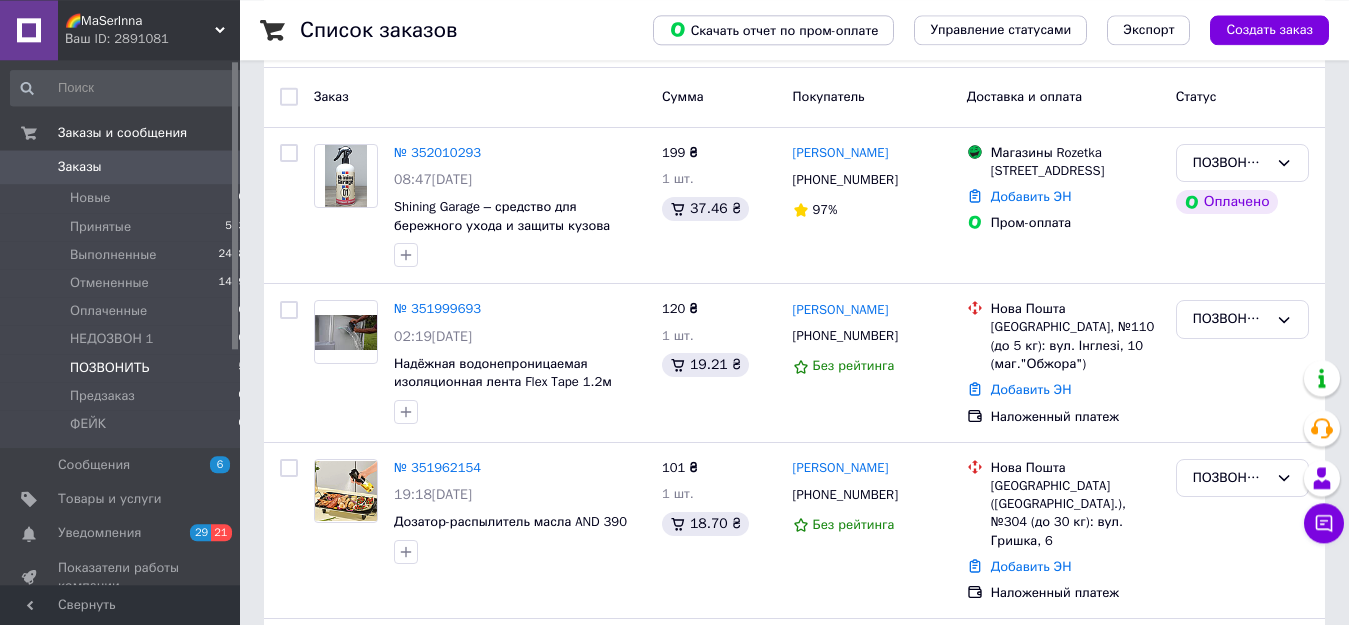 scroll, scrollTop: 458, scrollLeft: 0, axis: vertical 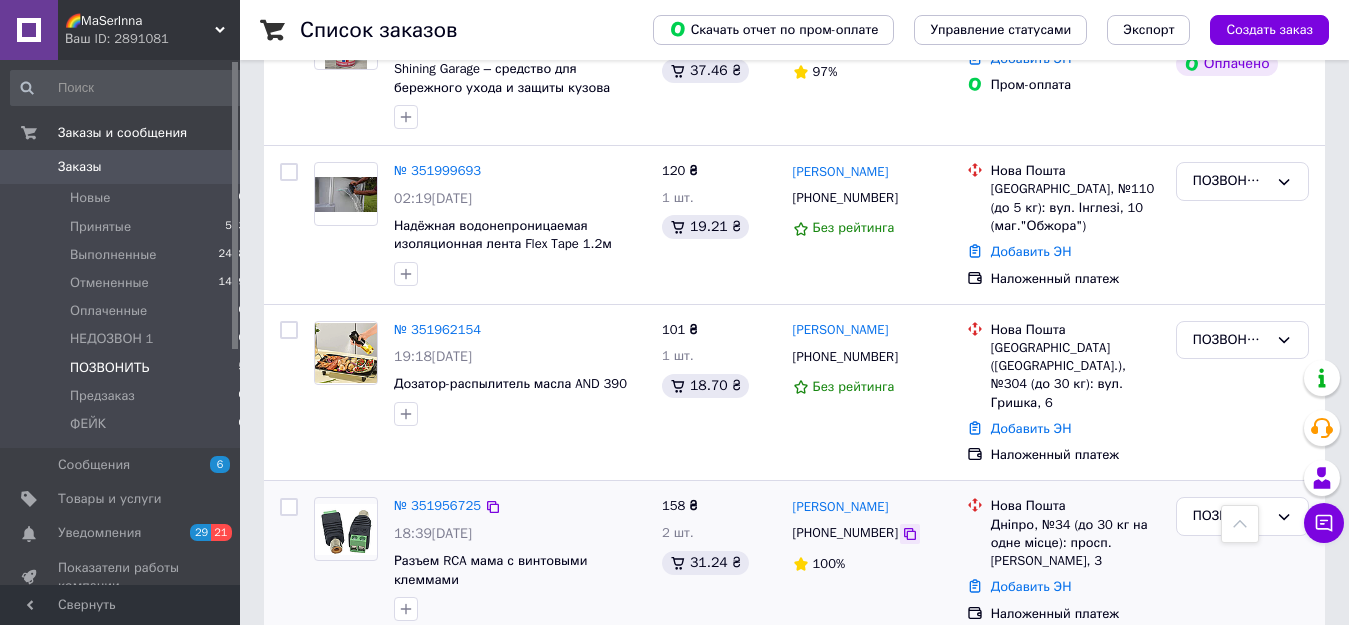 click 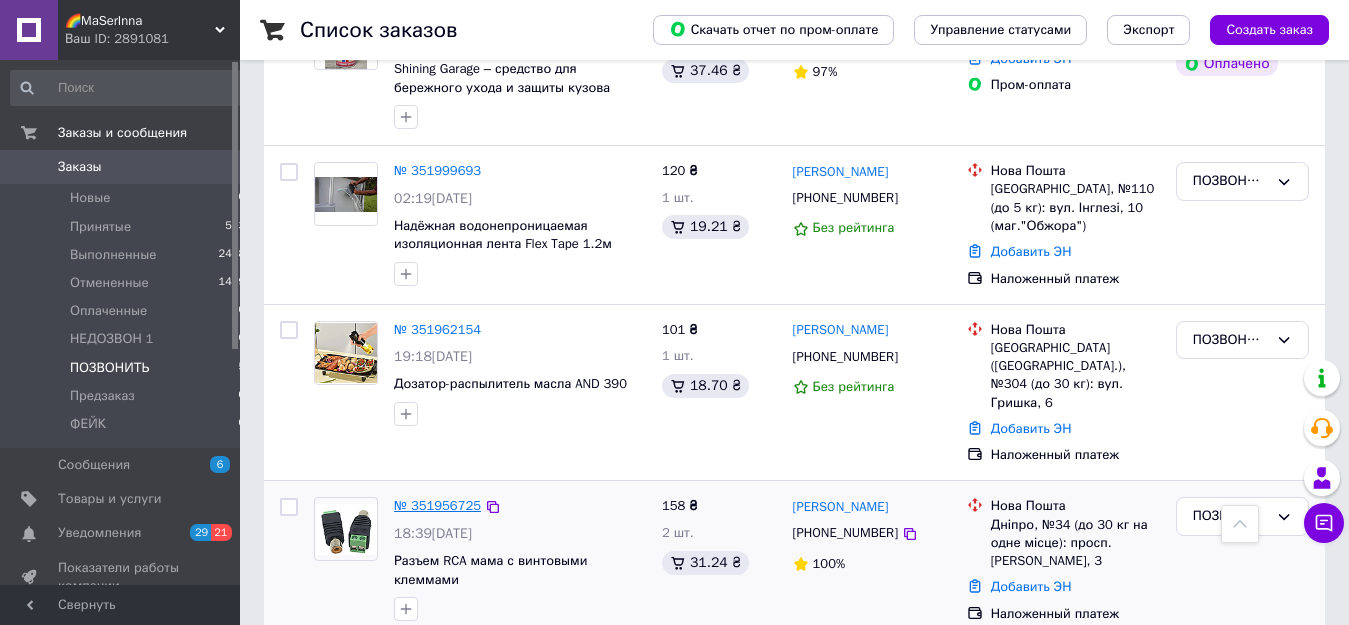 click on "№ 351956725" at bounding box center [437, 505] 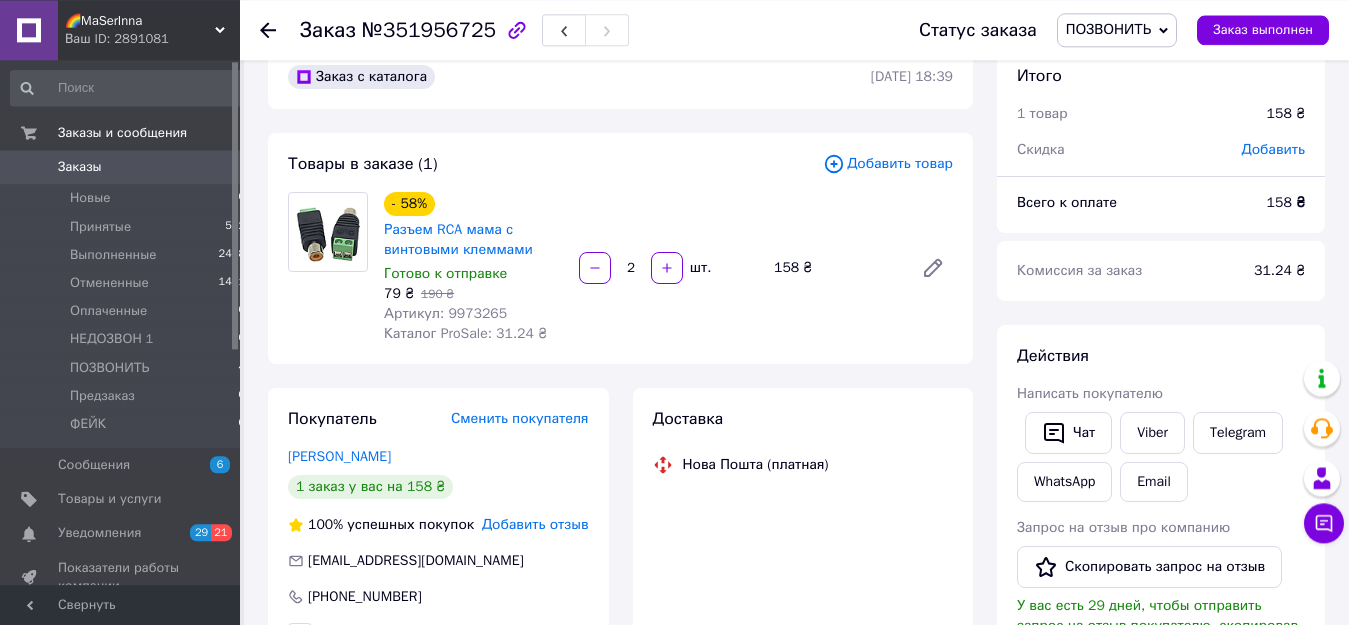 scroll, scrollTop: 0, scrollLeft: 0, axis: both 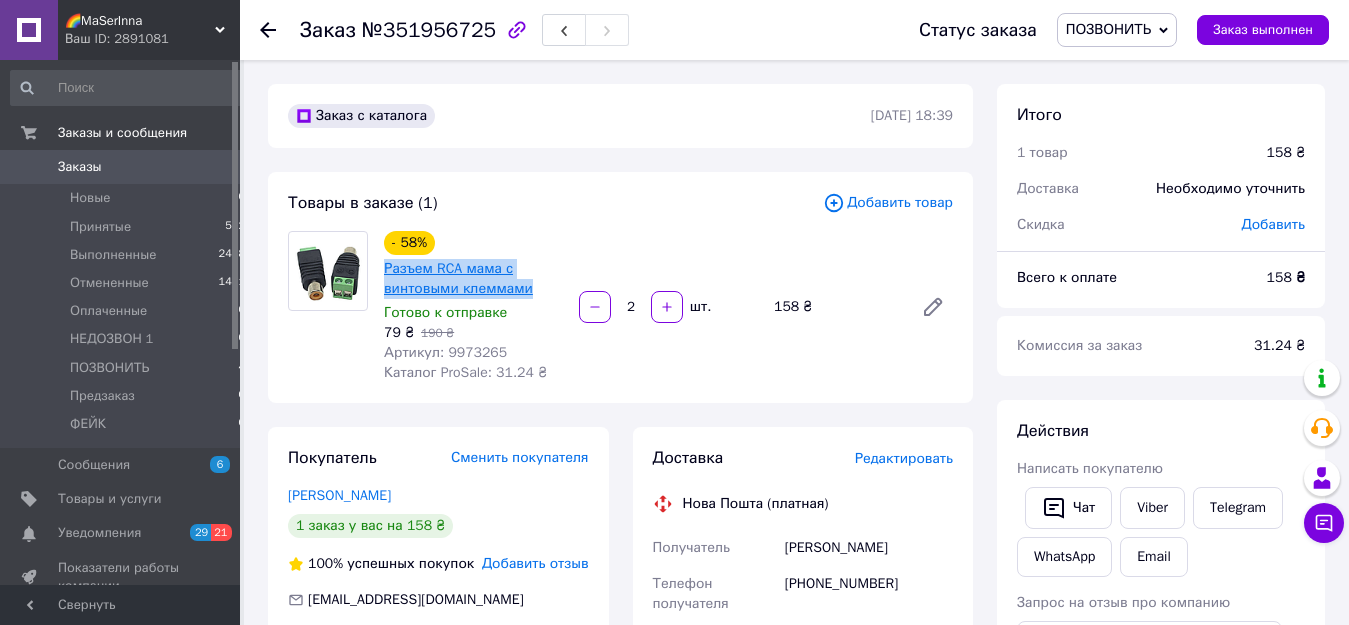 drag, startPoint x: 530, startPoint y: 291, endPoint x: 387, endPoint y: 272, distance: 144.25671 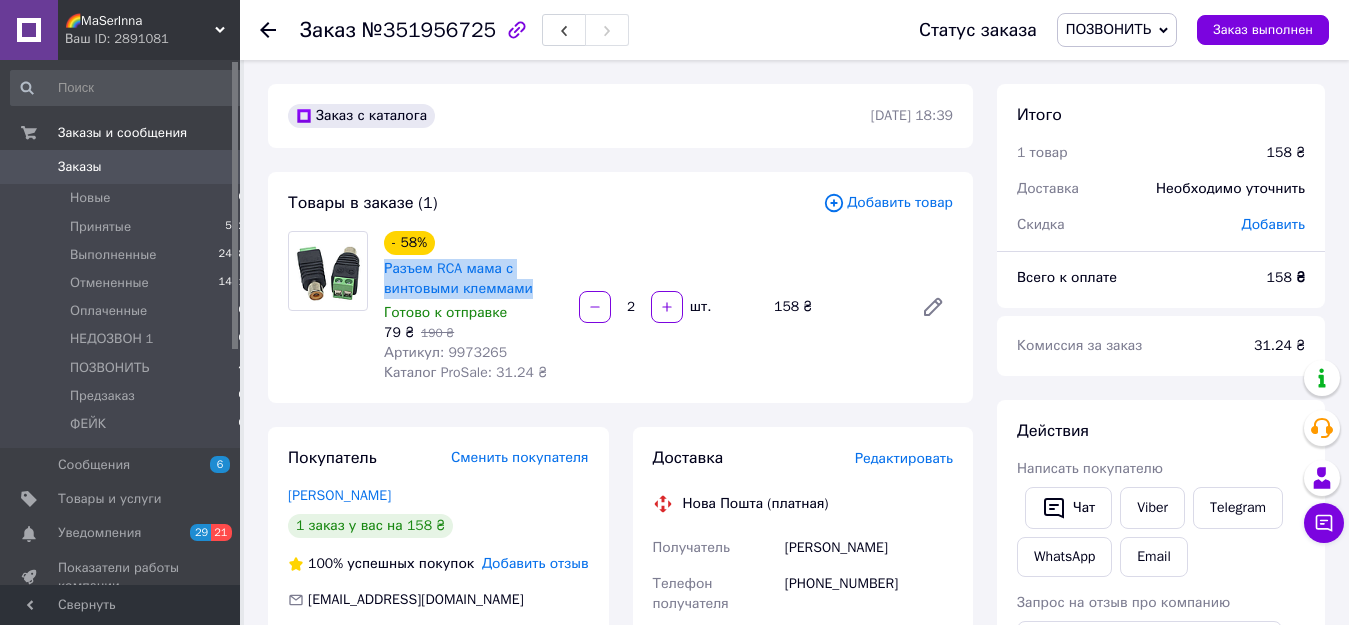 scroll, scrollTop: 306, scrollLeft: 0, axis: vertical 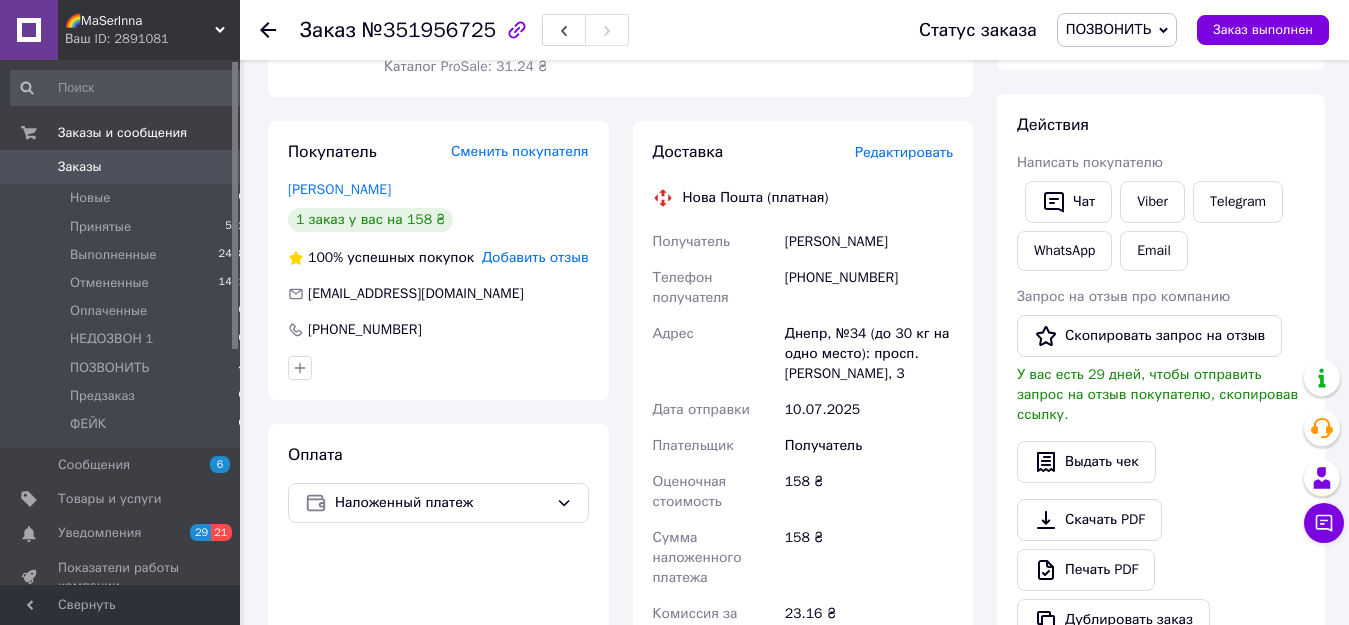 click on "[PHONE_NUMBER]" at bounding box center (869, 288) 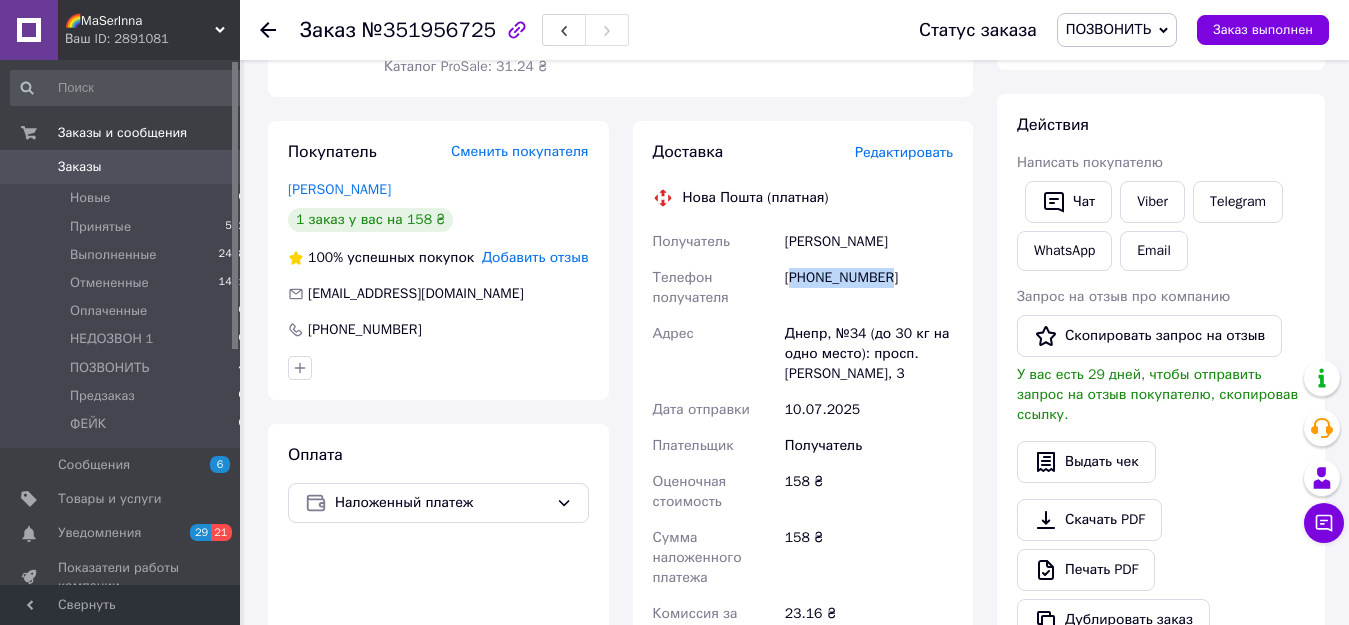 click on "[PHONE_NUMBER]" at bounding box center (869, 288) 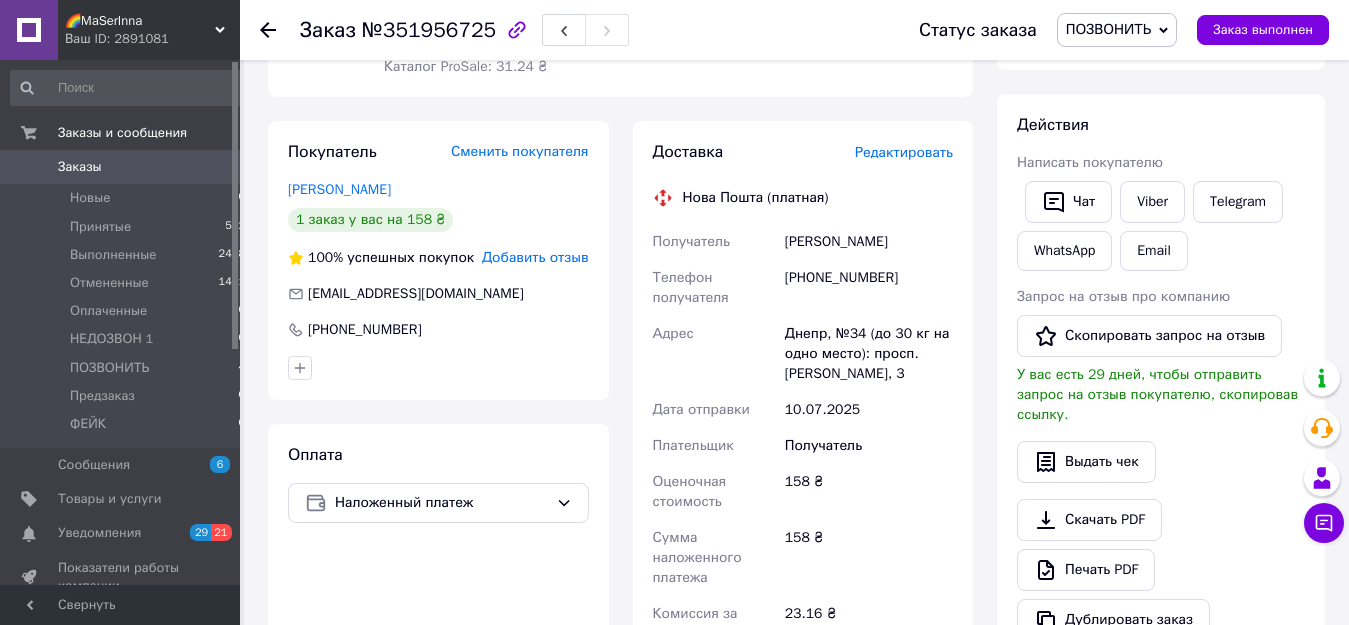 click on "Назаренко Александр" at bounding box center (869, 242) 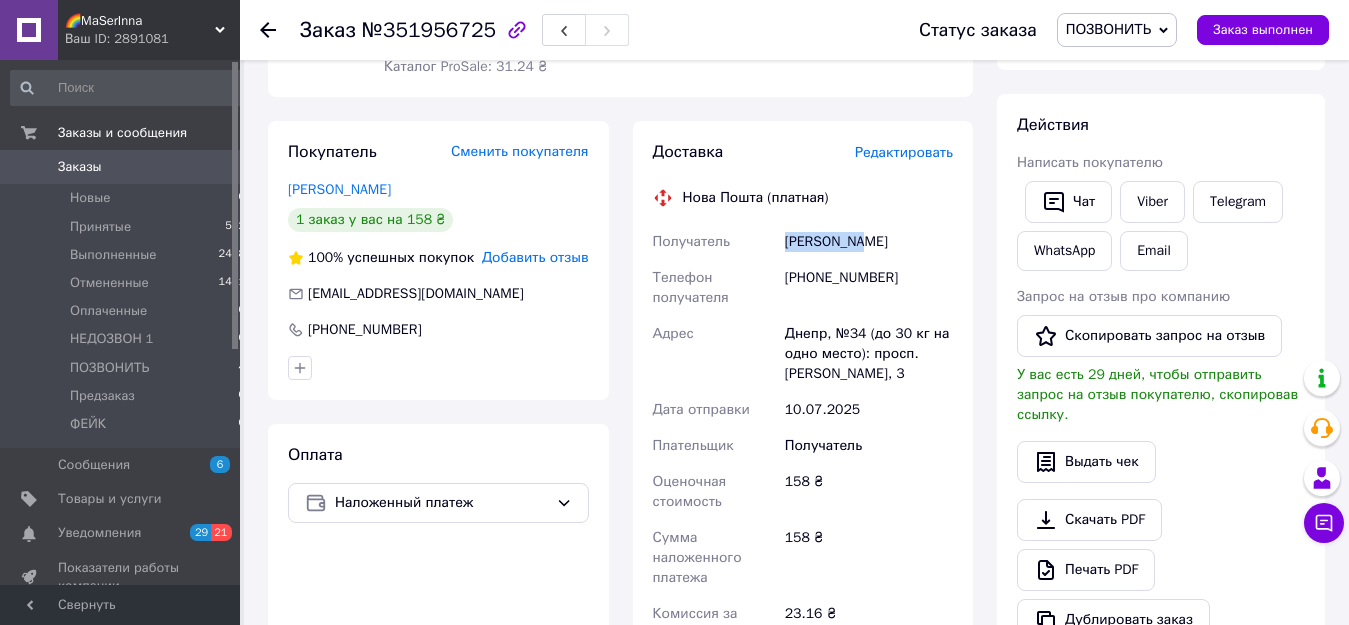 click on "Назаренко Александр" at bounding box center (869, 242) 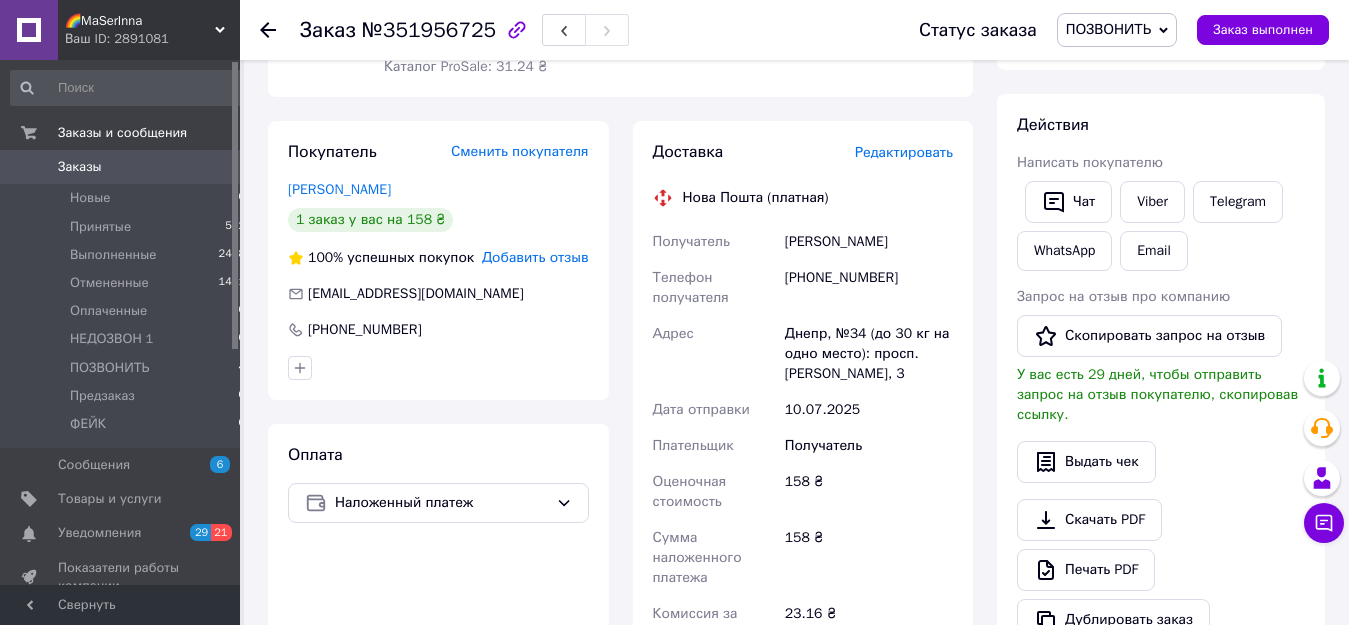 click on "Назаренко Александр" at bounding box center [869, 242] 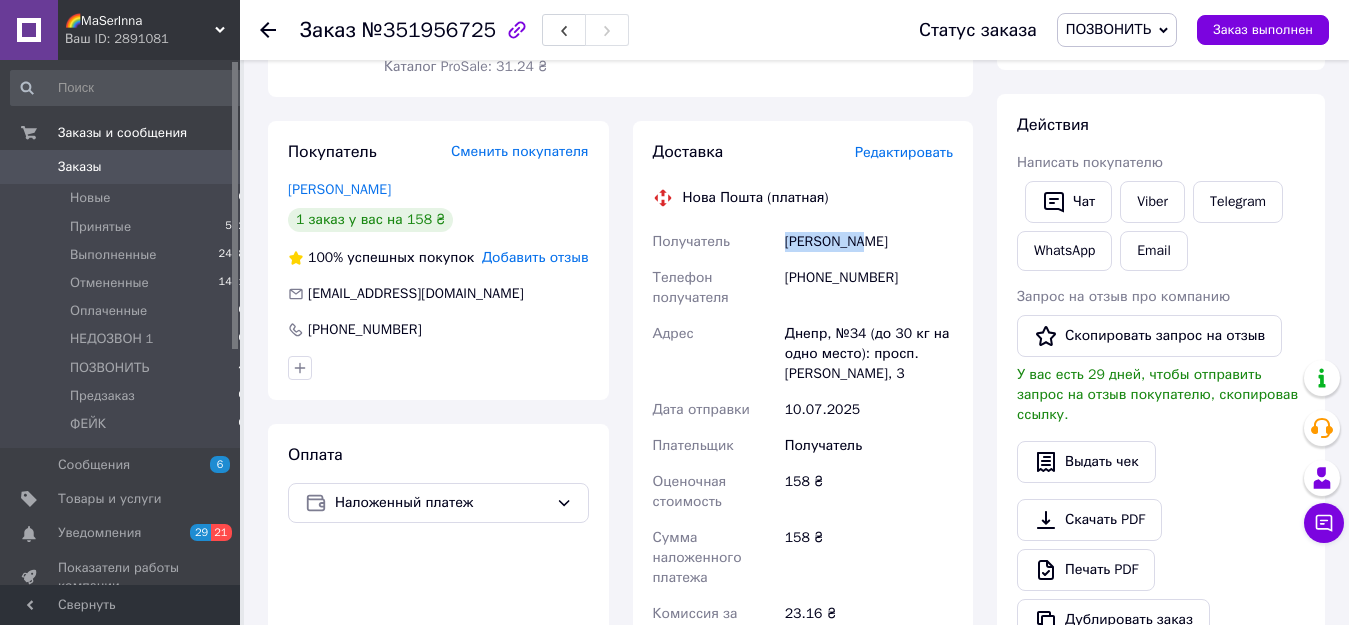 click on "Назаренко Александр" at bounding box center [869, 242] 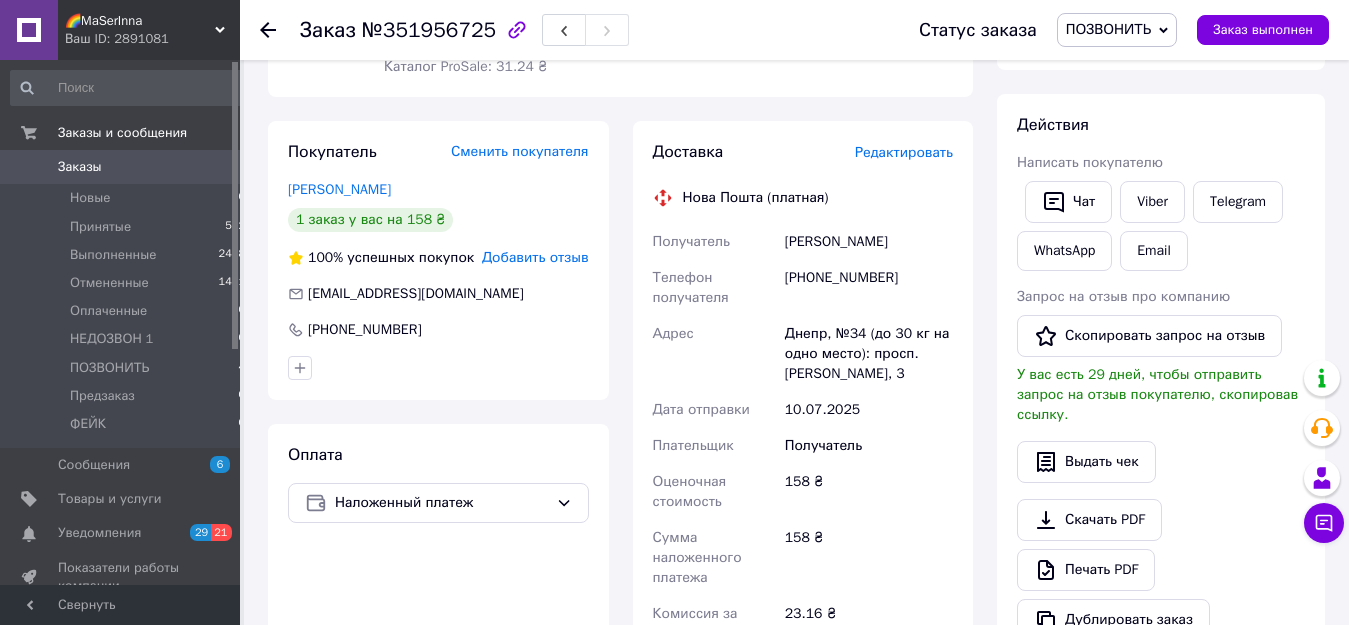 click on "Назаренко Александр" at bounding box center (869, 242) 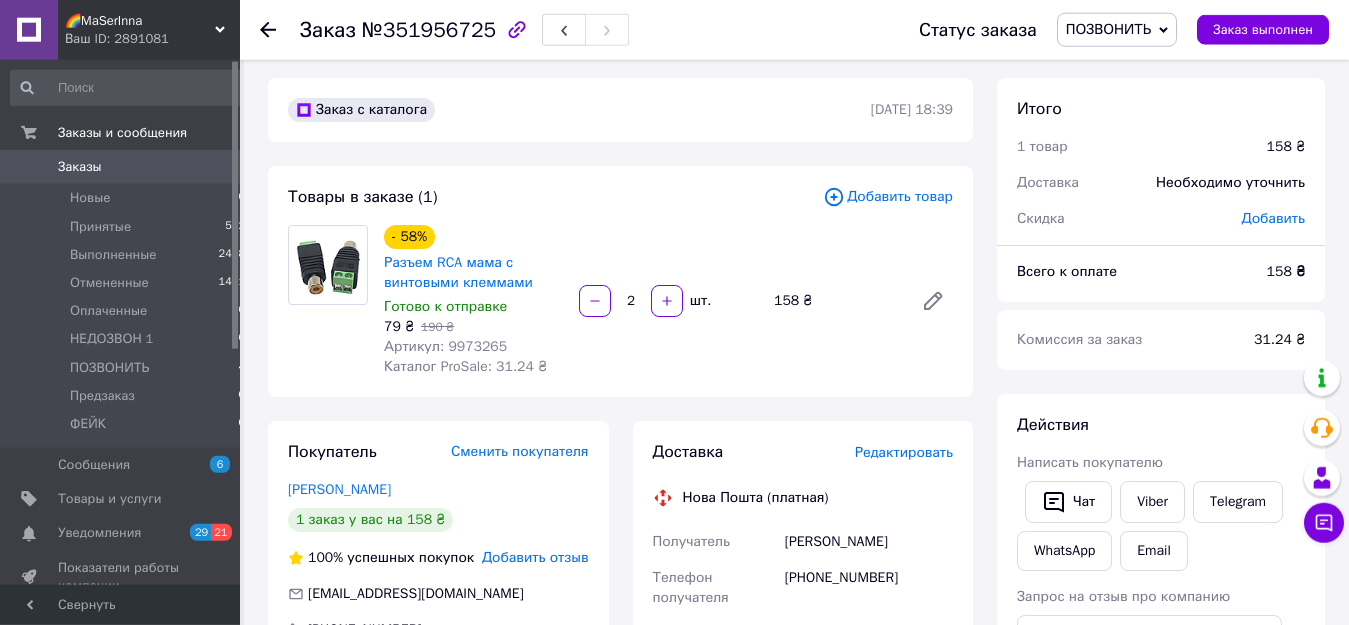scroll, scrollTop: 0, scrollLeft: 0, axis: both 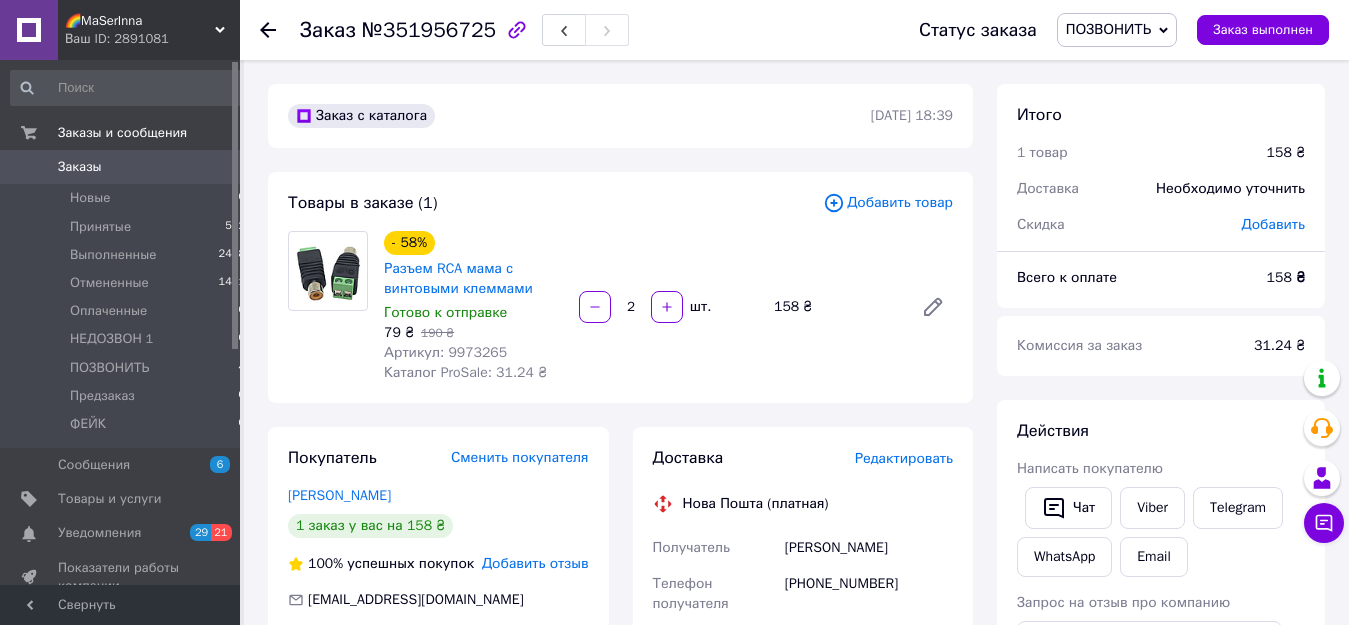 click on "ПОЗВОНИТЬ" at bounding box center [1108, 29] 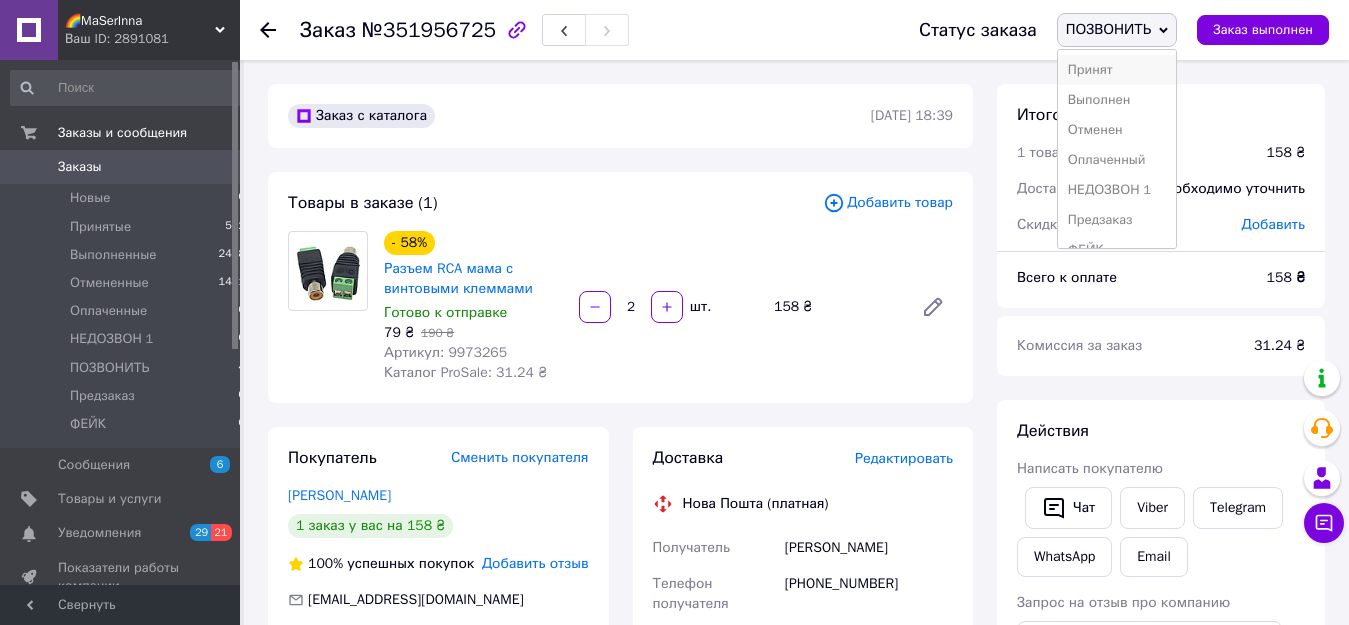 click on "Принят" at bounding box center [1117, 70] 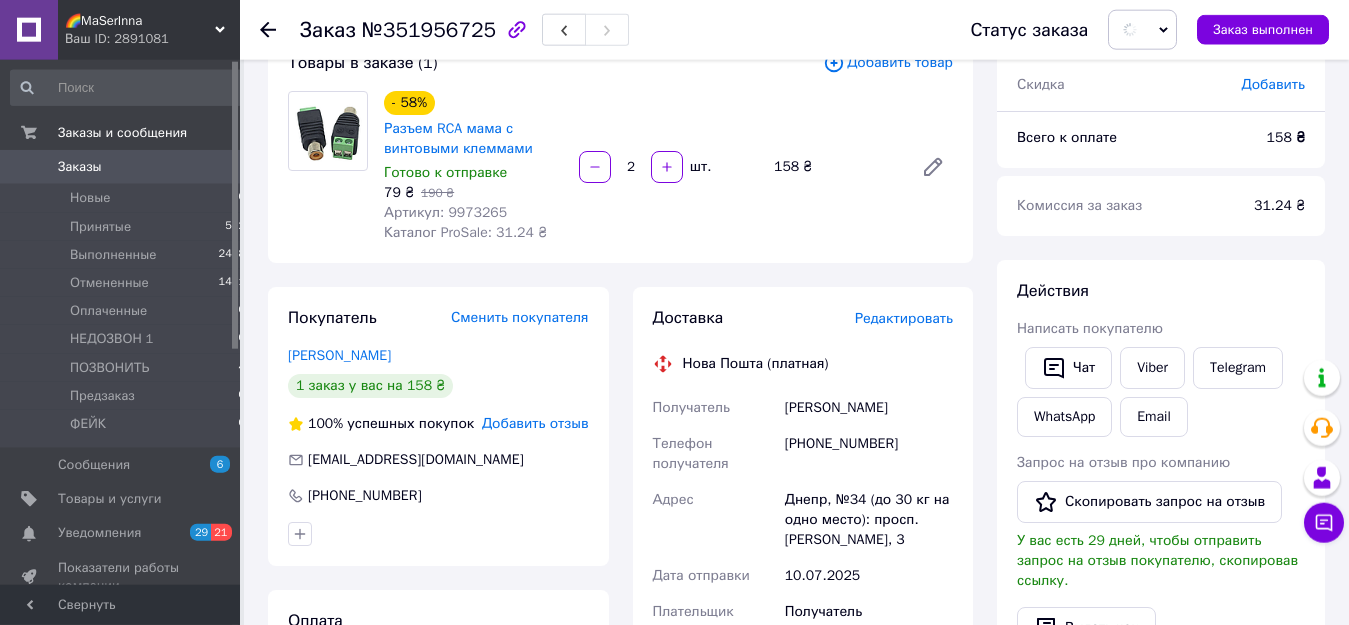 scroll, scrollTop: 204, scrollLeft: 0, axis: vertical 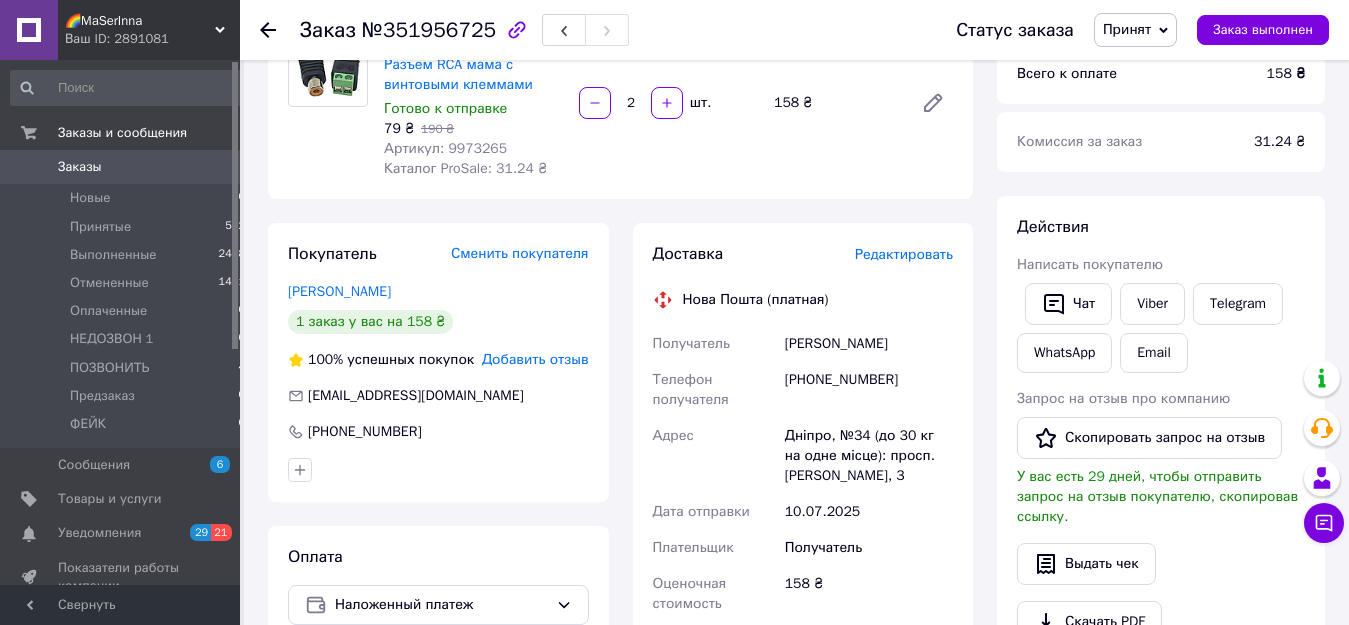 click on "Дніпро, №34 (до 30 кг на одне місце): просп. [PERSON_NAME], 3" at bounding box center (869, 456) 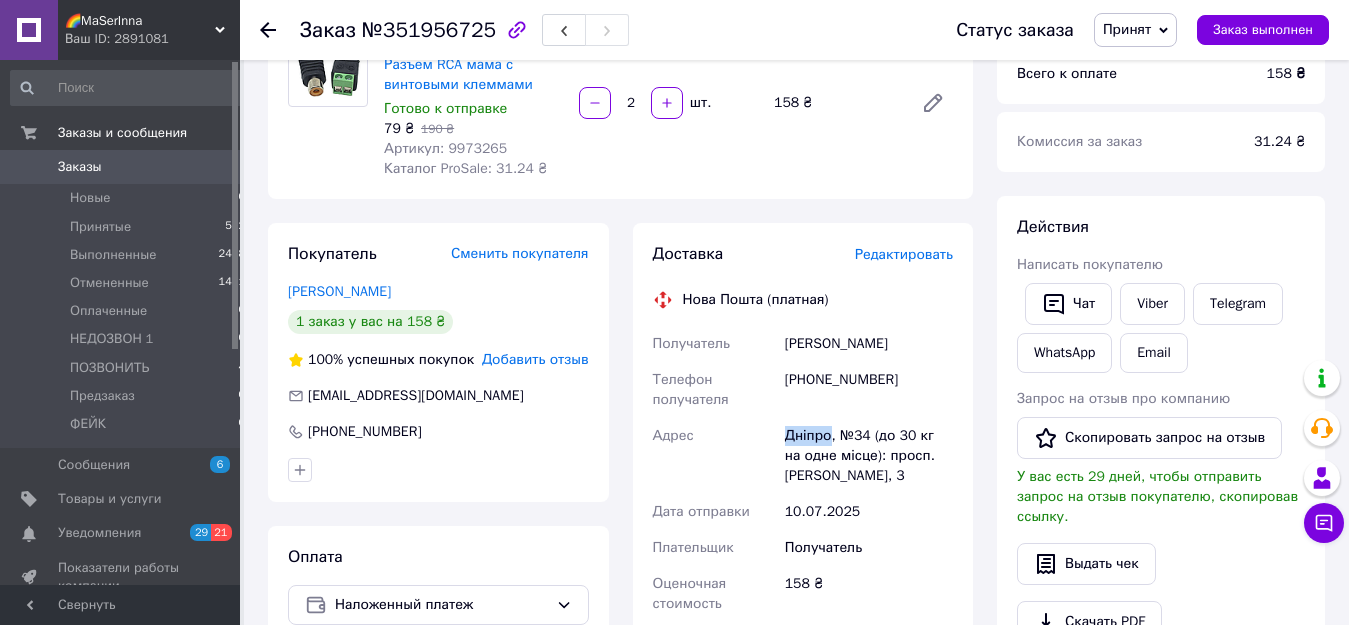 click on "Дніпро, №34 (до 30 кг на одне місце): просп. [PERSON_NAME], 3" at bounding box center (869, 456) 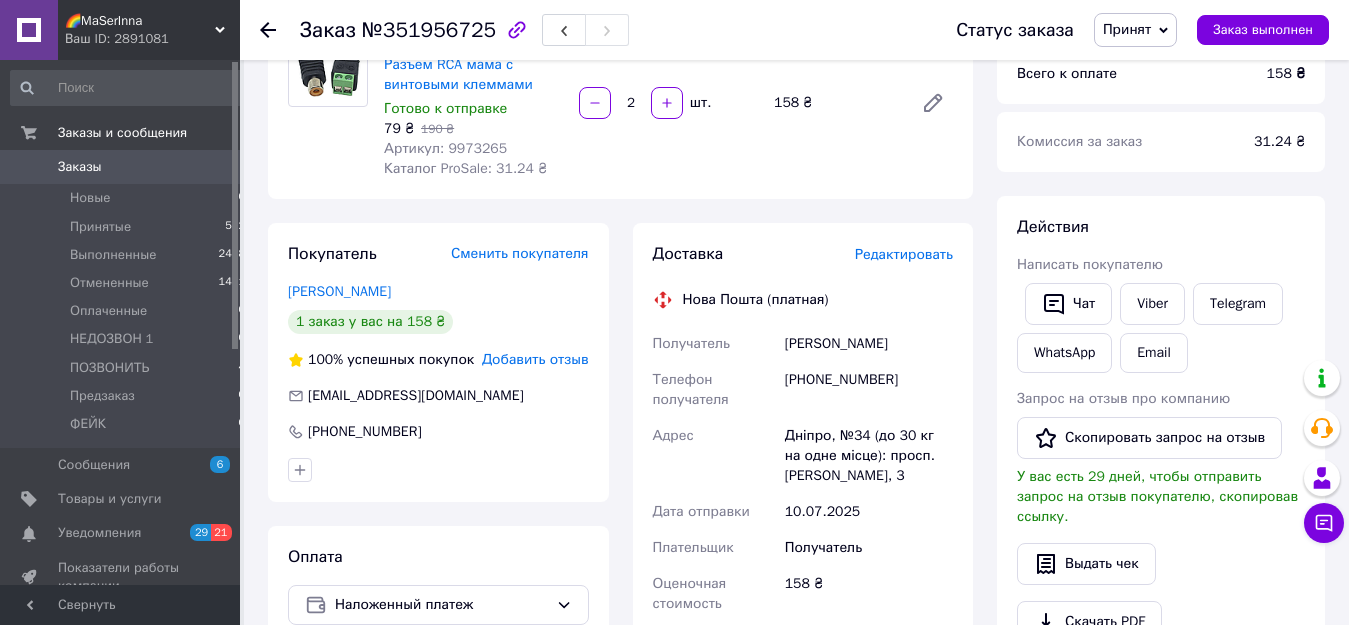 click on "Дніпро, №34 (до 30 кг на одне місце): просп. [PERSON_NAME], 3" at bounding box center (869, 456) 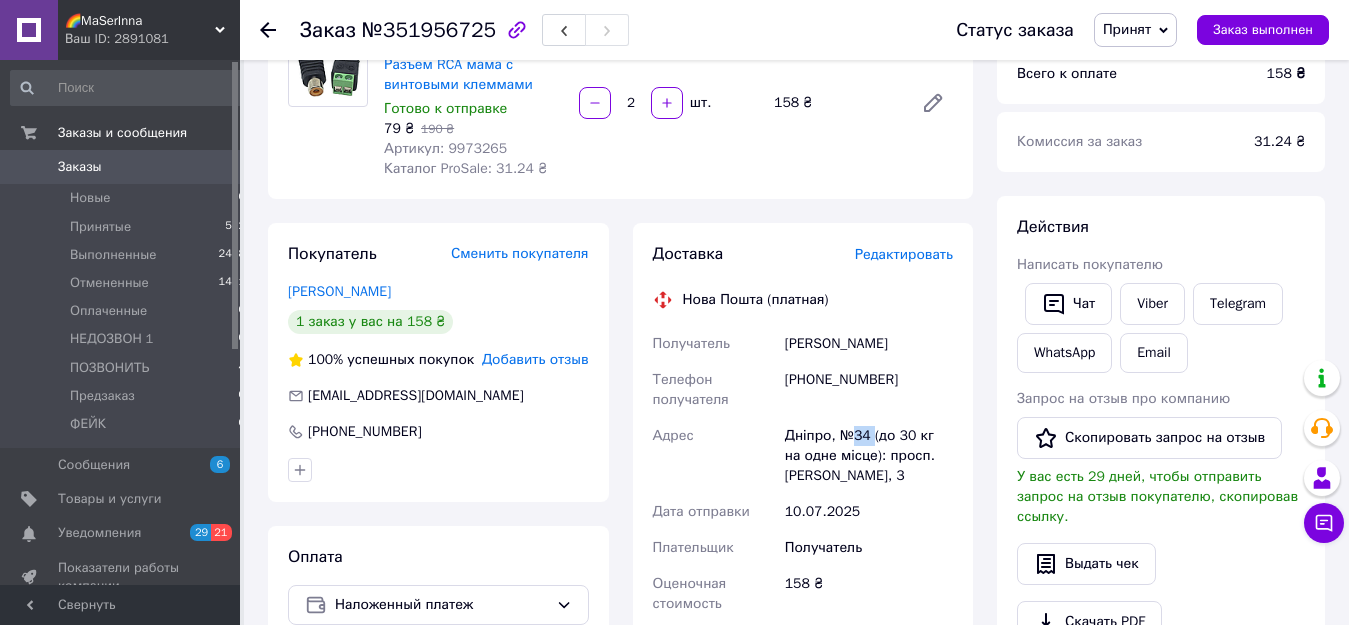 click on "Дніпро, №34 (до 30 кг на одне місце): просп. [PERSON_NAME], 3" at bounding box center [869, 456] 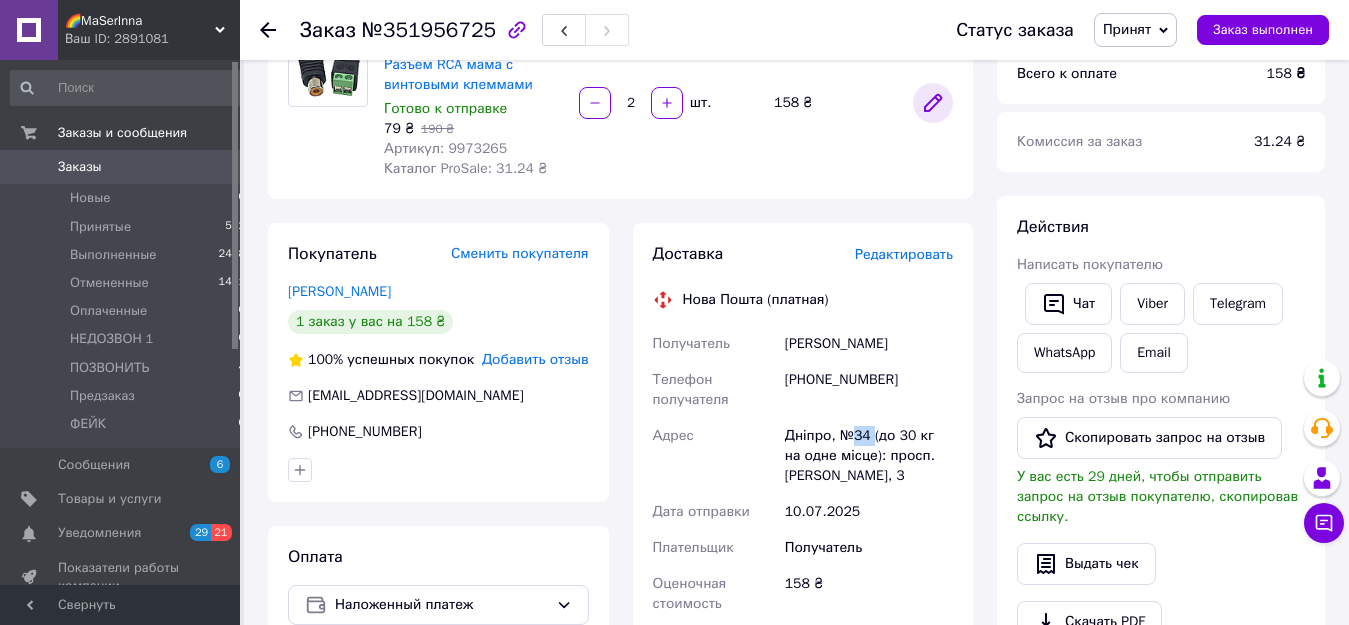 copy on "34" 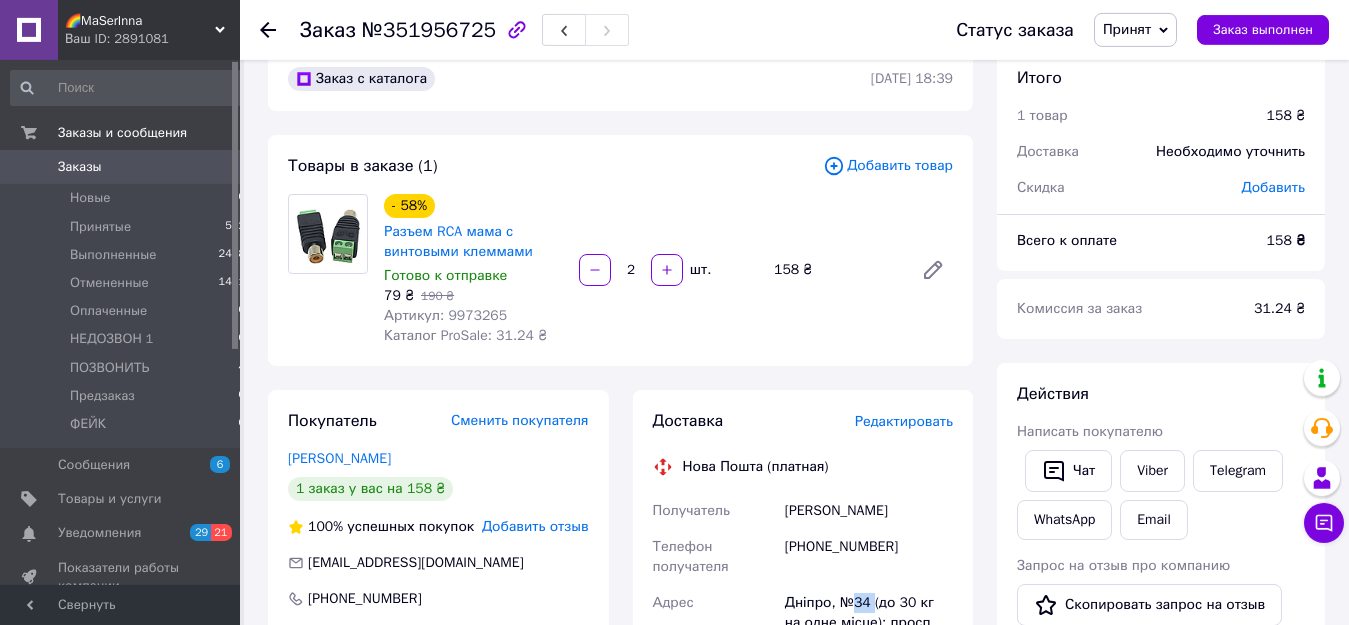 scroll, scrollTop: 0, scrollLeft: 0, axis: both 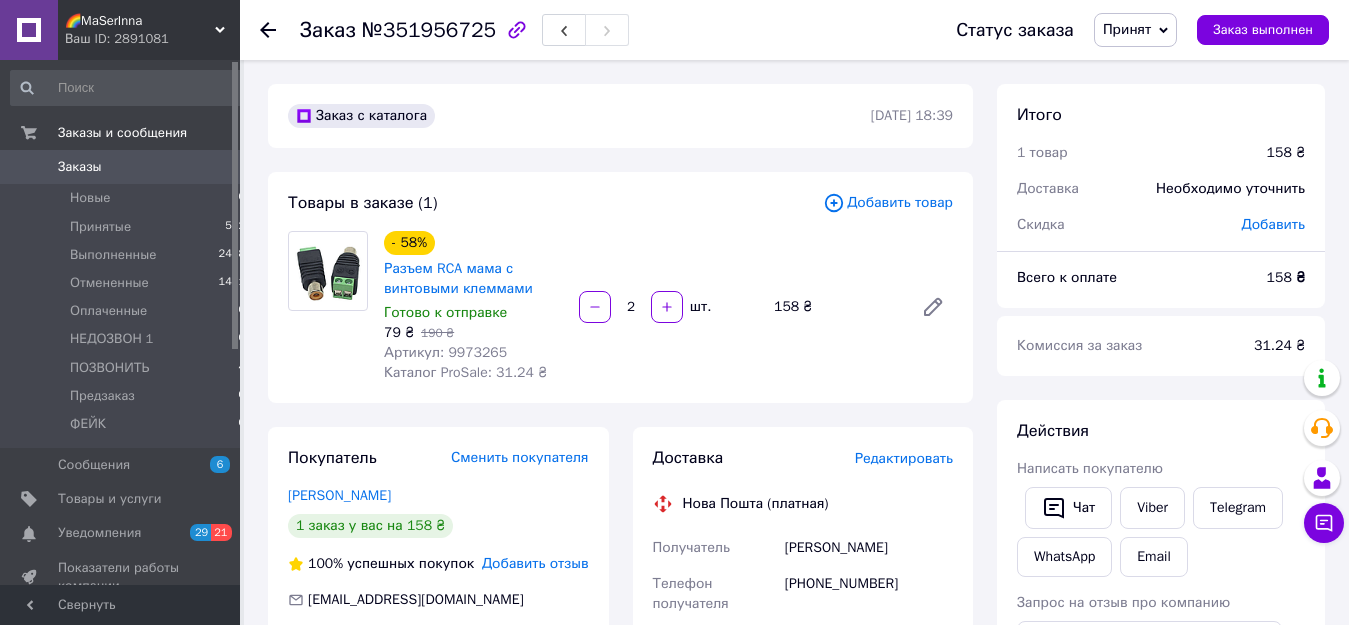 click 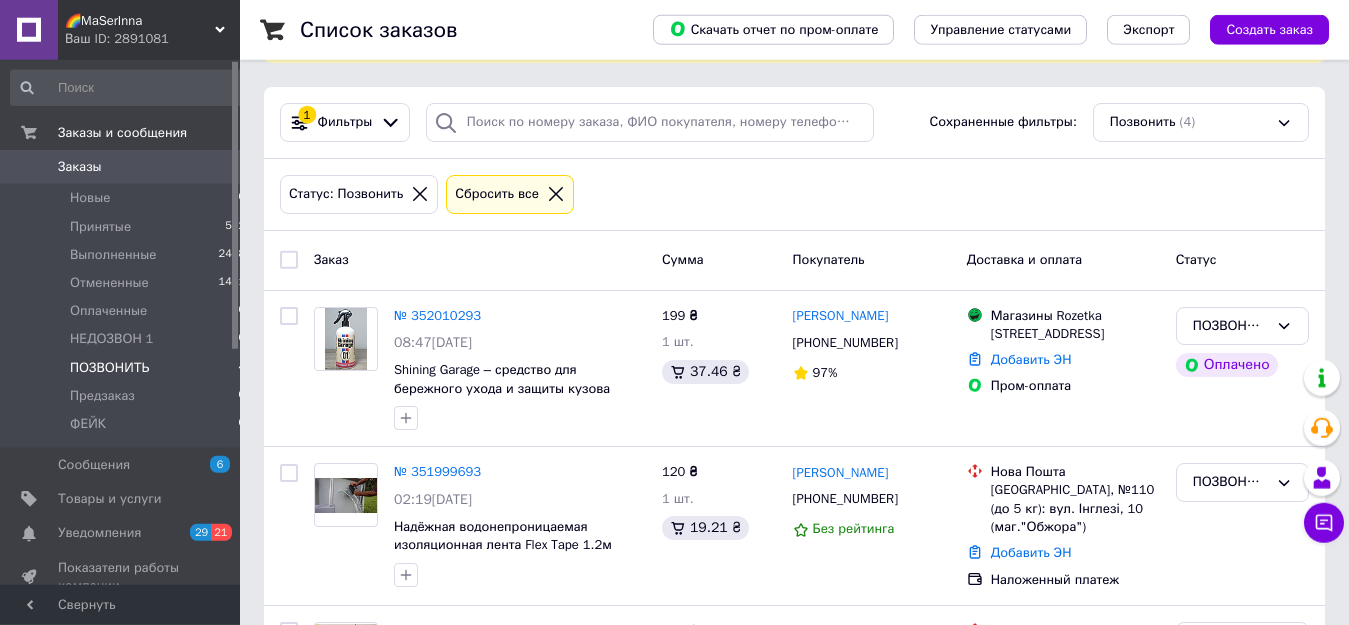 scroll, scrollTop: 299, scrollLeft: 0, axis: vertical 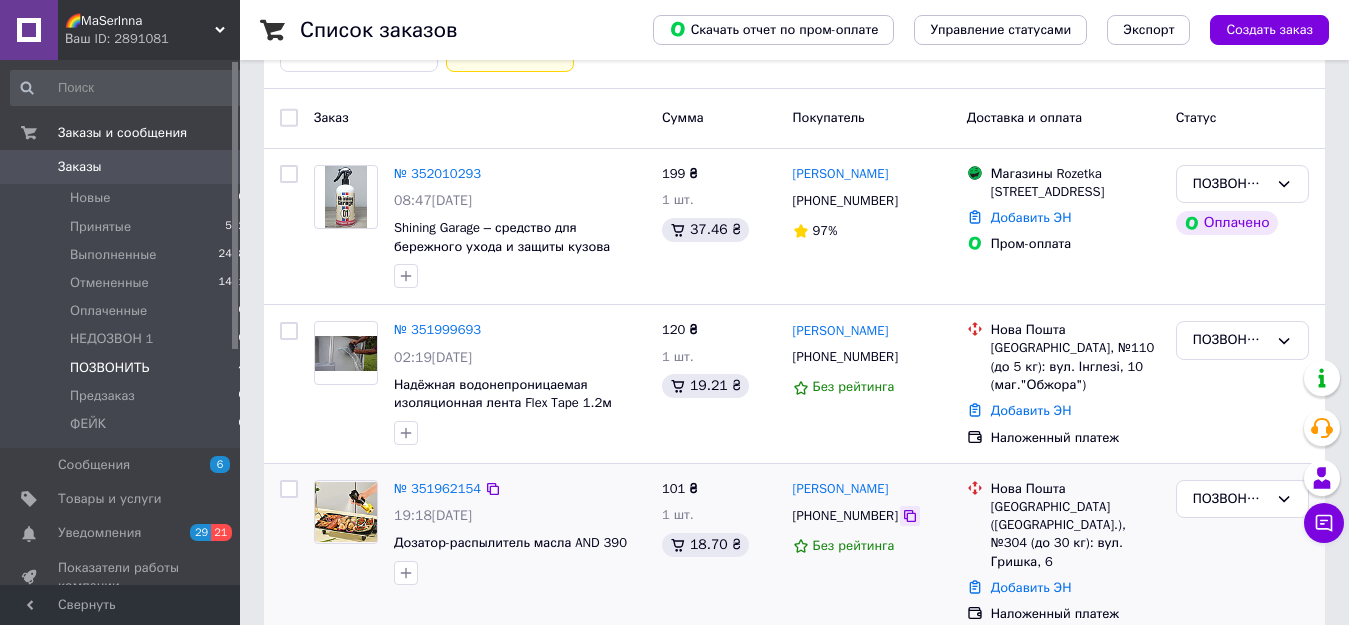 click 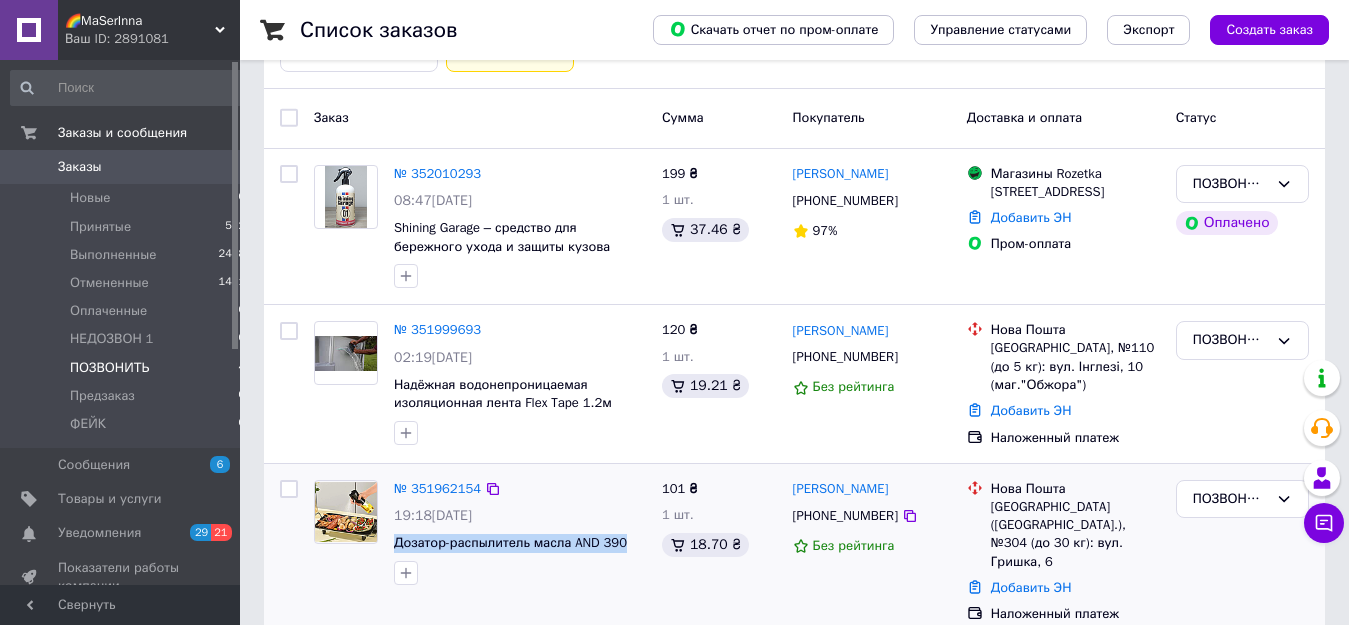 drag, startPoint x: 389, startPoint y: 538, endPoint x: 620, endPoint y: 551, distance: 231.36551 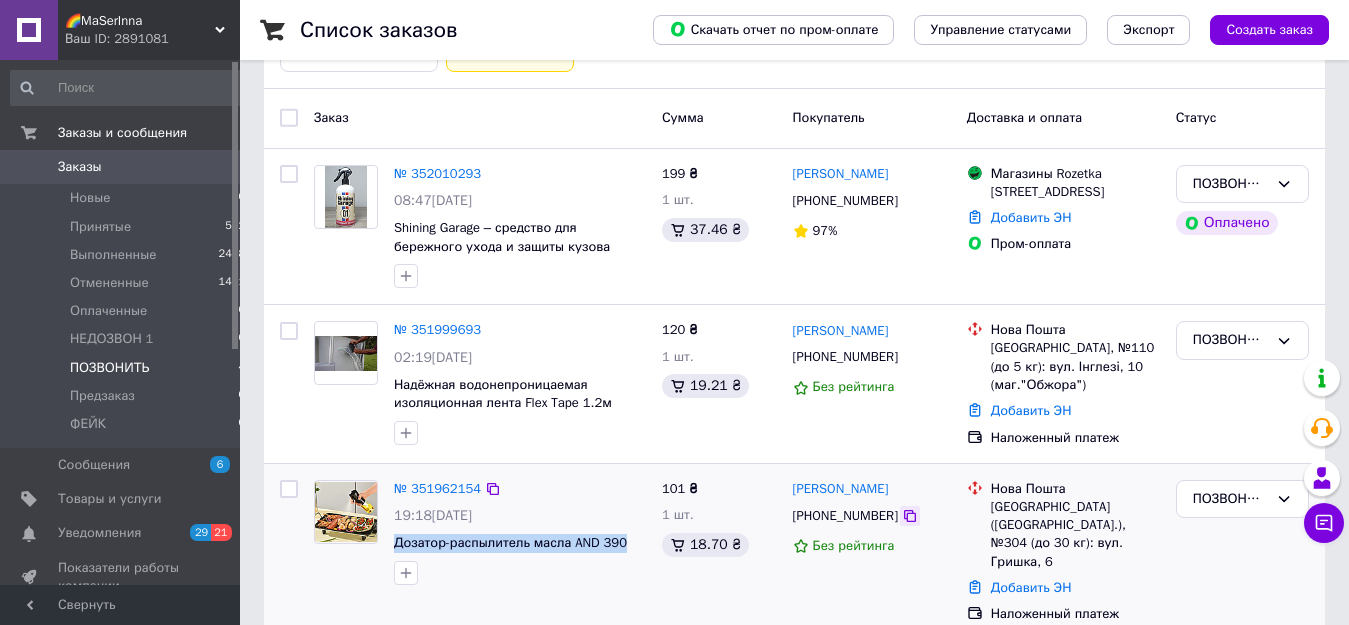 click 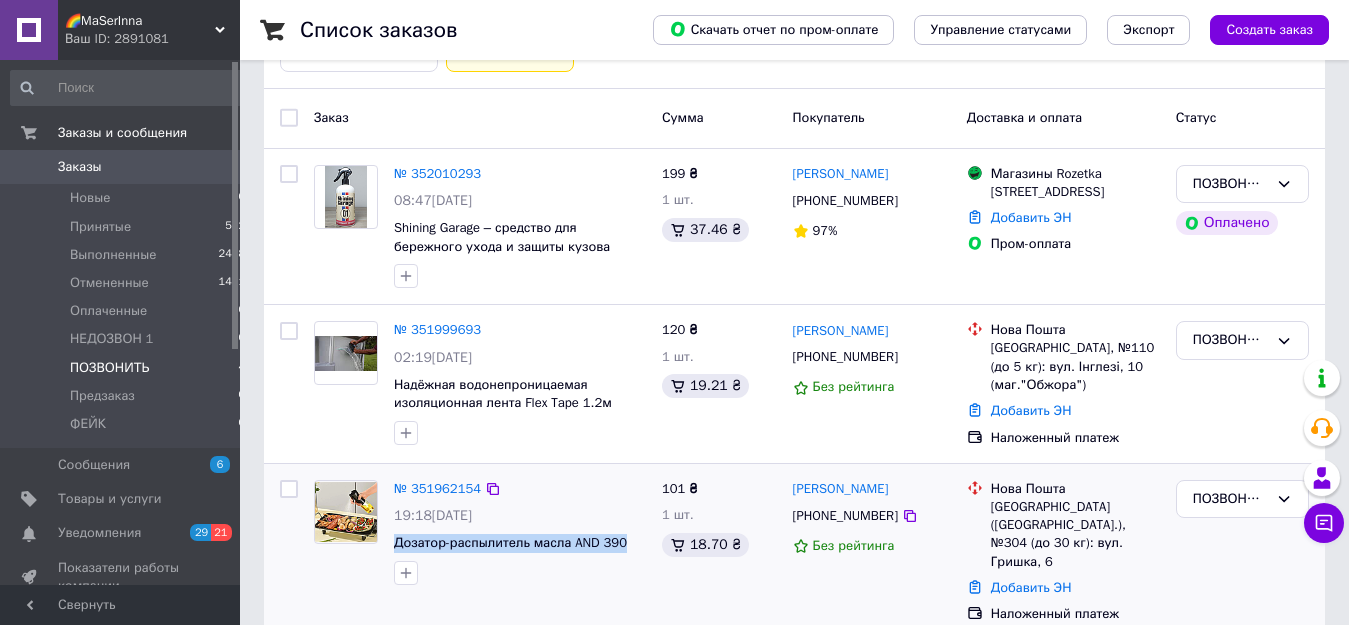 drag, startPoint x: 921, startPoint y: 490, endPoint x: 791, endPoint y: 481, distance: 130.31117 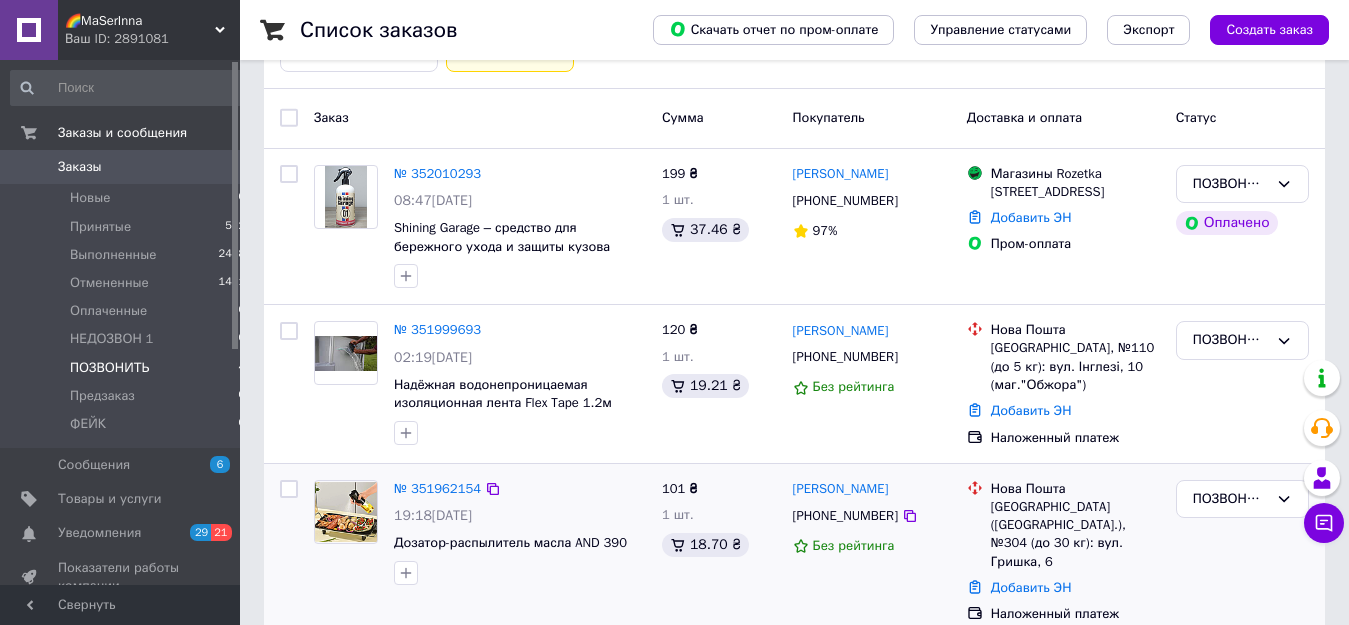 click on "[GEOGRAPHIC_DATA] ([GEOGRAPHIC_DATA].), №304 (до 30 кг): вул. Гришка, 6" at bounding box center (1075, 534) 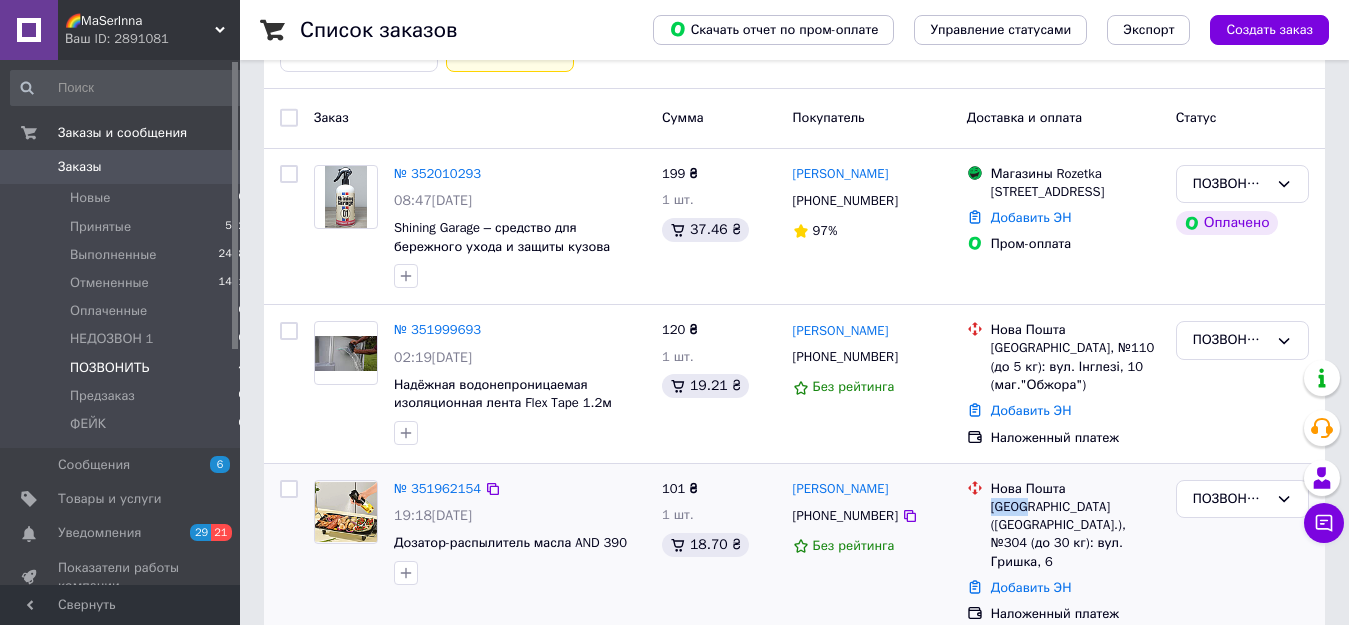click on "[GEOGRAPHIC_DATA] ([GEOGRAPHIC_DATA].), №304 (до 30 кг): вул. Гришка, 6" at bounding box center (1075, 534) 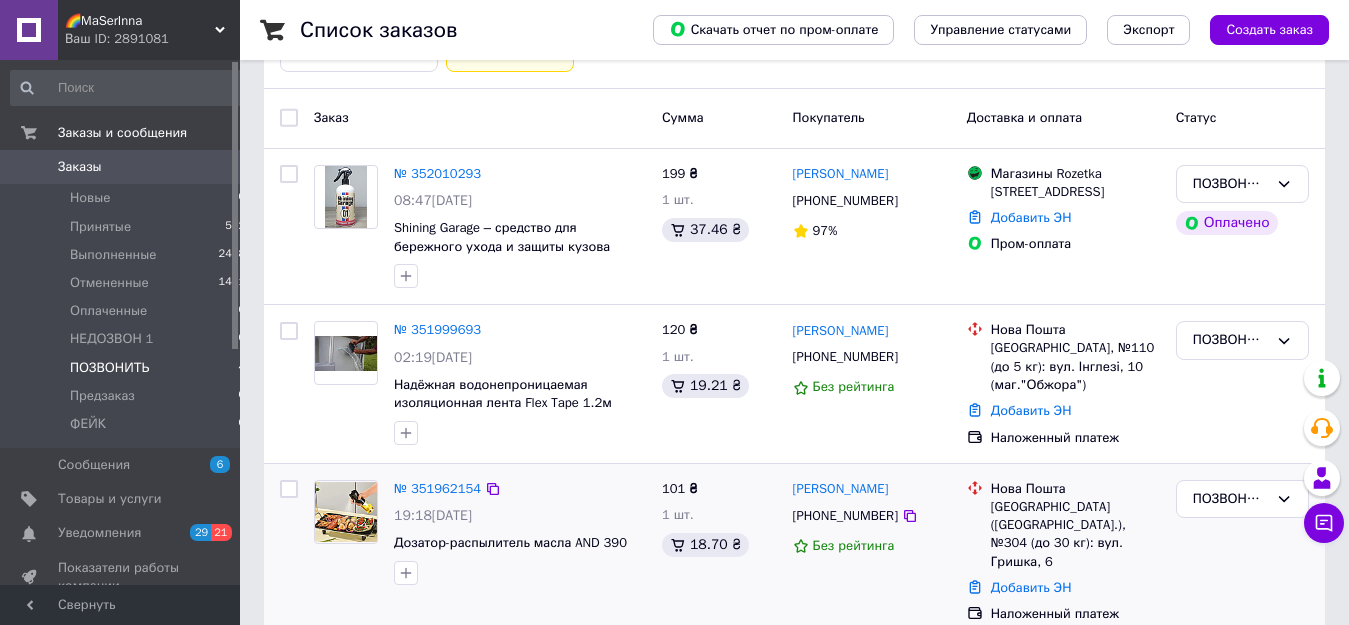 click on "[GEOGRAPHIC_DATA] ([GEOGRAPHIC_DATA].), №304 (до 30 кг): вул. Гришка, 6" at bounding box center [1075, 534] 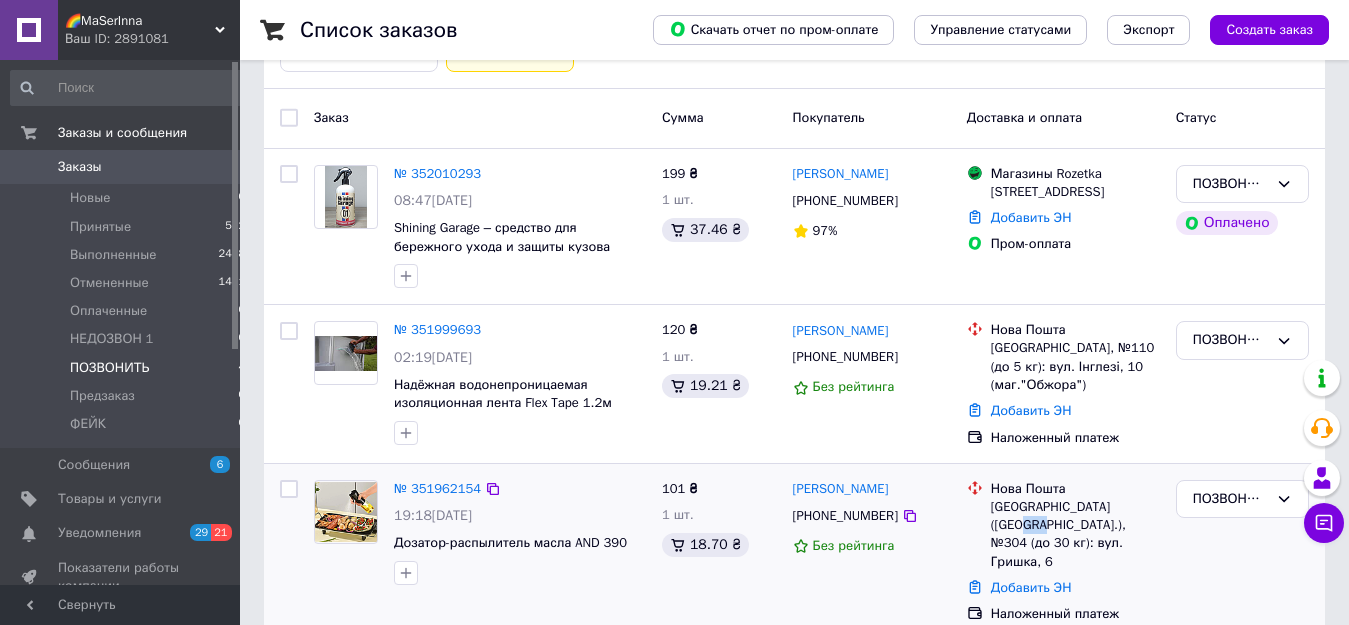 click on "[GEOGRAPHIC_DATA] ([GEOGRAPHIC_DATA].), №304 (до 30 кг): вул. Гришка, 6" at bounding box center (1075, 534) 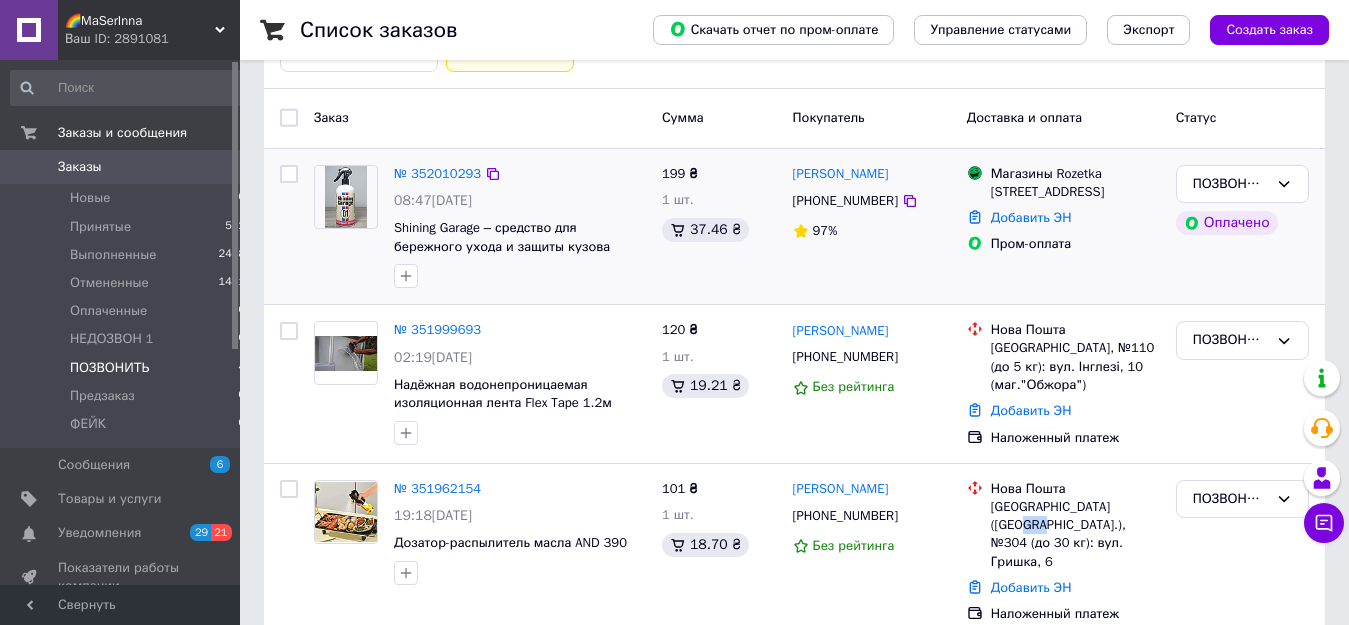 copy on "304" 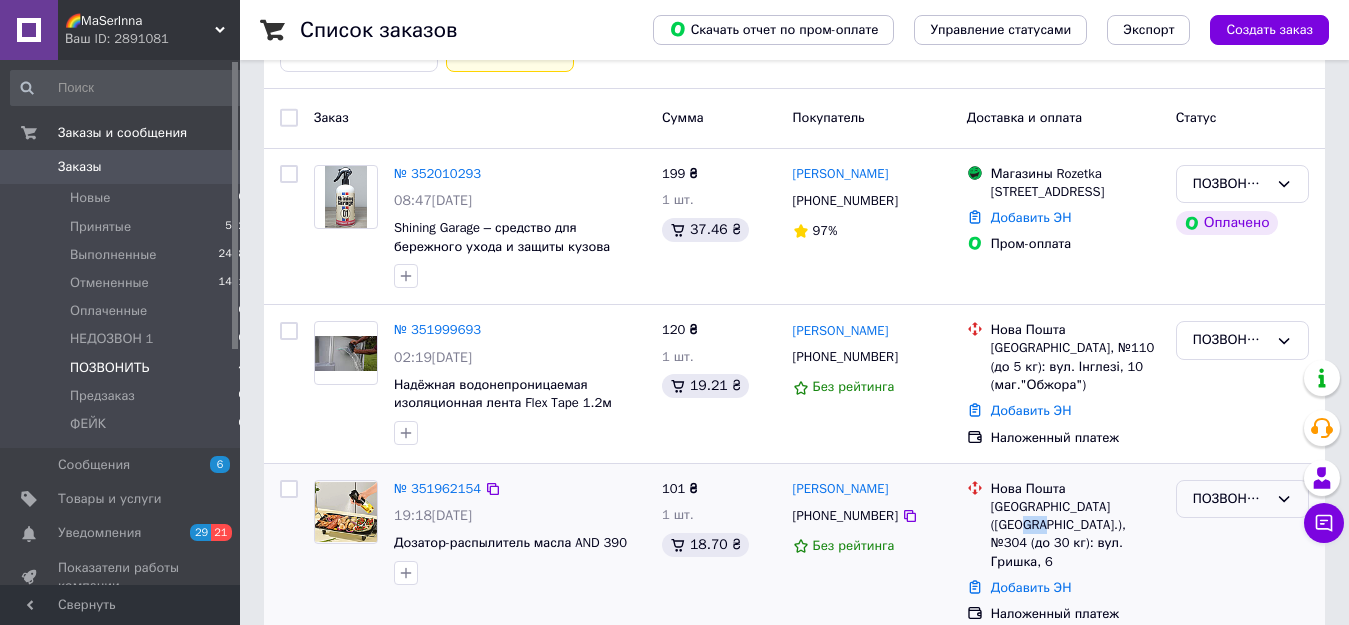 click on "ПОЗВОНИТЬ" at bounding box center [1230, 499] 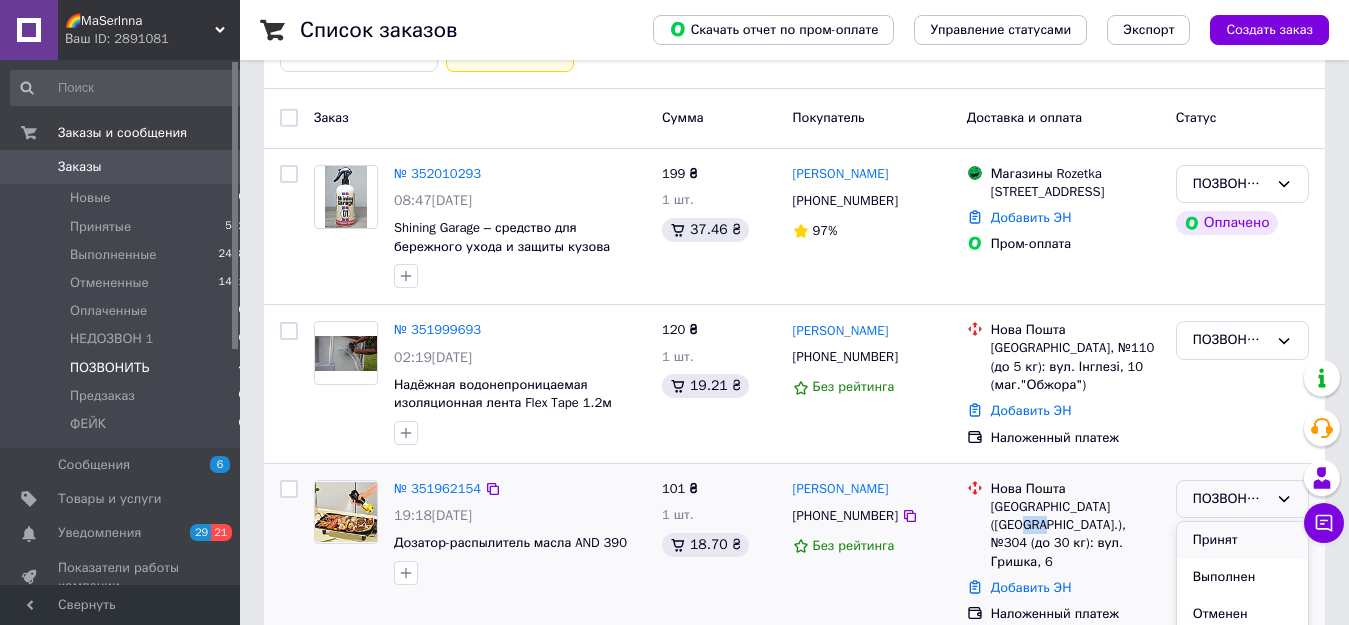 click on "Принят" at bounding box center [1242, 540] 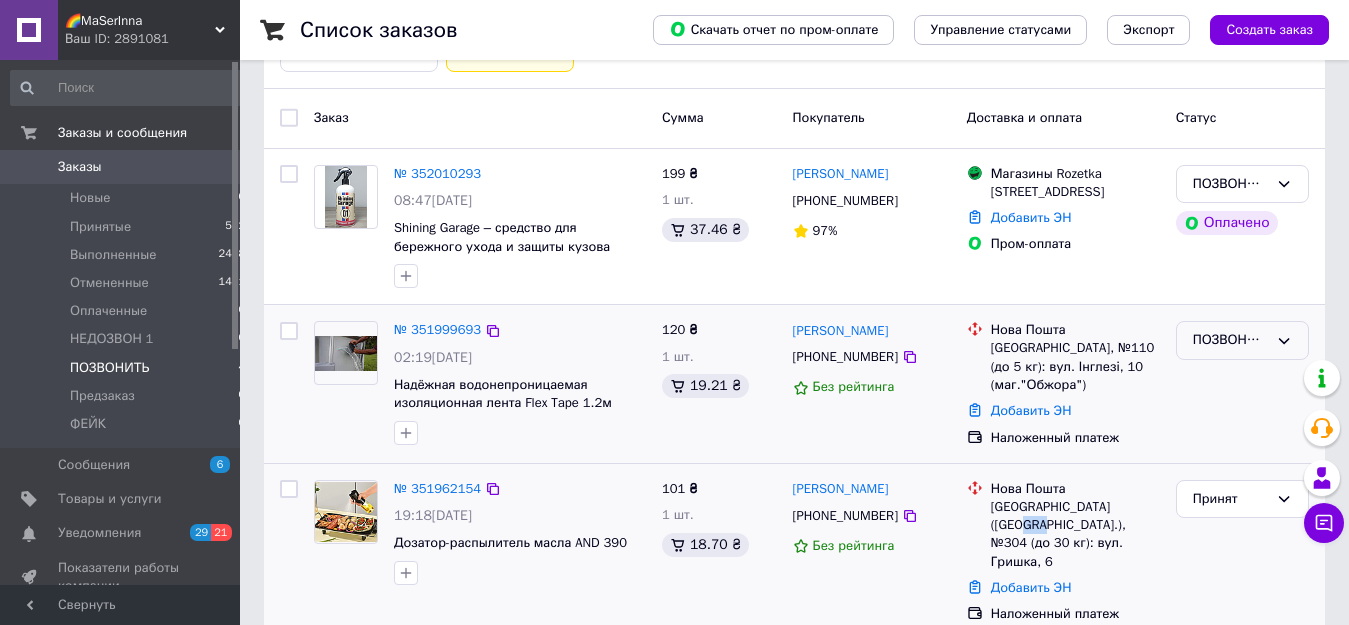 click on "ПОЗВОНИТЬ" at bounding box center (1230, 340) 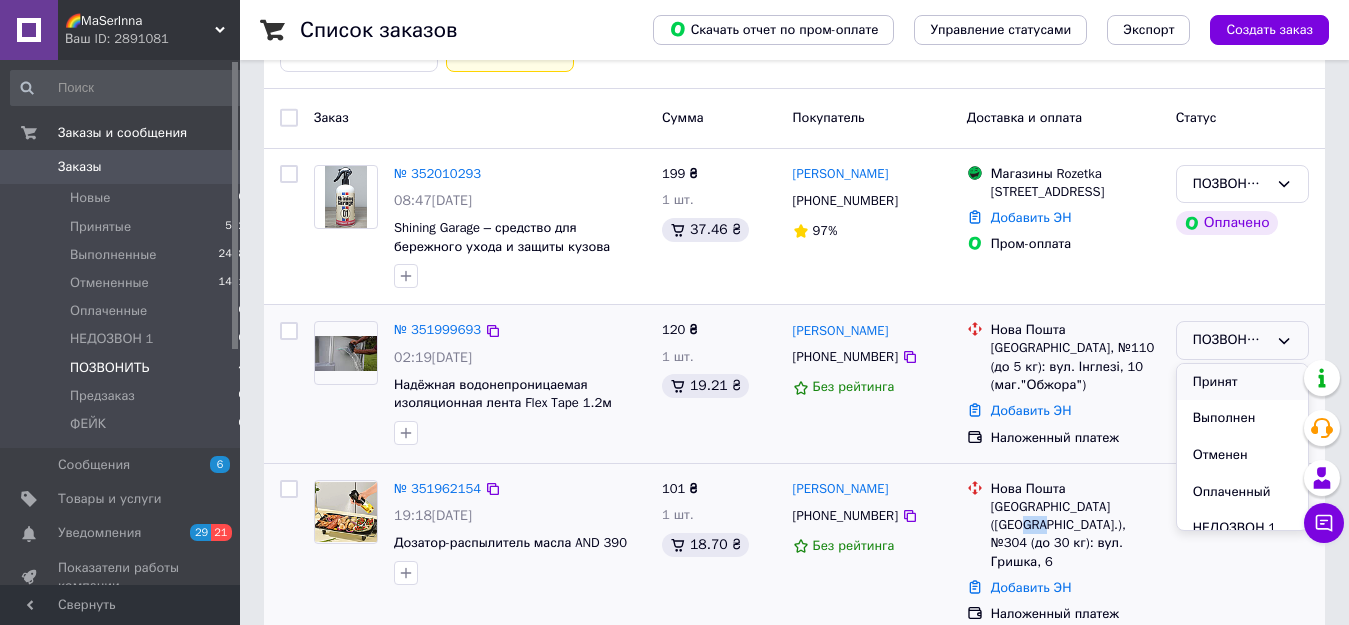 scroll, scrollTop: 90, scrollLeft: 0, axis: vertical 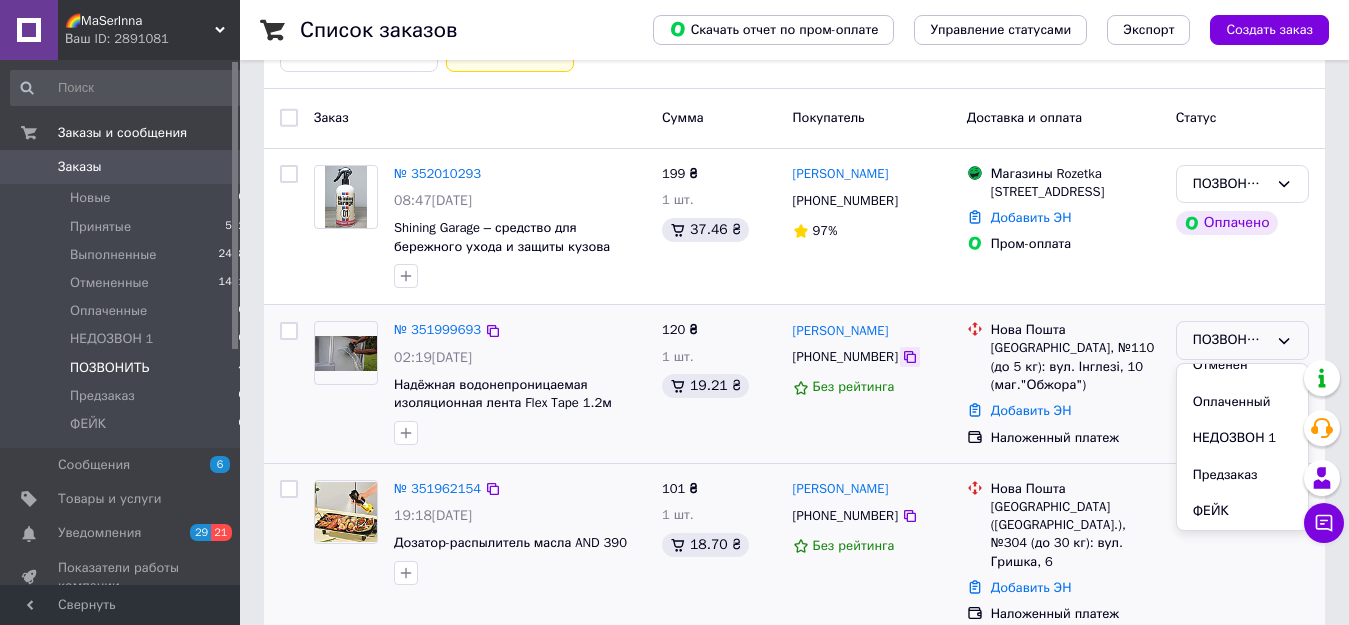 click 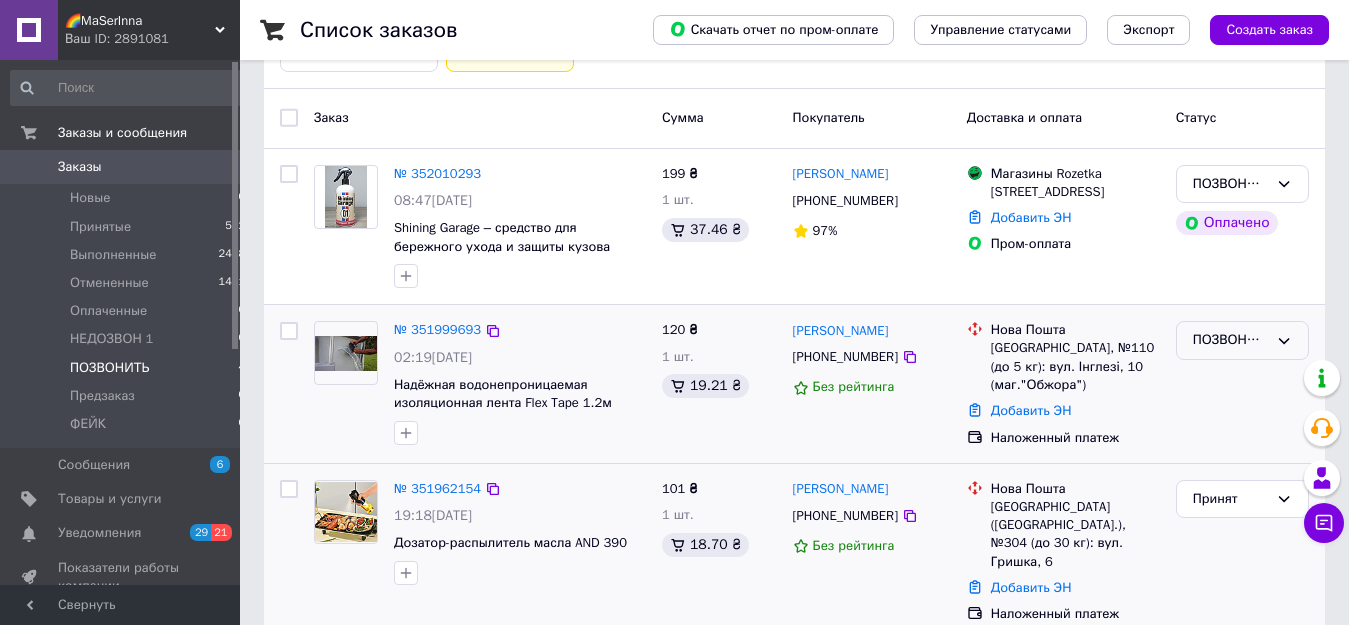 click on "ПОЗВОНИТЬ" at bounding box center [1230, 340] 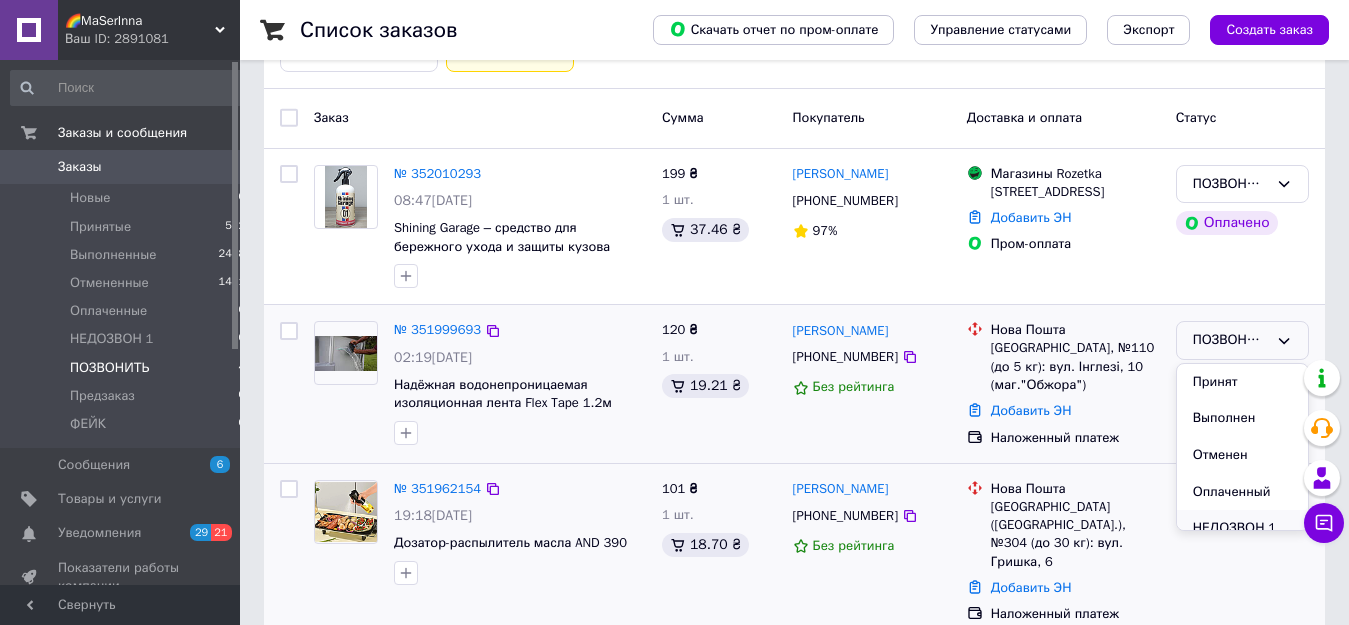 click on "НЕДОЗВОН 1" at bounding box center (1242, 528) 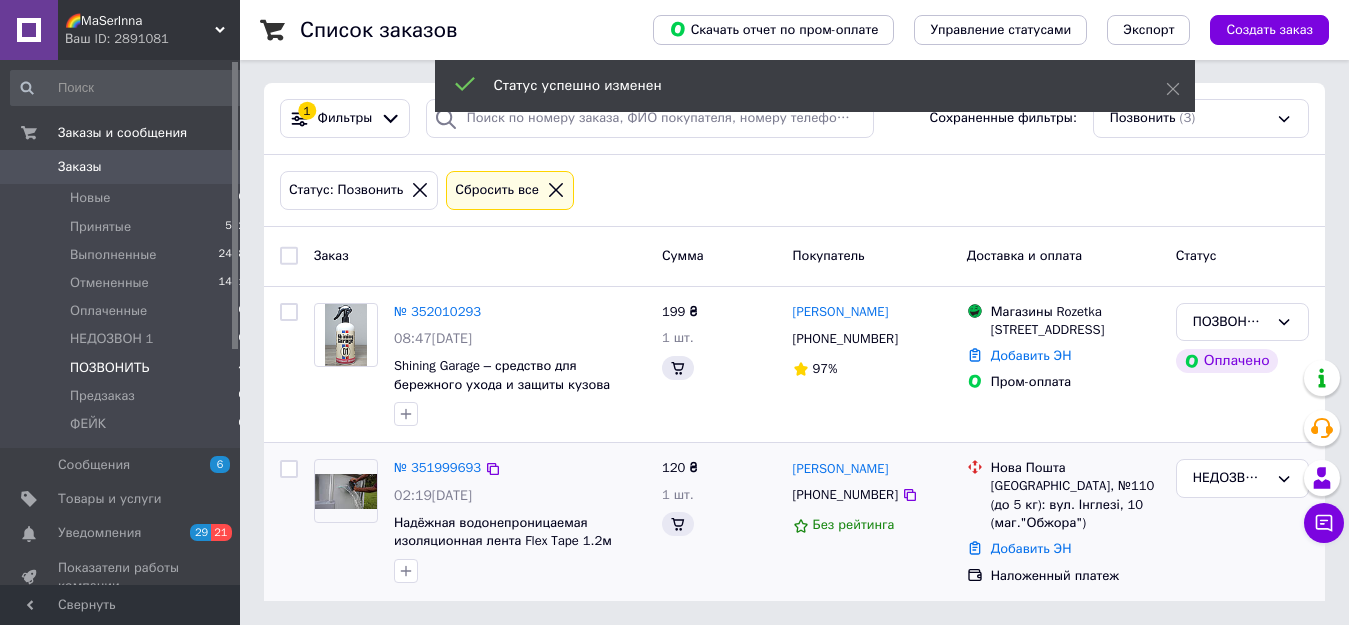 scroll, scrollTop: 159, scrollLeft: 0, axis: vertical 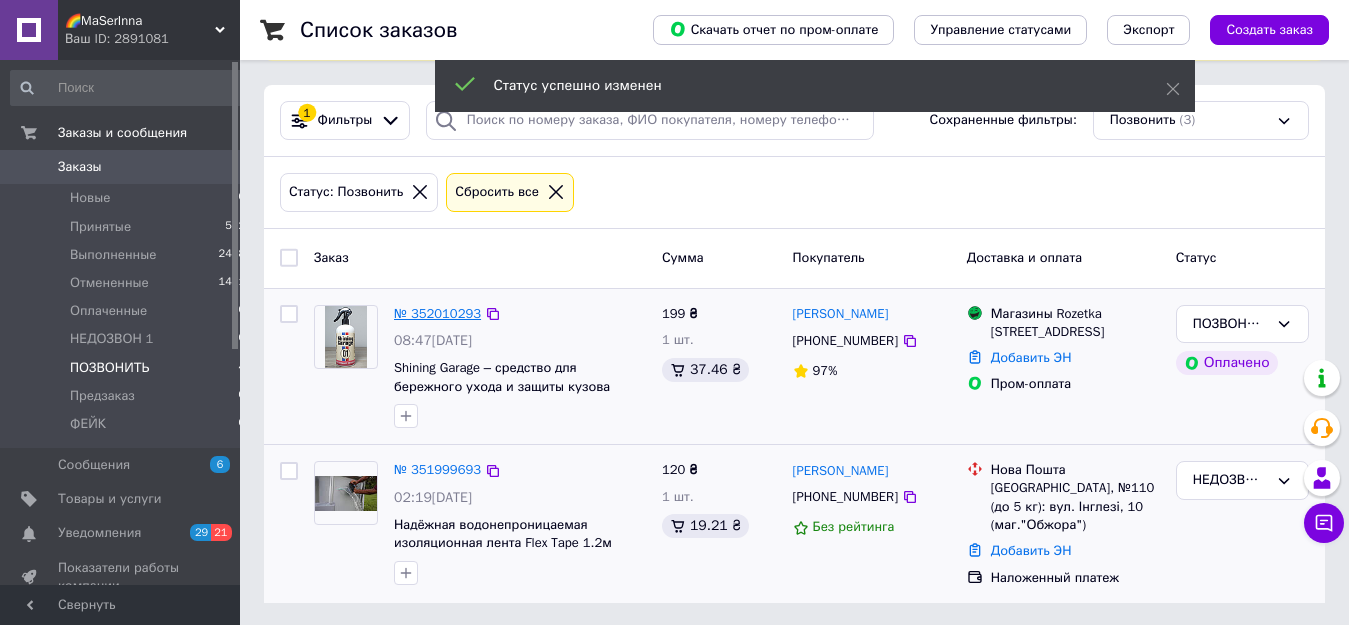 click on "№ 352010293" at bounding box center [437, 313] 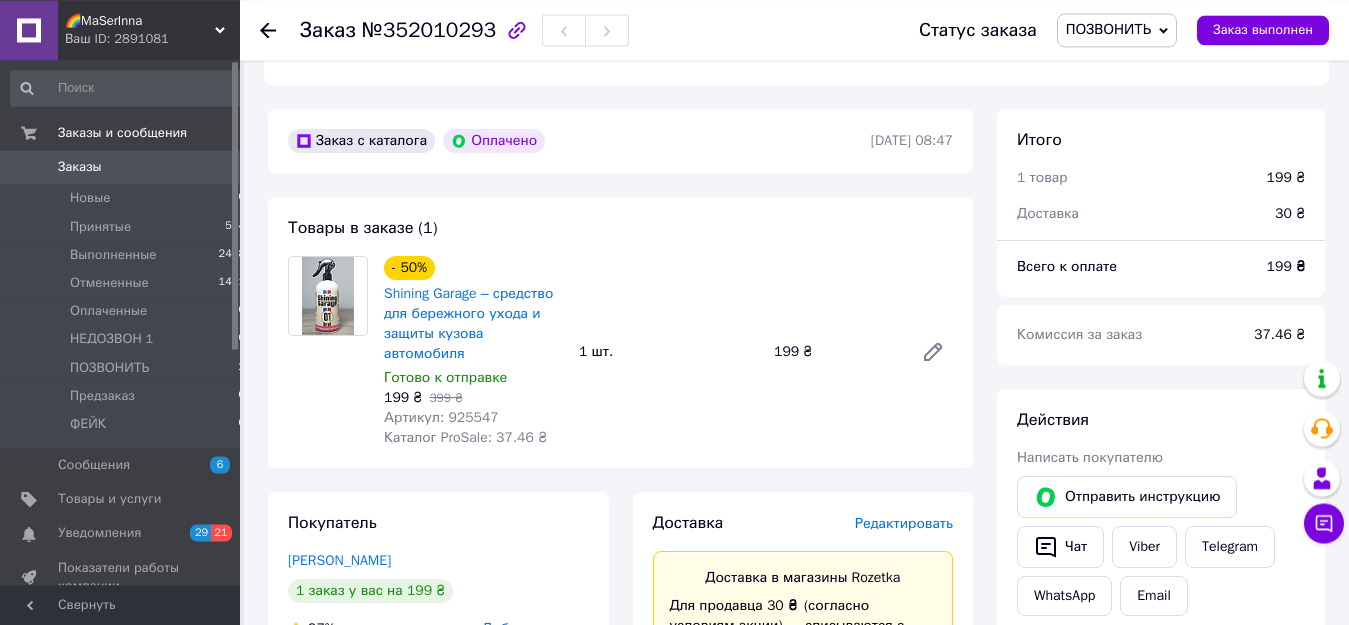 scroll, scrollTop: 669, scrollLeft: 0, axis: vertical 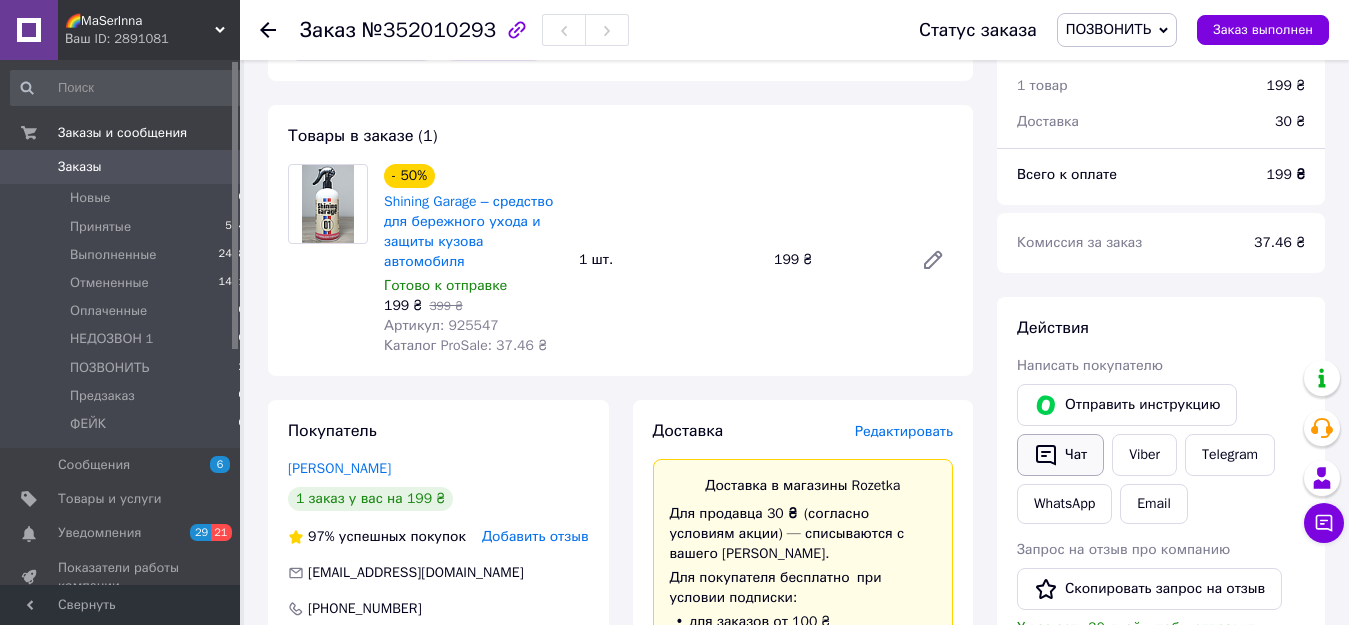 click on "Чат" at bounding box center (1060, 455) 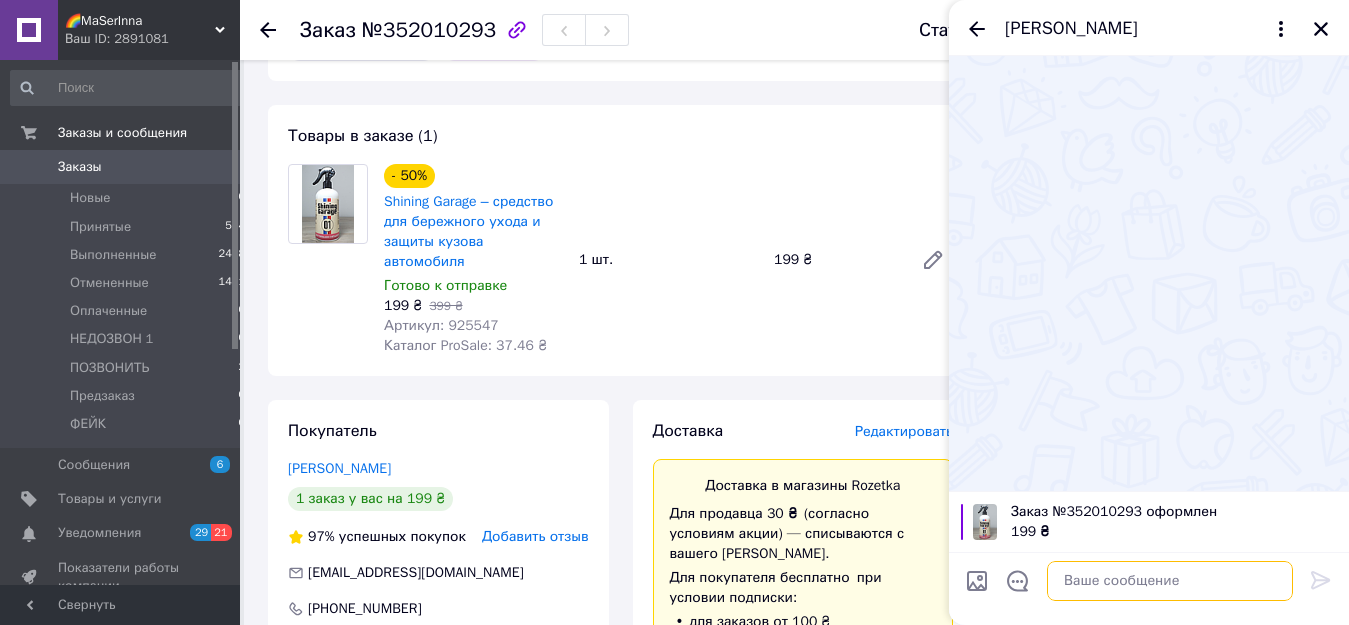 click at bounding box center (1170, 581) 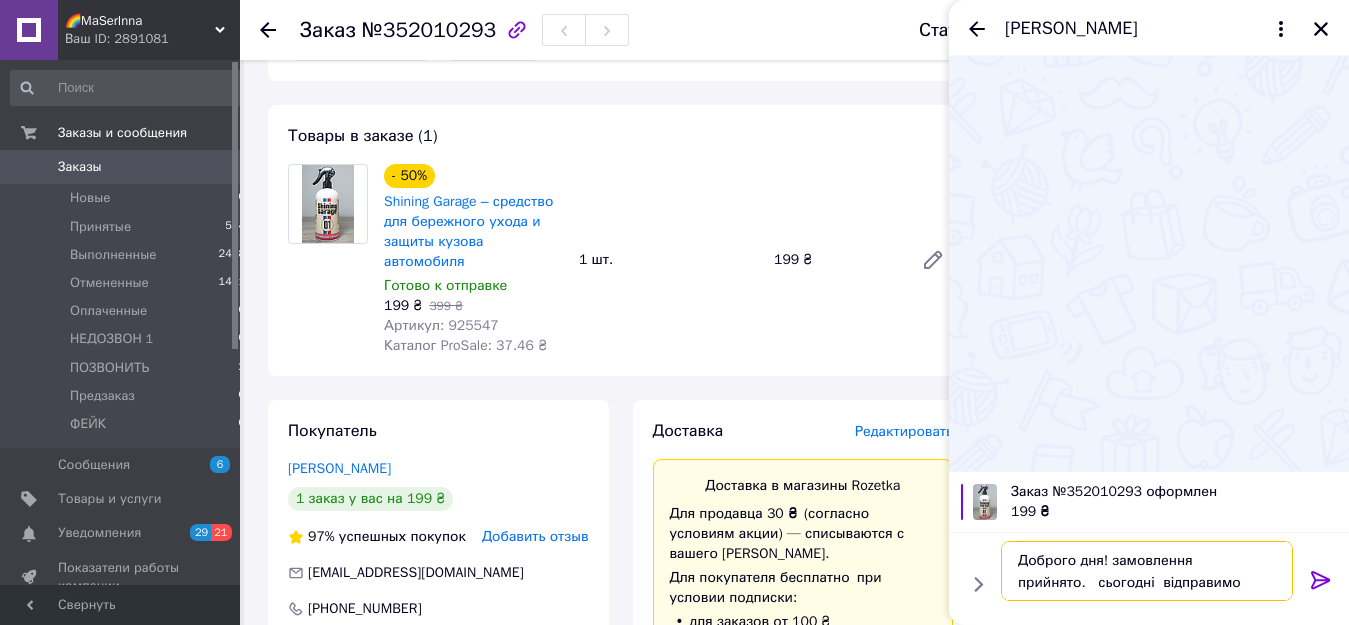 scroll, scrollTop: 2, scrollLeft: 0, axis: vertical 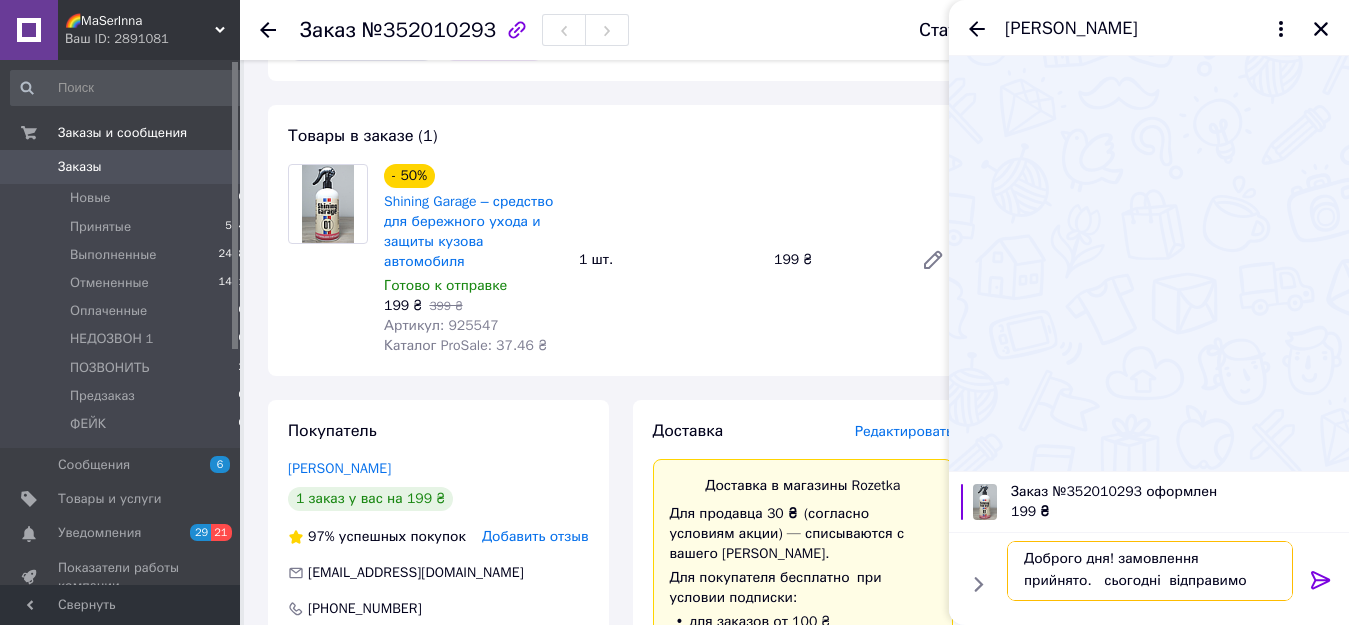 type 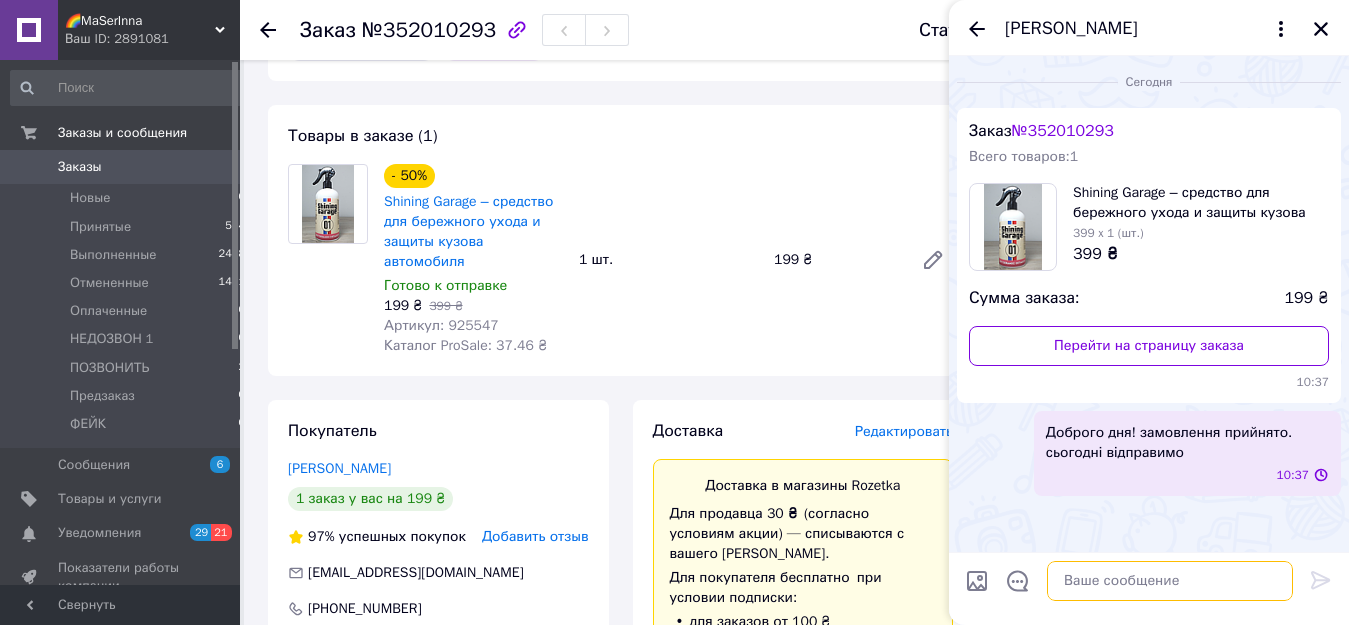 scroll, scrollTop: 0, scrollLeft: 0, axis: both 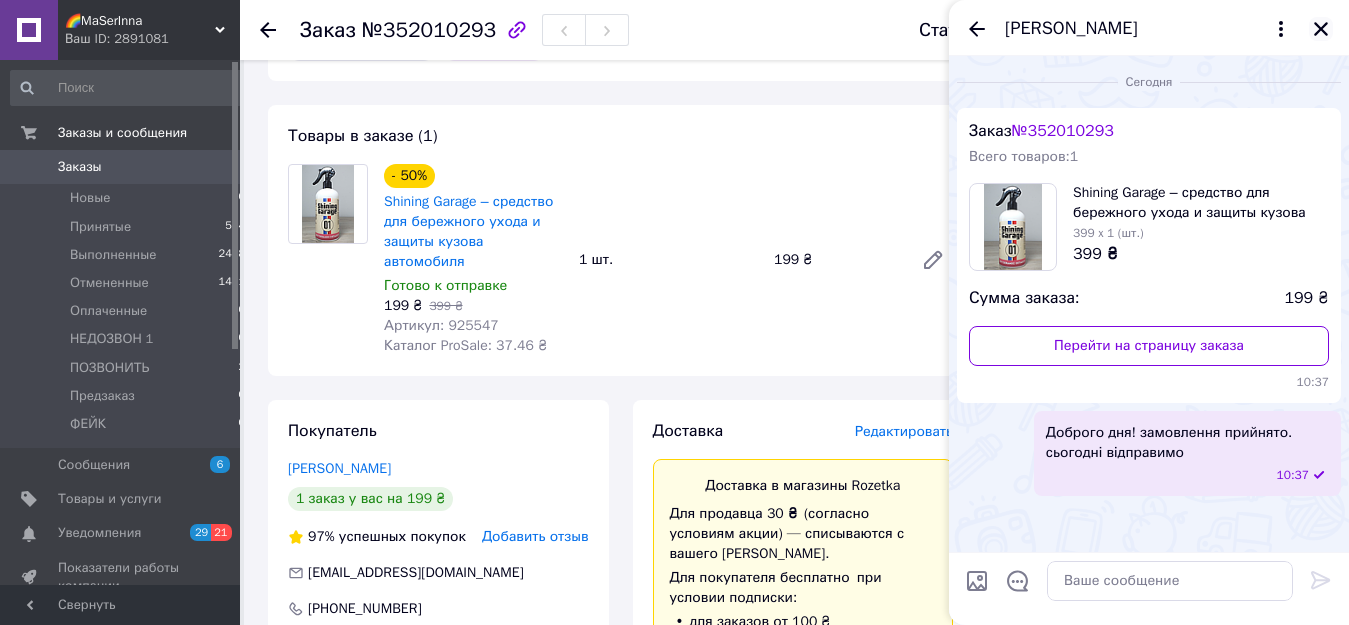 click 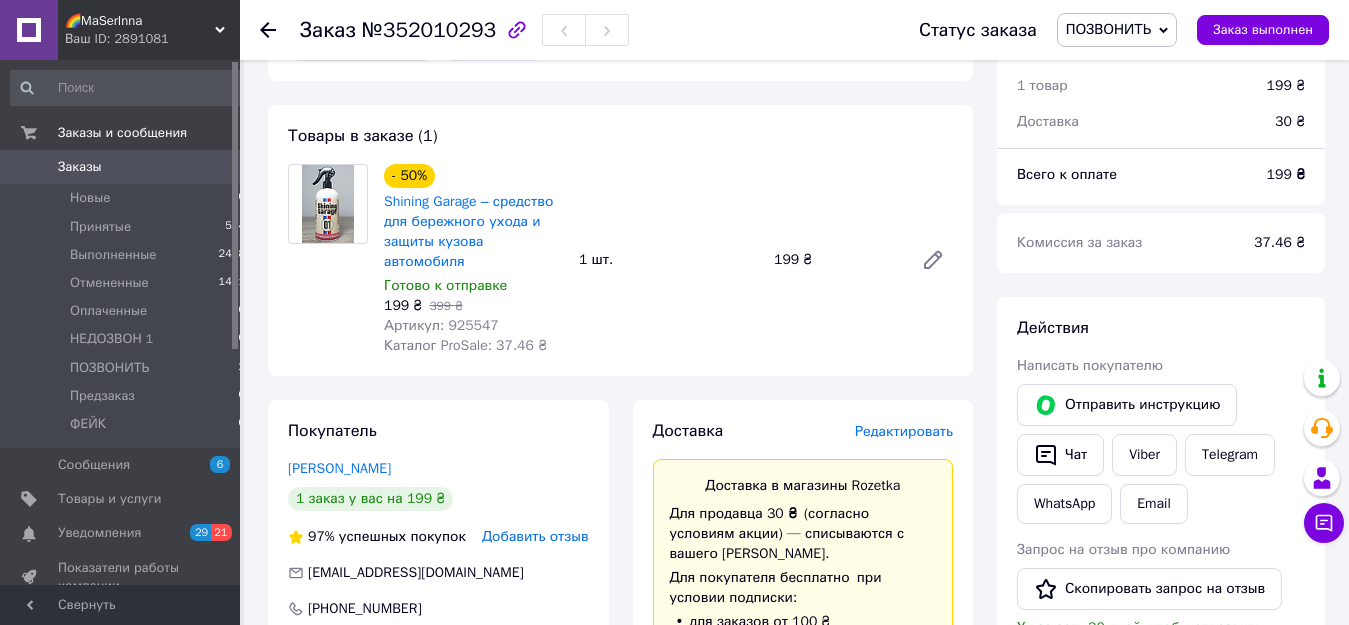 click on "ПОЗВОНИТЬ" at bounding box center [1108, 29] 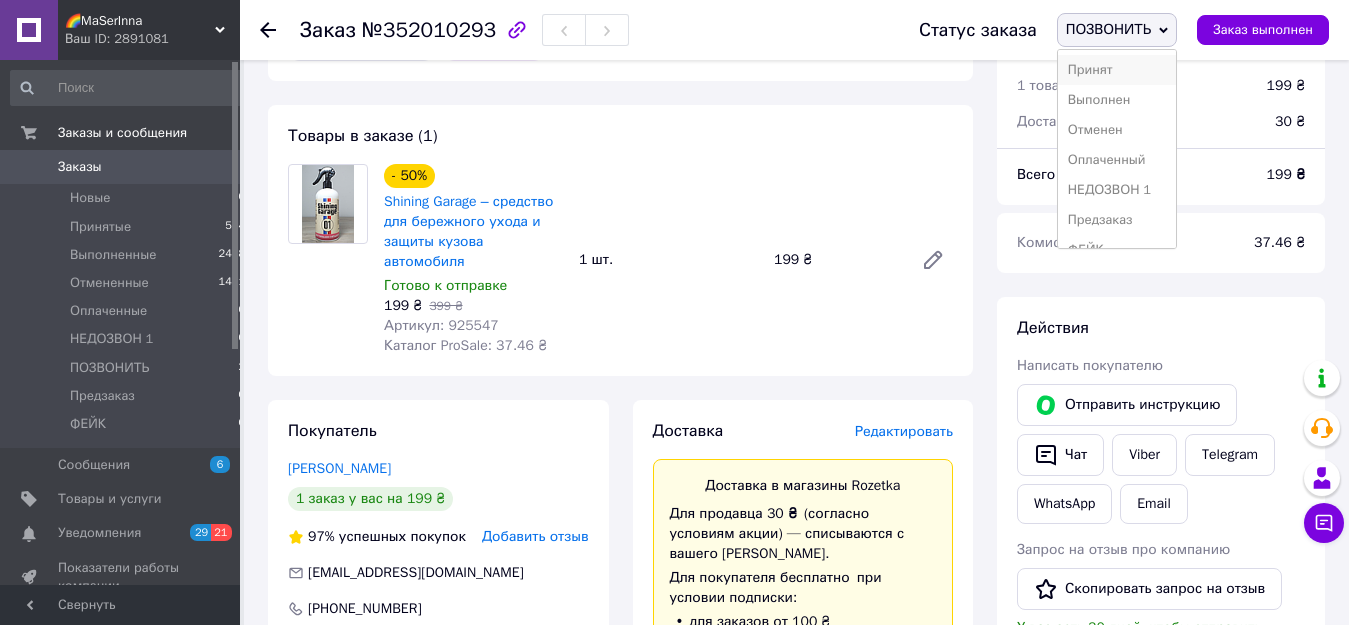 click on "Принят" at bounding box center [1117, 70] 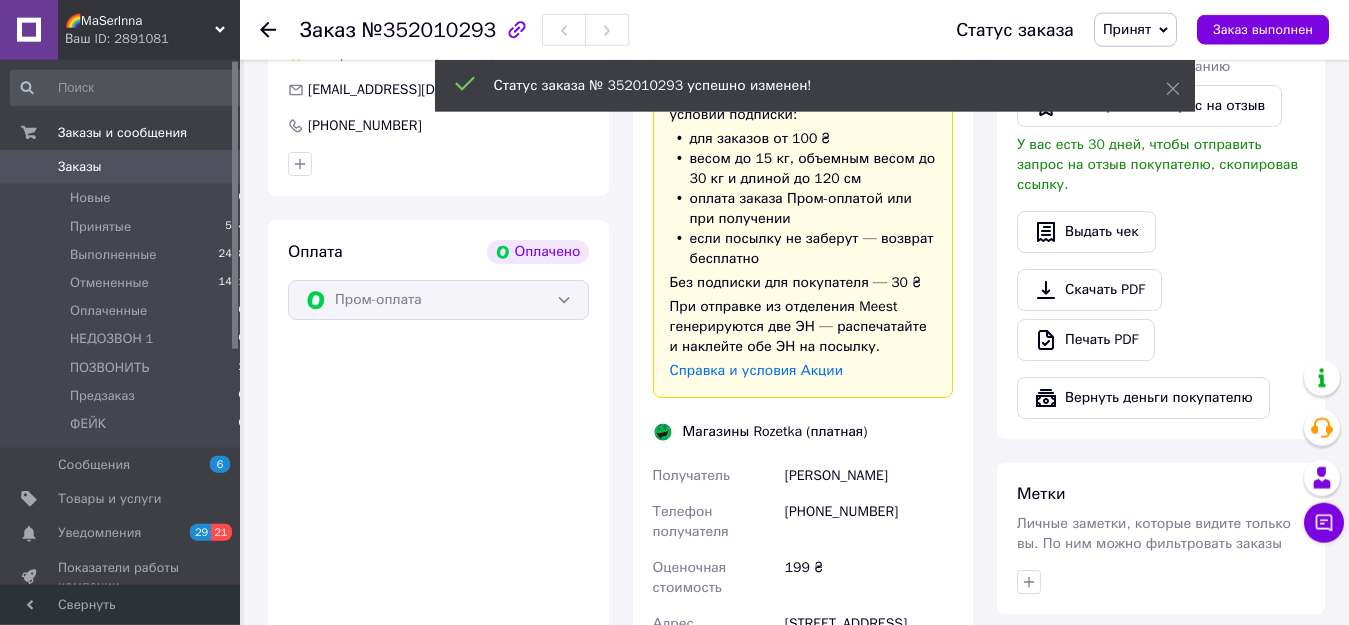 scroll, scrollTop: 1179, scrollLeft: 0, axis: vertical 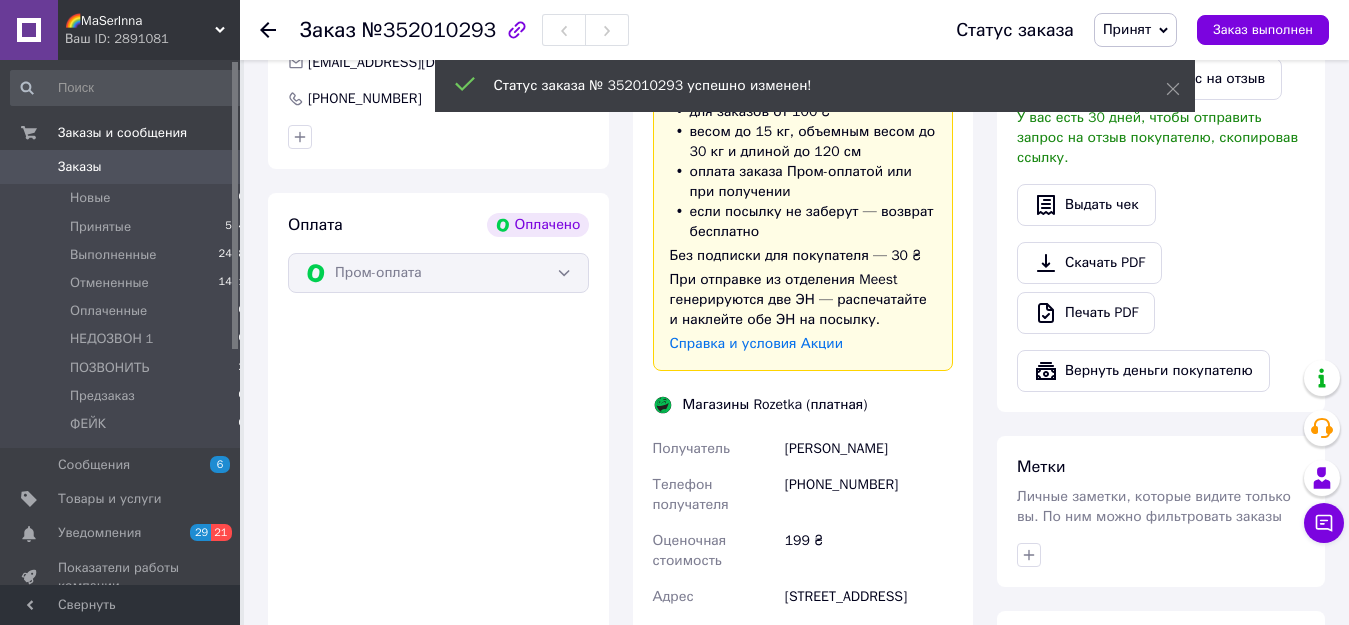 click on "Киселёв Антон" at bounding box center [869, 449] 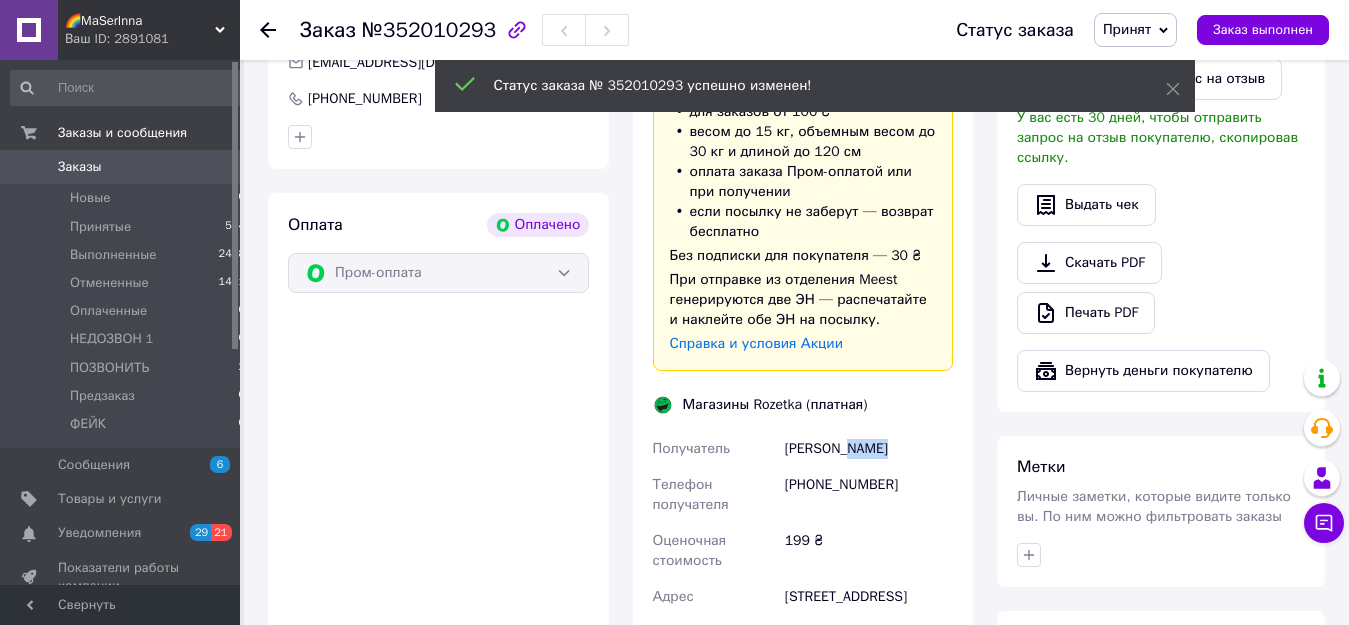 click on "Киселёв Антон" at bounding box center [869, 449] 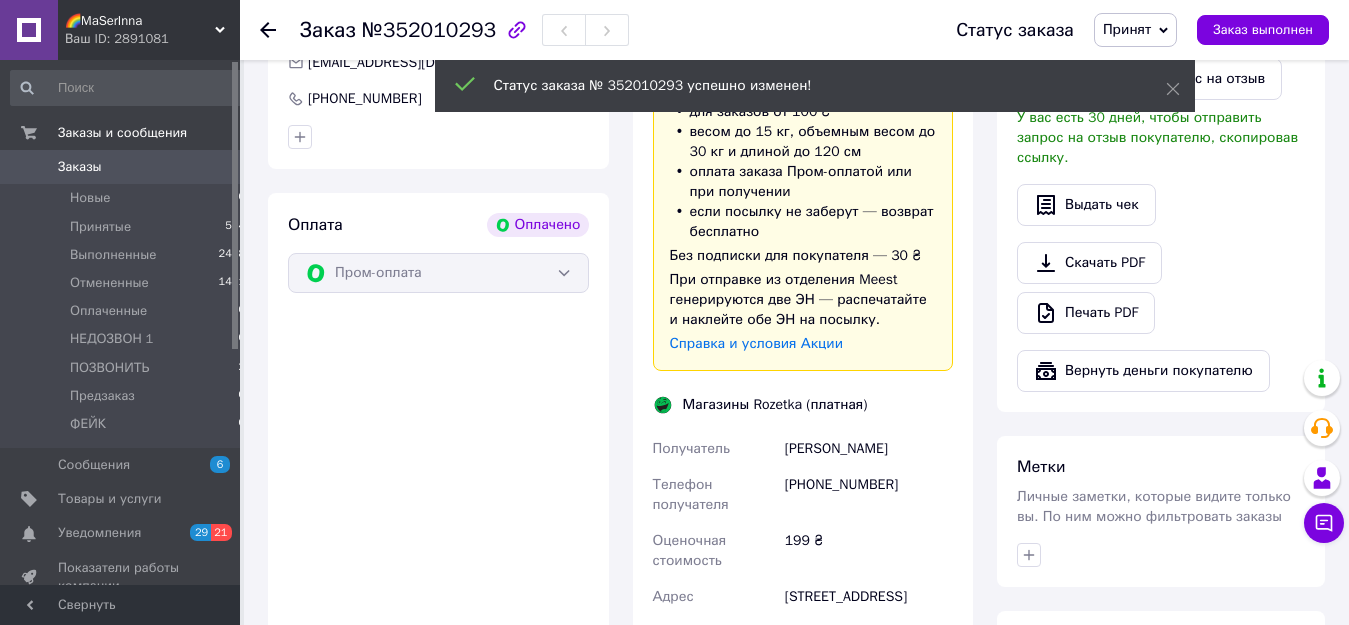 click on "Киселёв Антон" at bounding box center (869, 449) 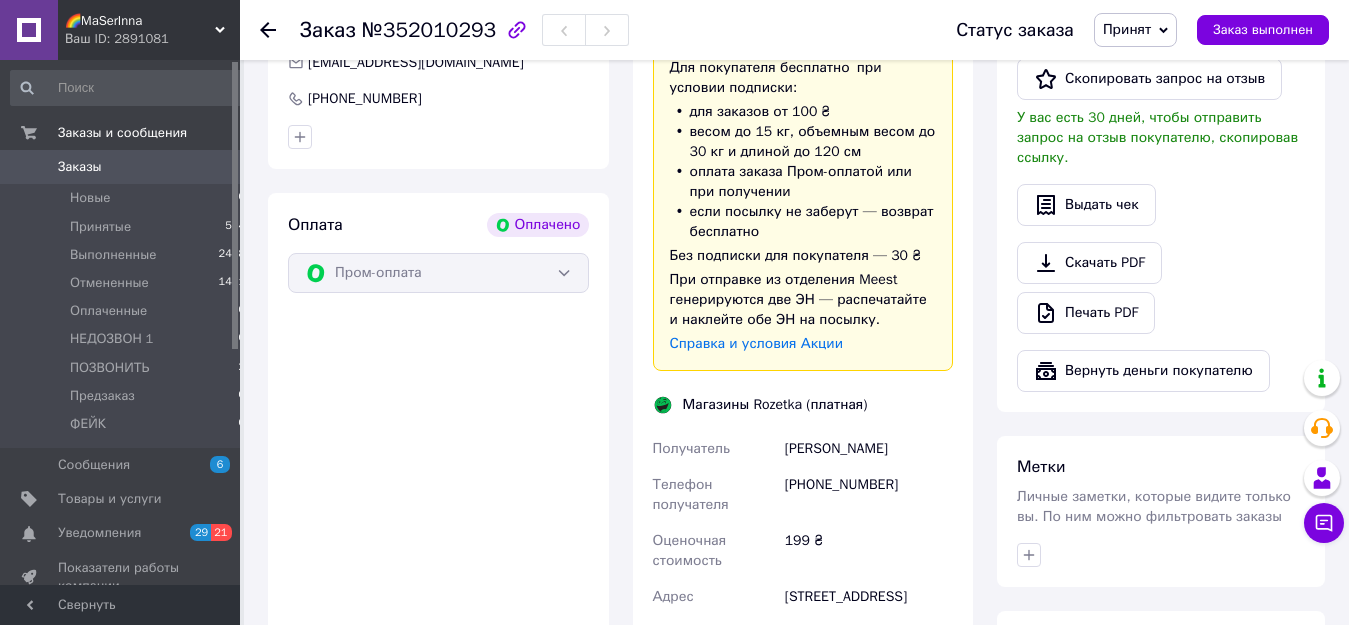 click on "[PHONE_NUMBER]" at bounding box center [869, 495] 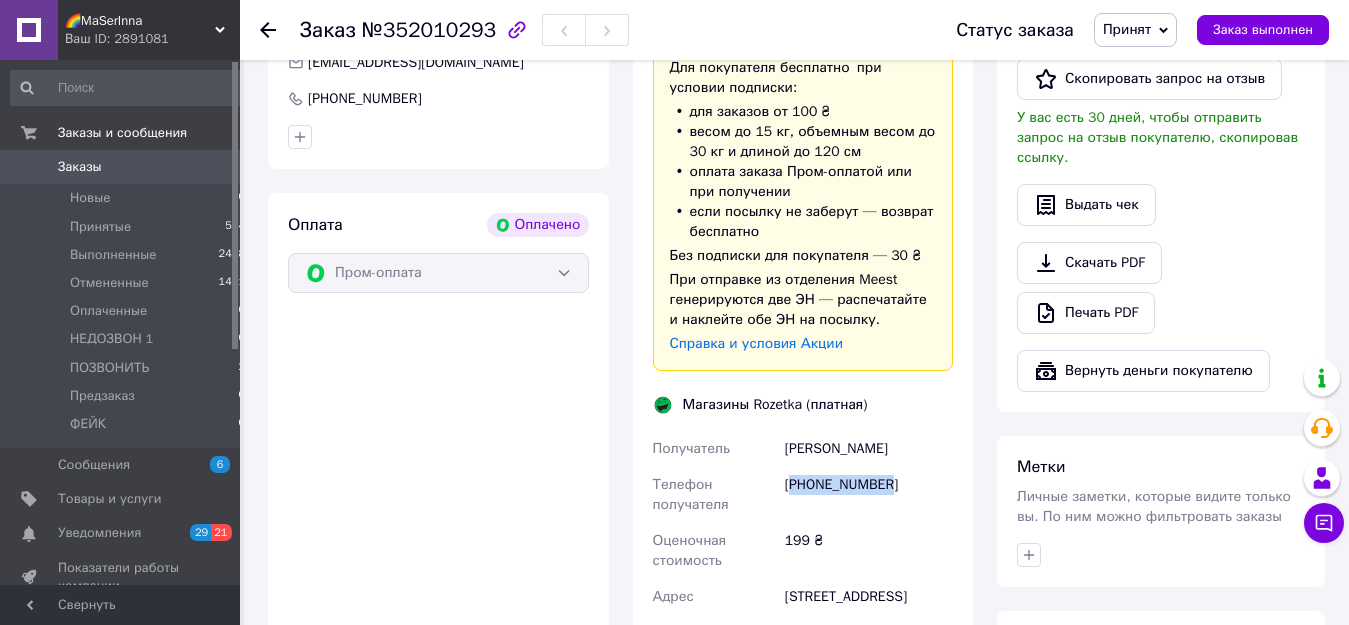 click on "[PHONE_NUMBER]" at bounding box center [869, 495] 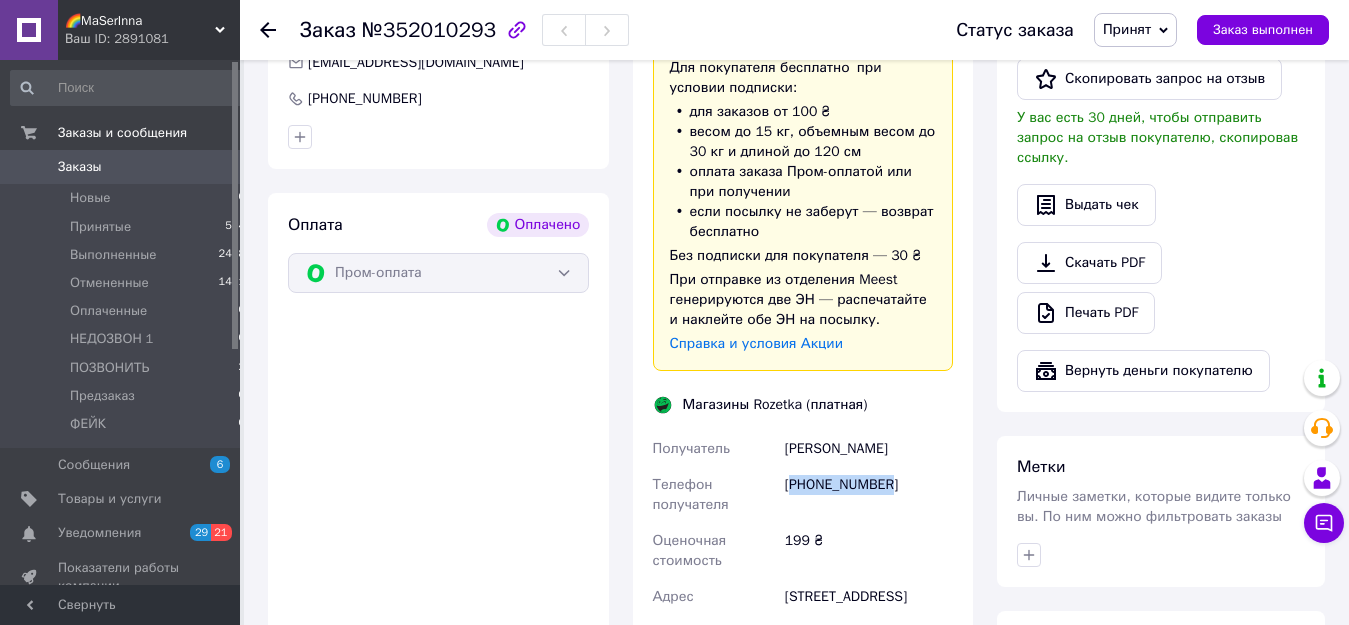 copy on "380978318451" 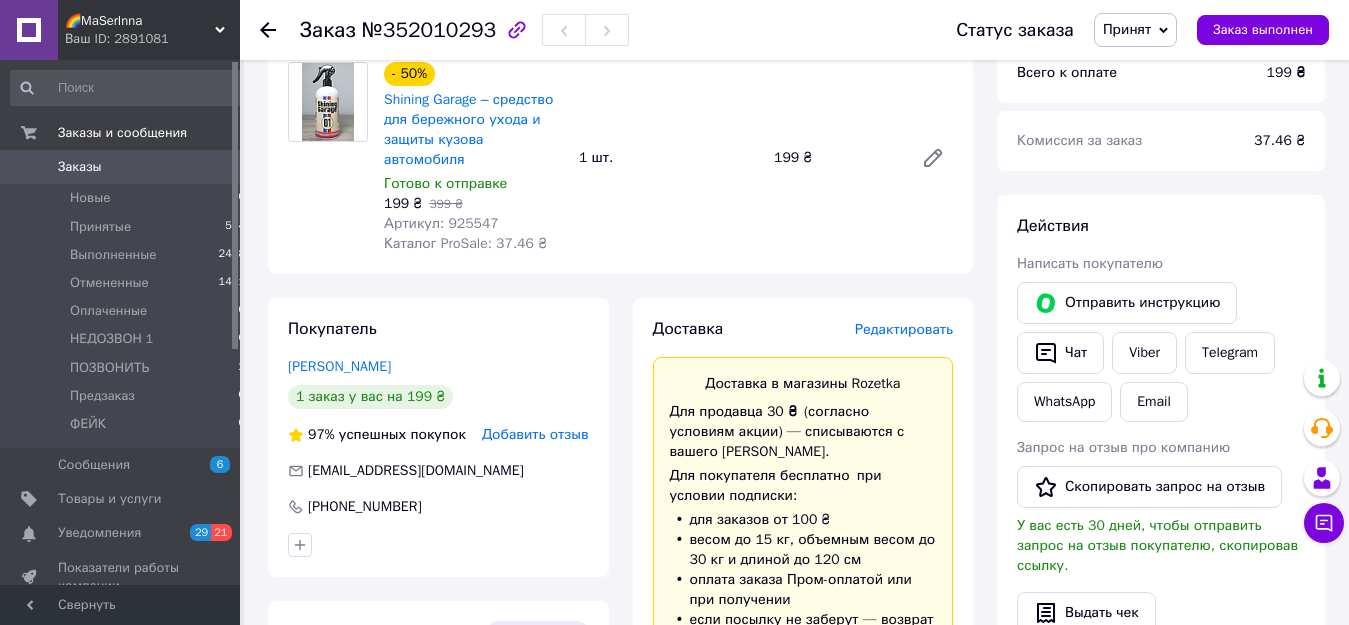 scroll, scrollTop: 669, scrollLeft: 0, axis: vertical 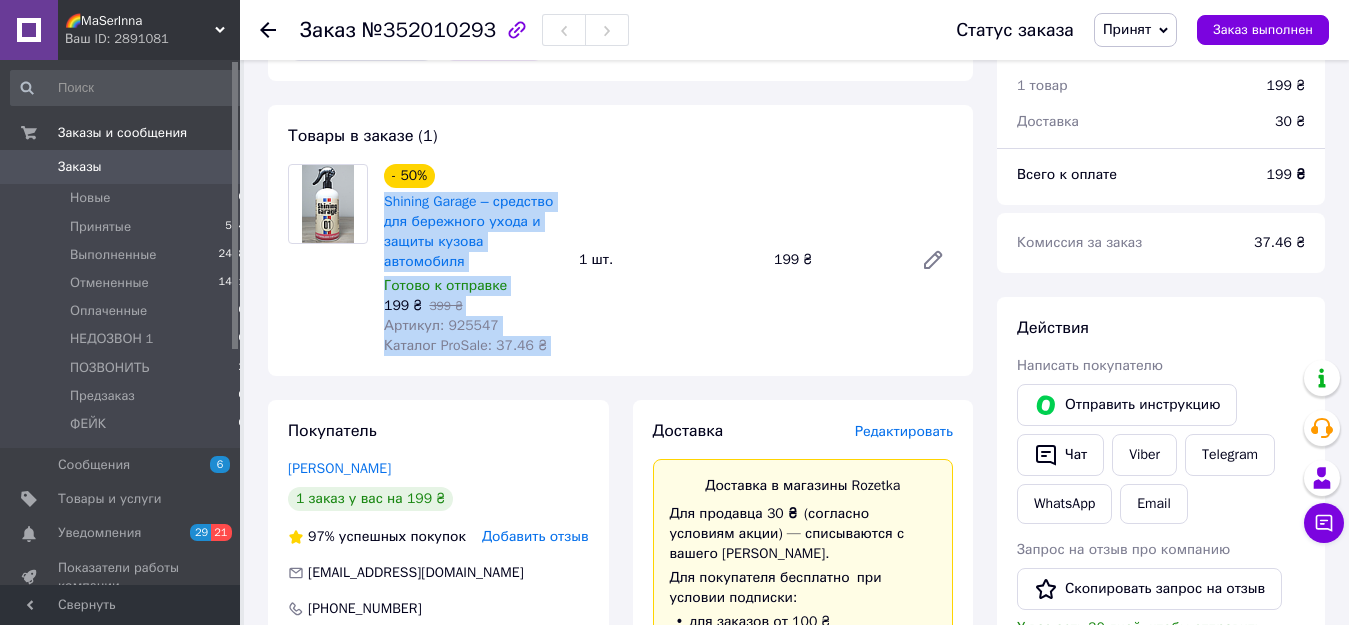 drag, startPoint x: 382, startPoint y: 206, endPoint x: 573, endPoint y: 242, distance: 194.36307 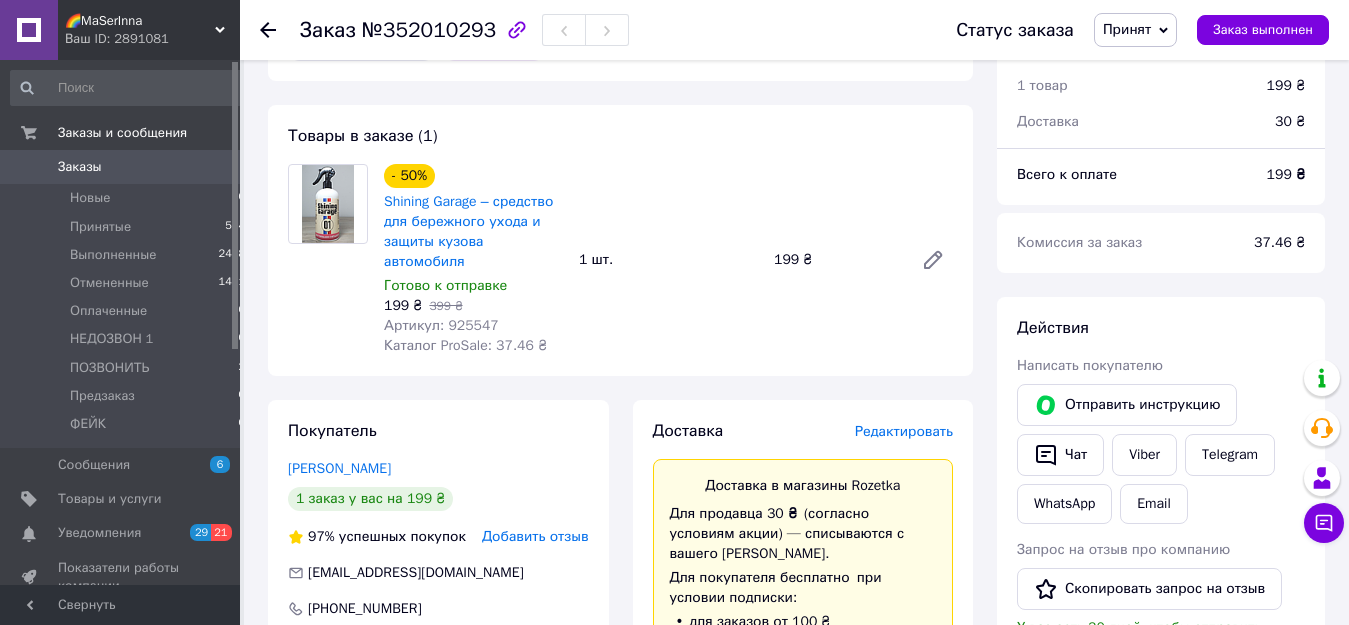 click on "1 шт." at bounding box center [668, 260] 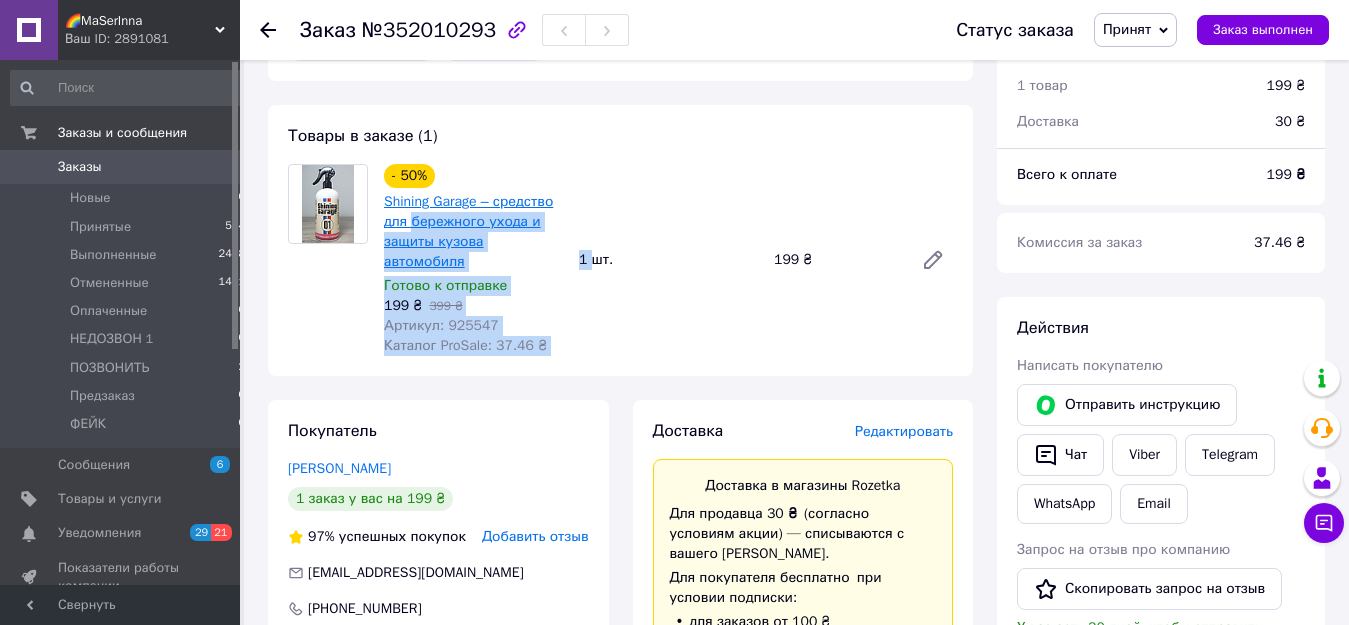 drag, startPoint x: 573, startPoint y: 242, endPoint x: 409, endPoint y: 227, distance: 164.68454 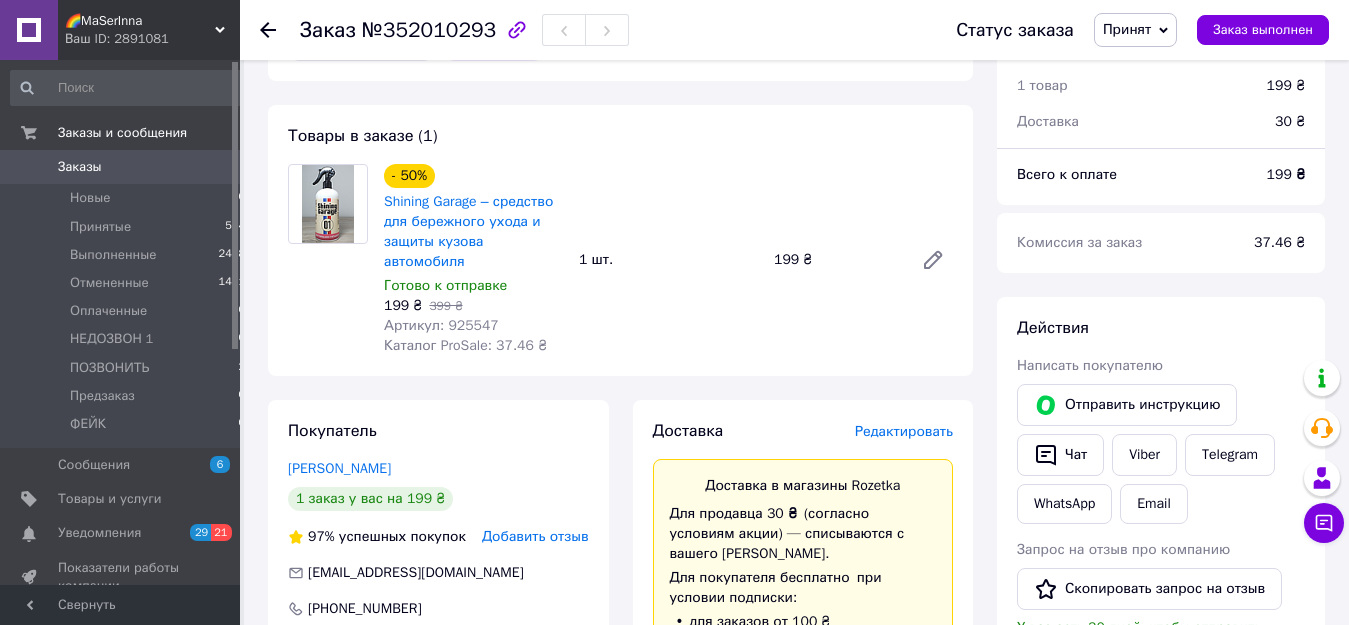 click at bounding box center [328, 204] 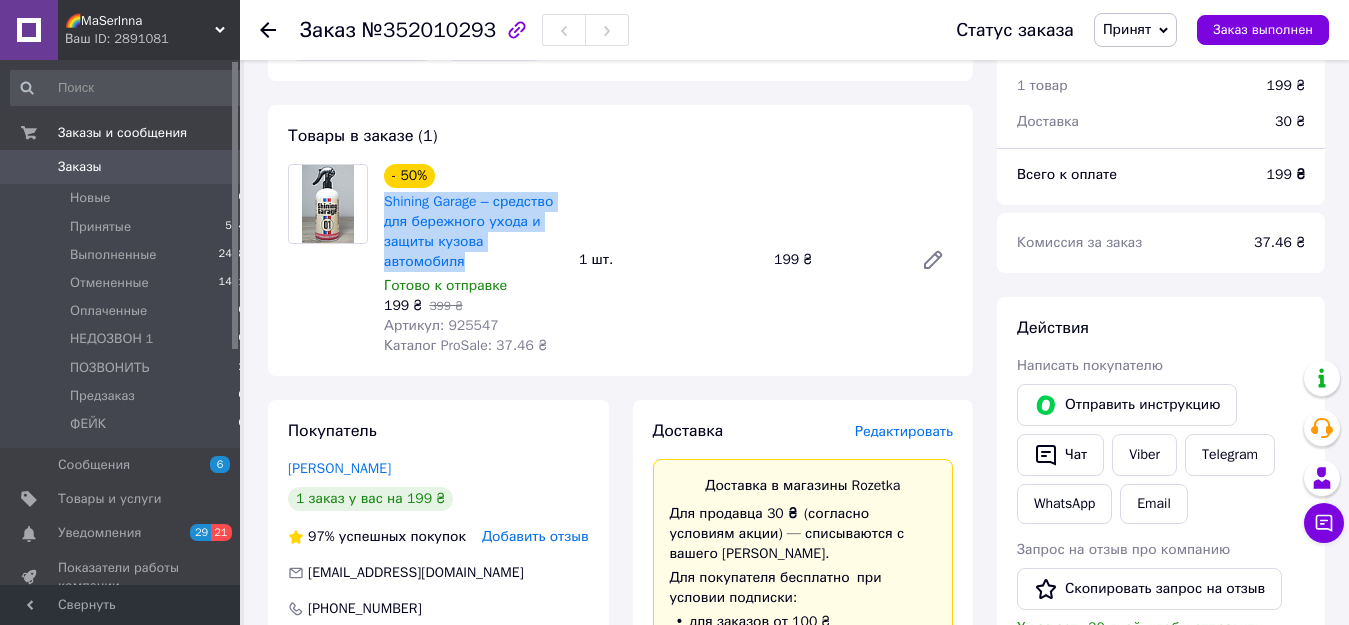 drag, startPoint x: 379, startPoint y: 204, endPoint x: 563, endPoint y: 244, distance: 188.29764 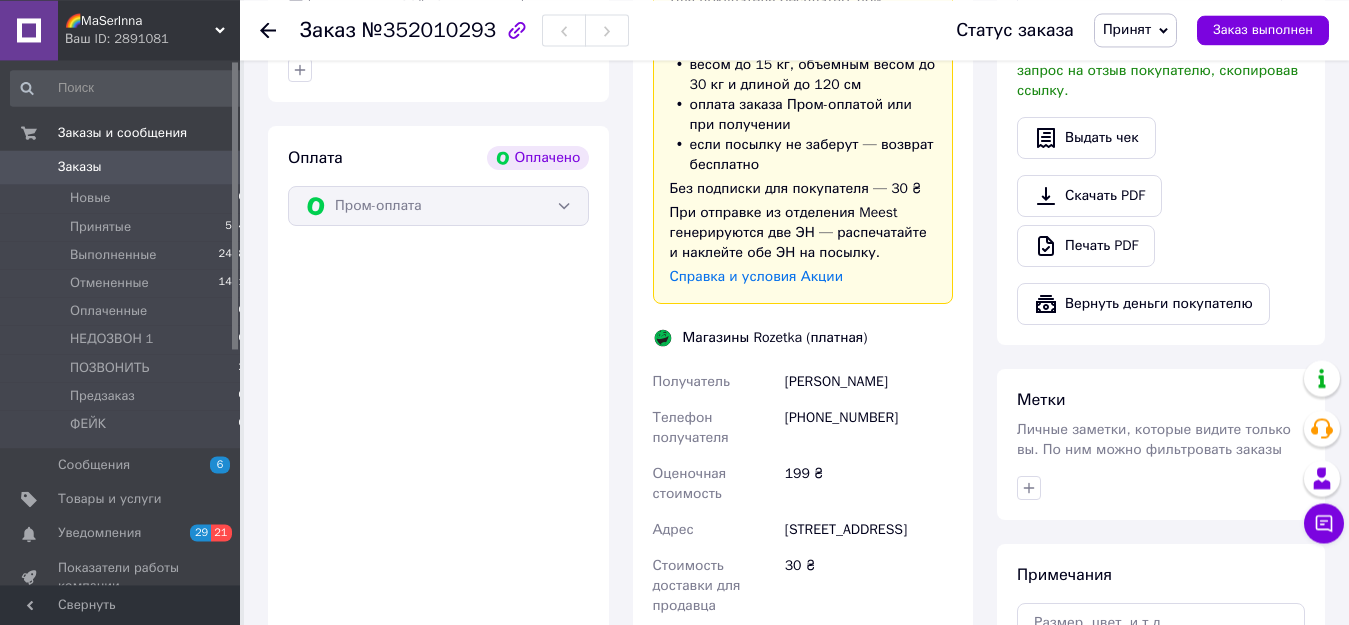 scroll, scrollTop: 1281, scrollLeft: 0, axis: vertical 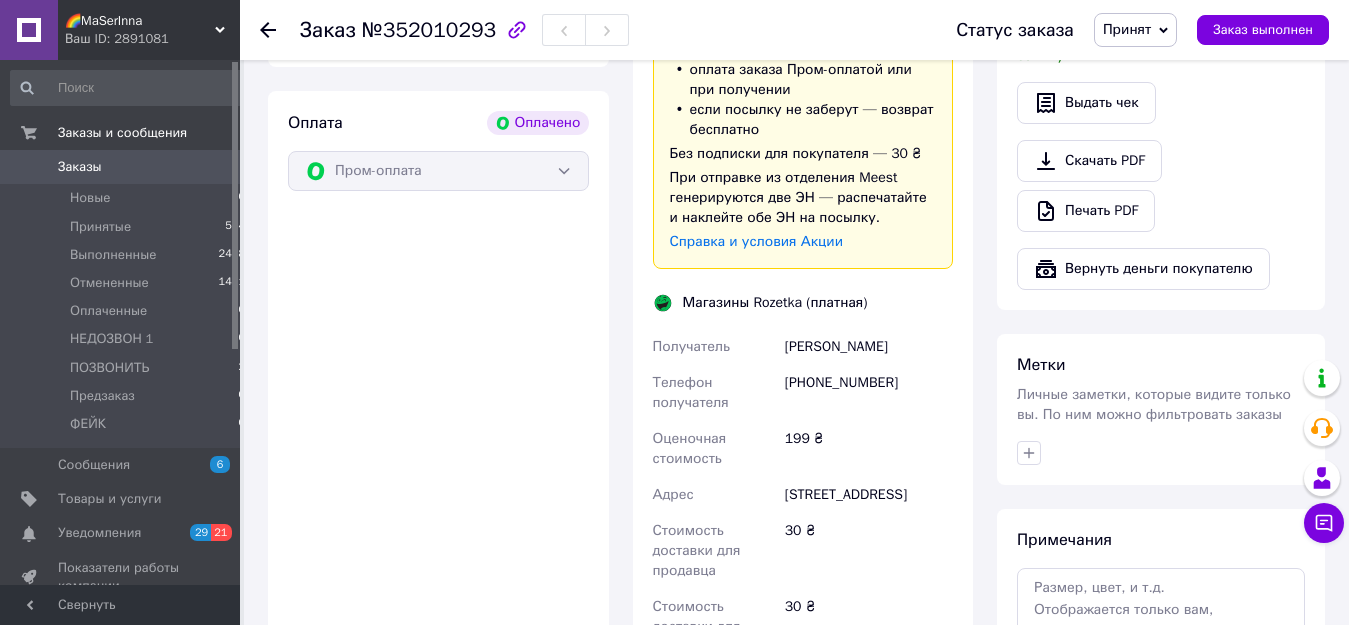 click on "[STREET_ADDRESS]" at bounding box center (869, 495) 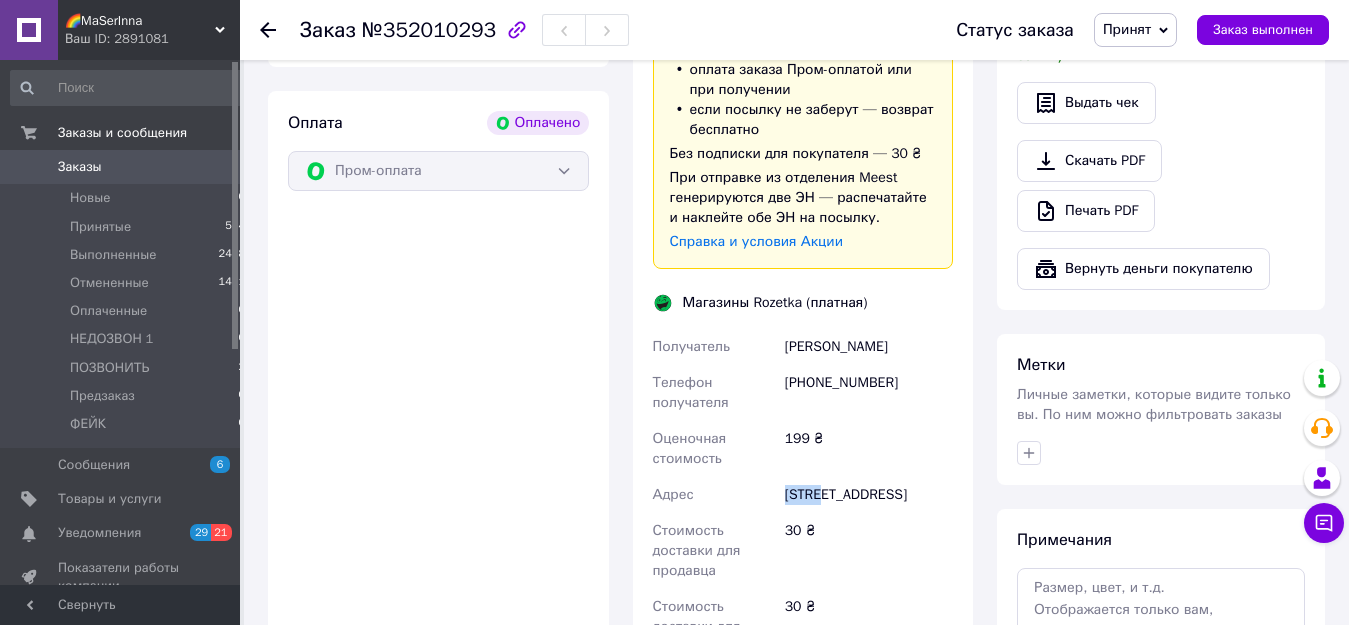 click on "[STREET_ADDRESS]" at bounding box center [869, 495] 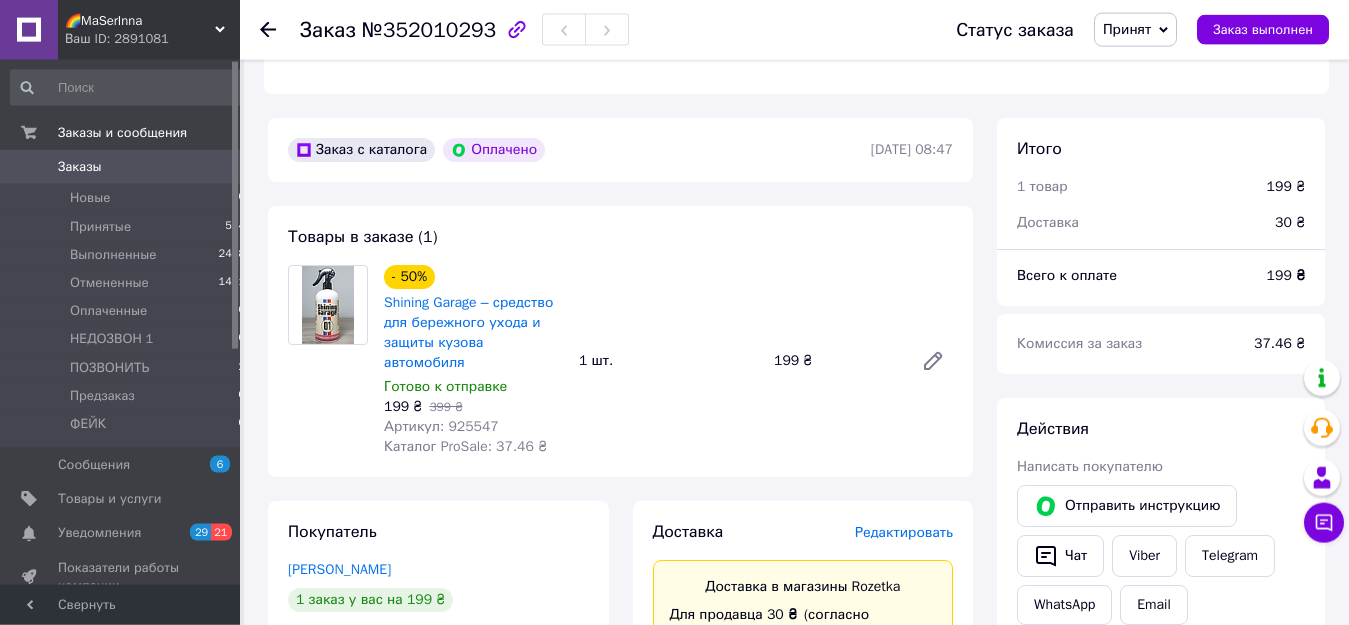 scroll, scrollTop: 567, scrollLeft: 0, axis: vertical 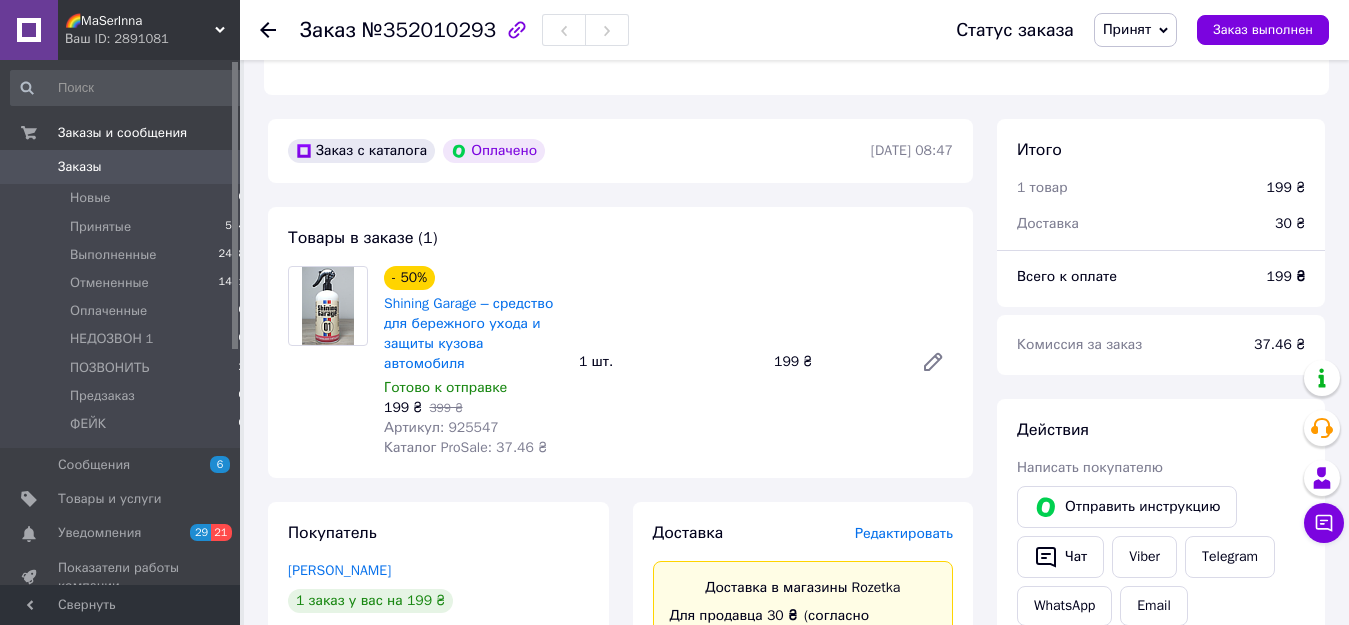 click 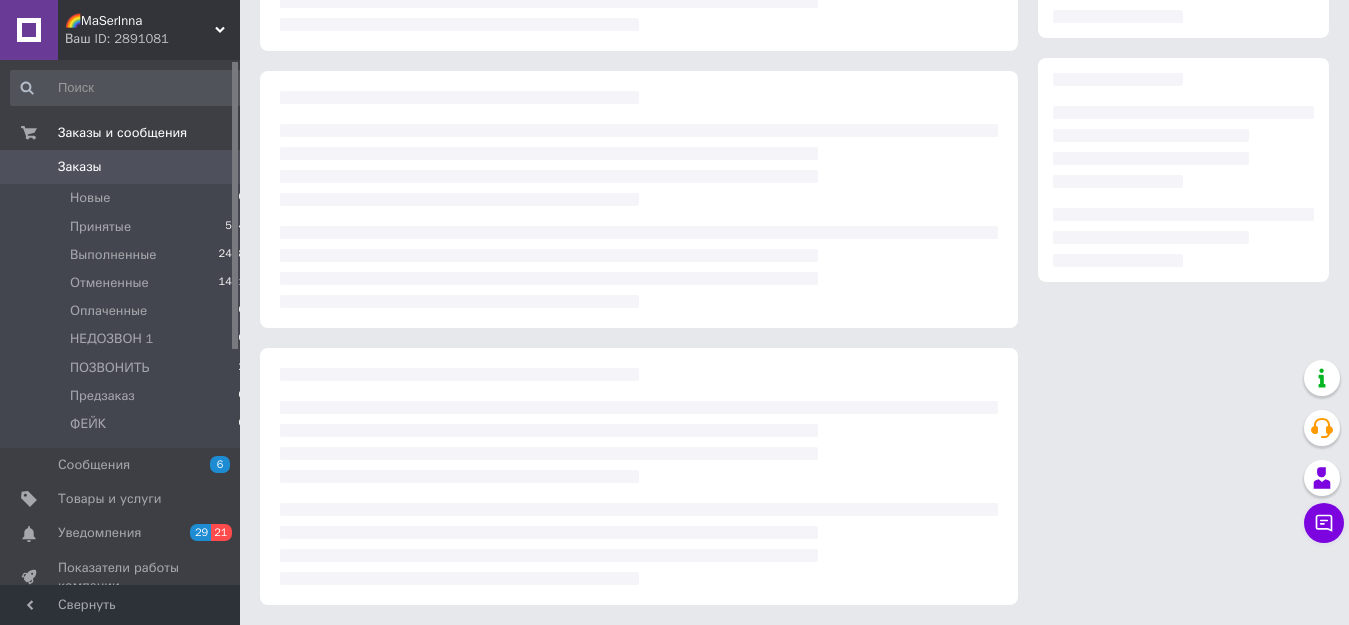 scroll, scrollTop: 0, scrollLeft: 0, axis: both 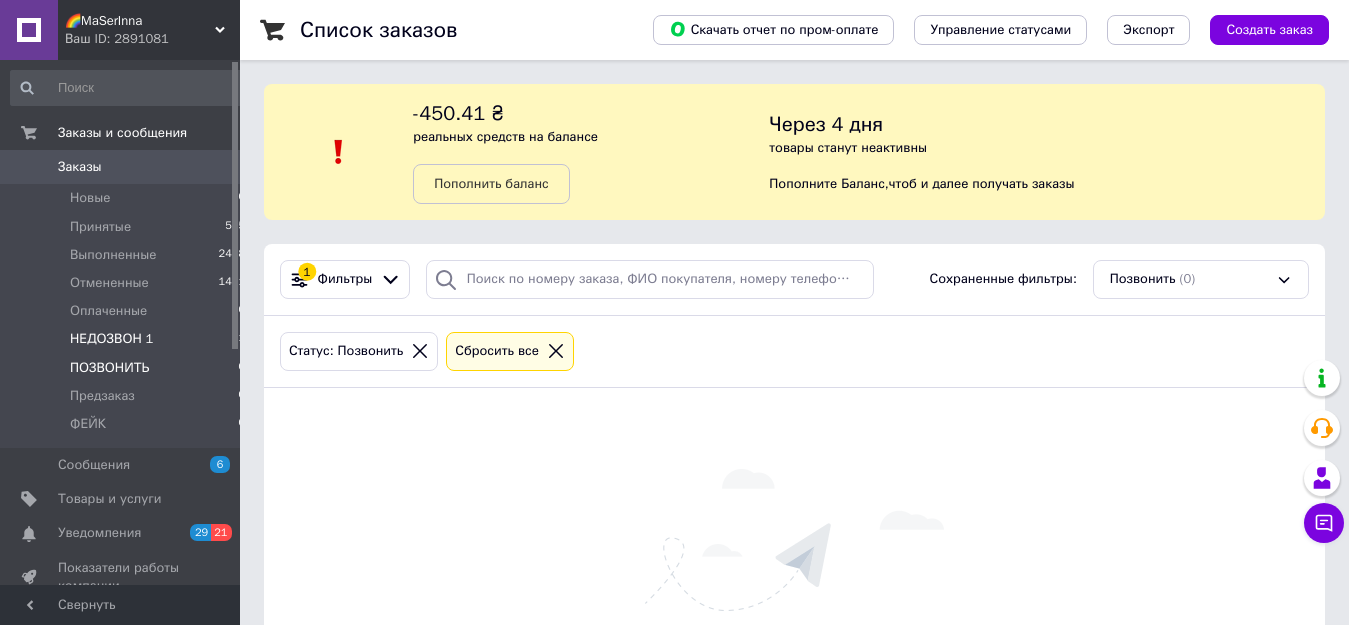 click on "НЕДОЗВОН 1 1" at bounding box center [128, 339] 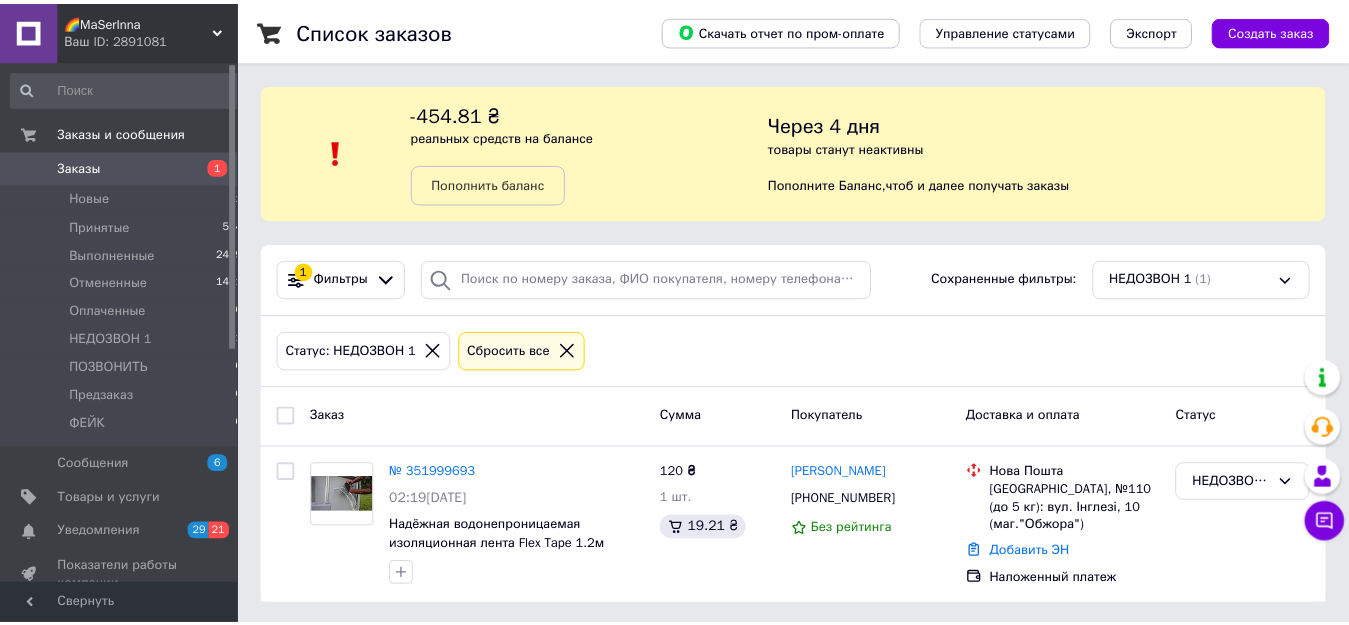 scroll, scrollTop: 0, scrollLeft: 0, axis: both 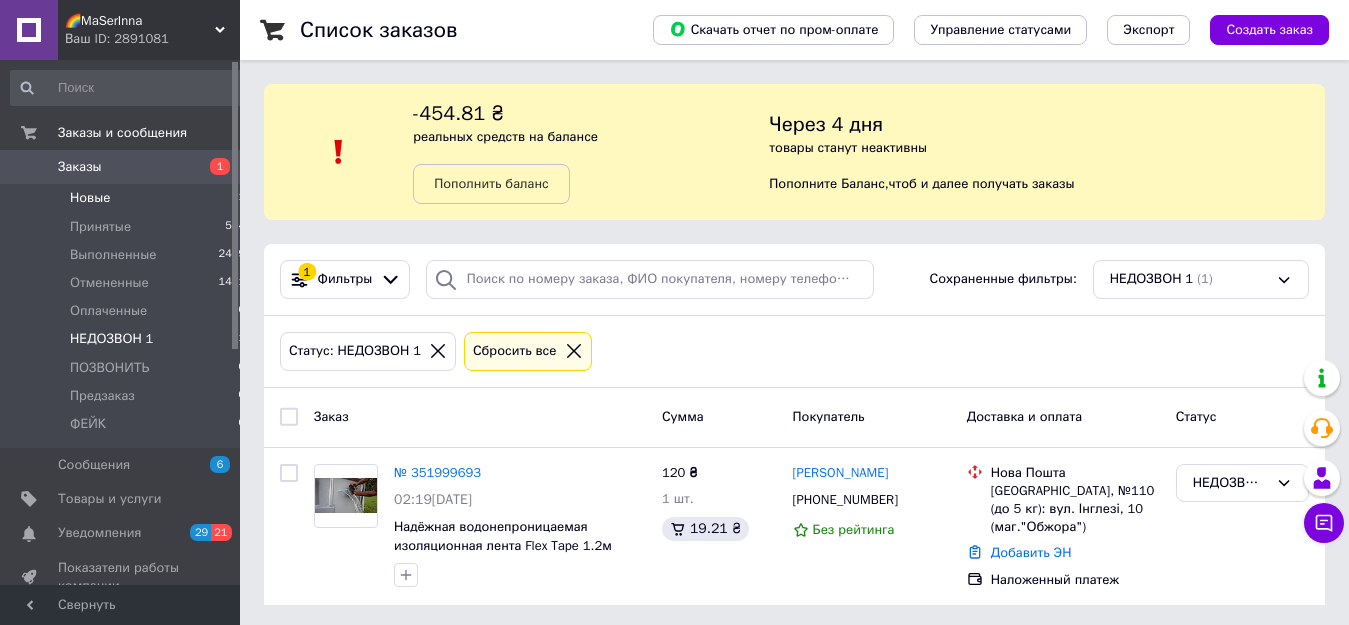 click on "Новые 1" at bounding box center [128, 198] 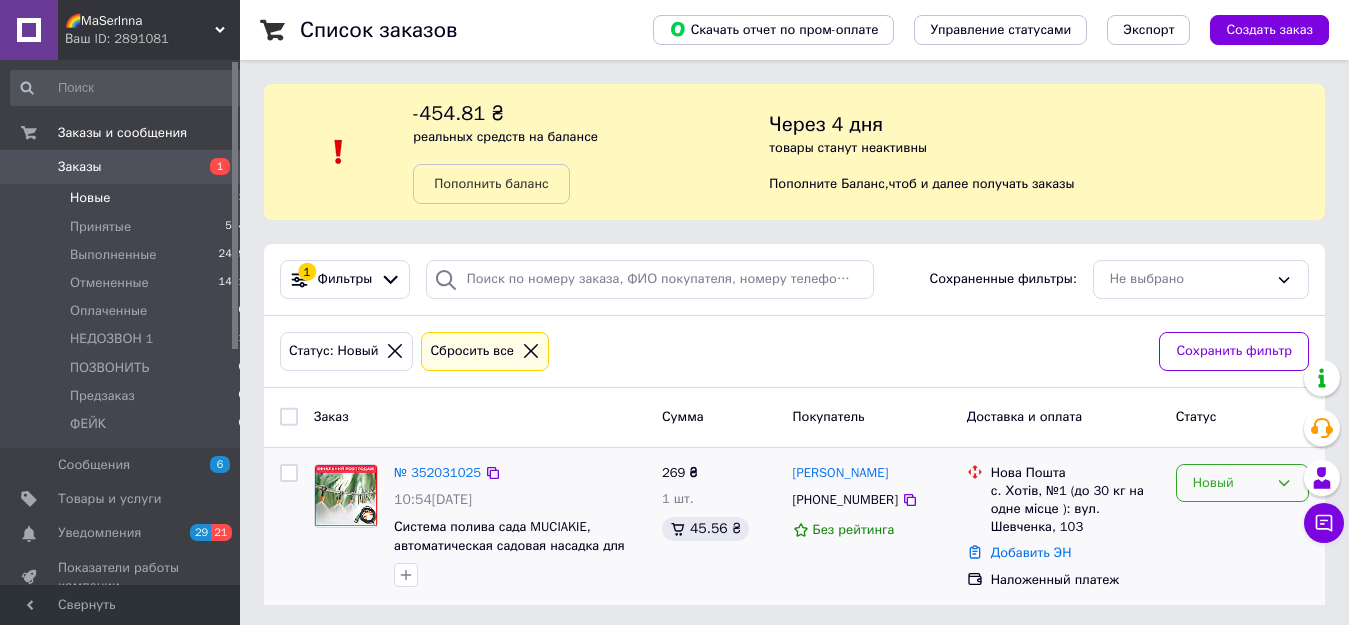 click on "Новый" at bounding box center [1242, 483] 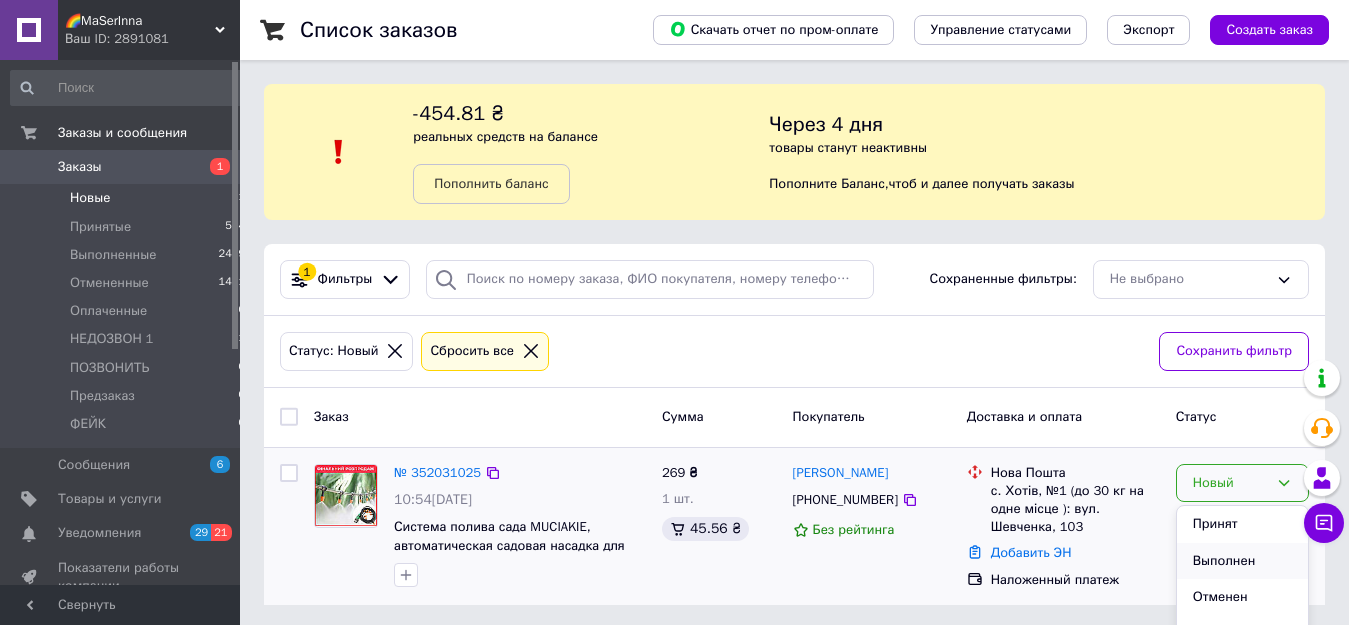 scroll, scrollTop: 127, scrollLeft: 0, axis: vertical 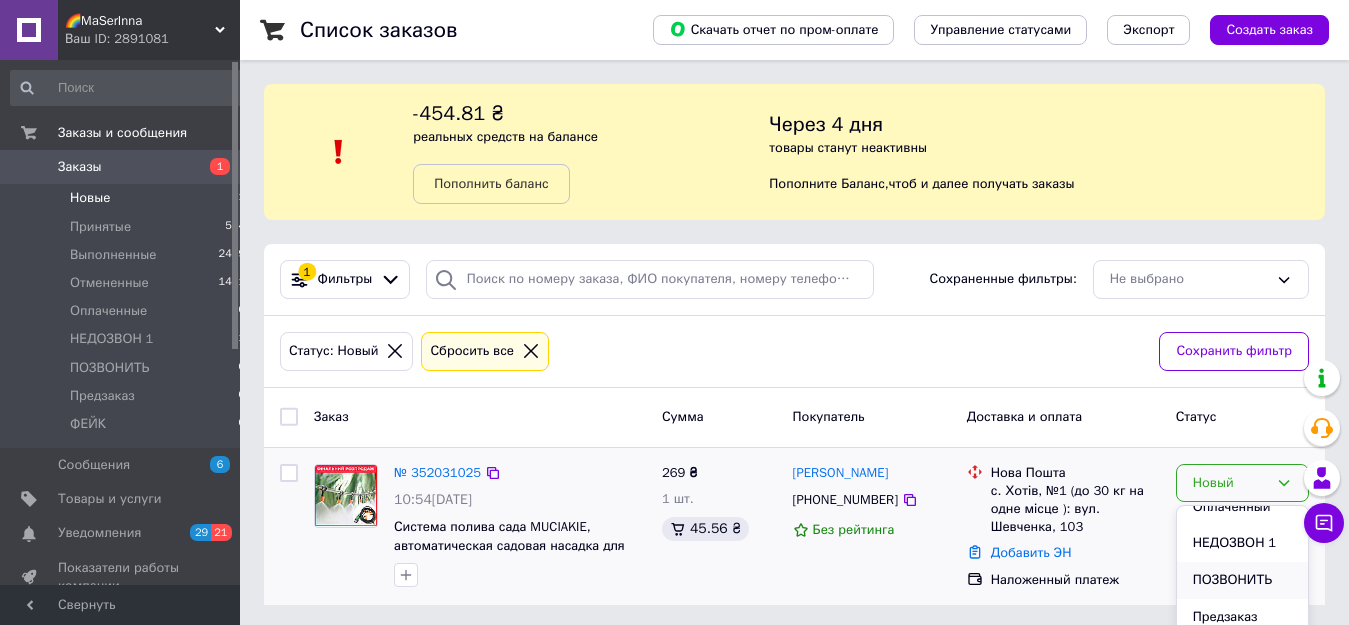 click on "ПОЗВОНИТЬ" at bounding box center [1242, 580] 